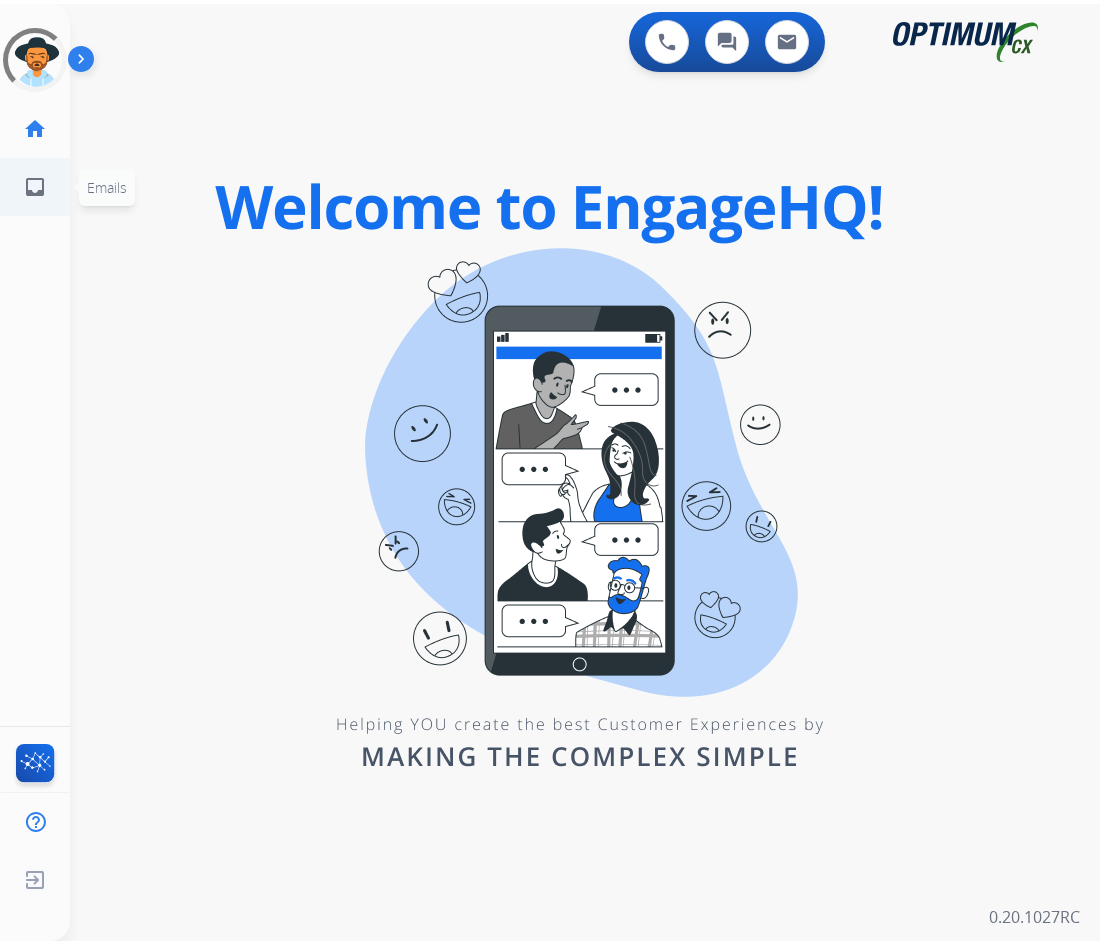 scroll, scrollTop: 0, scrollLeft: 0, axis: both 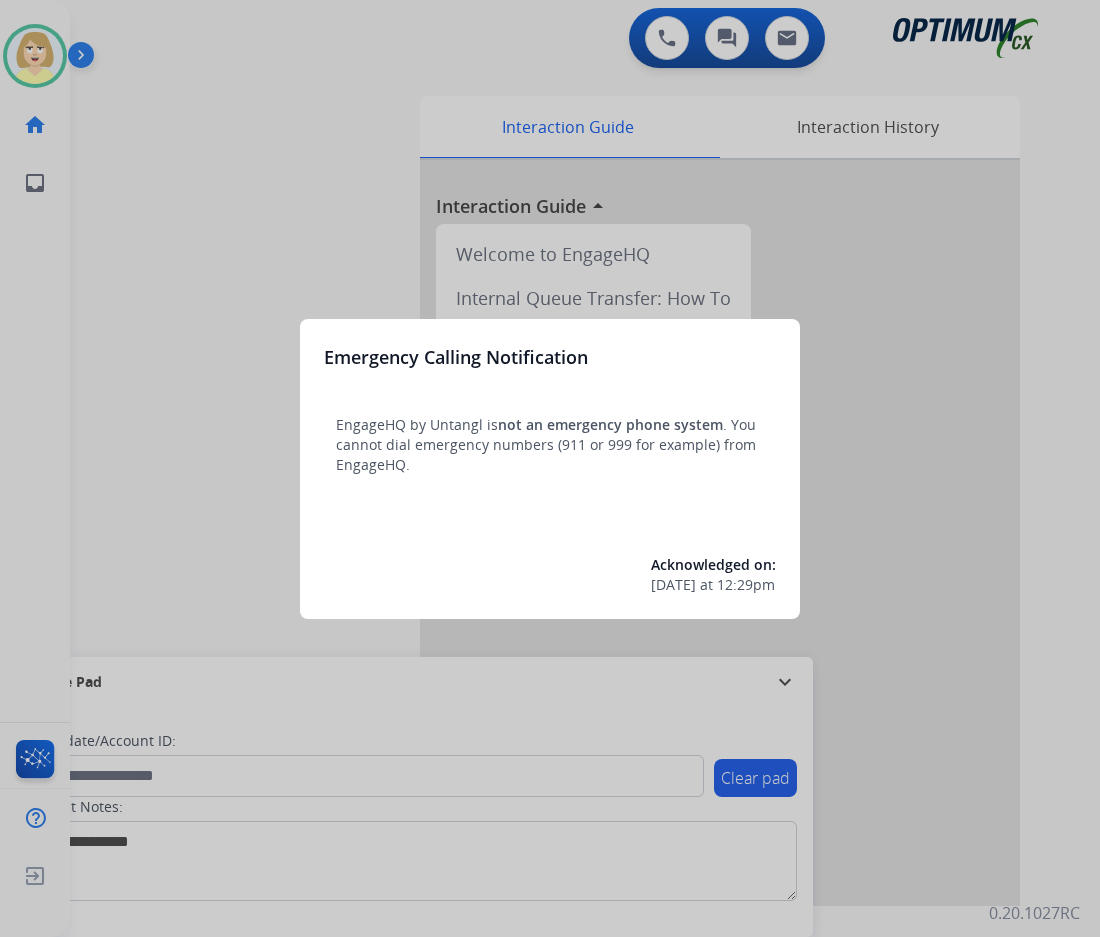click at bounding box center [550, 468] 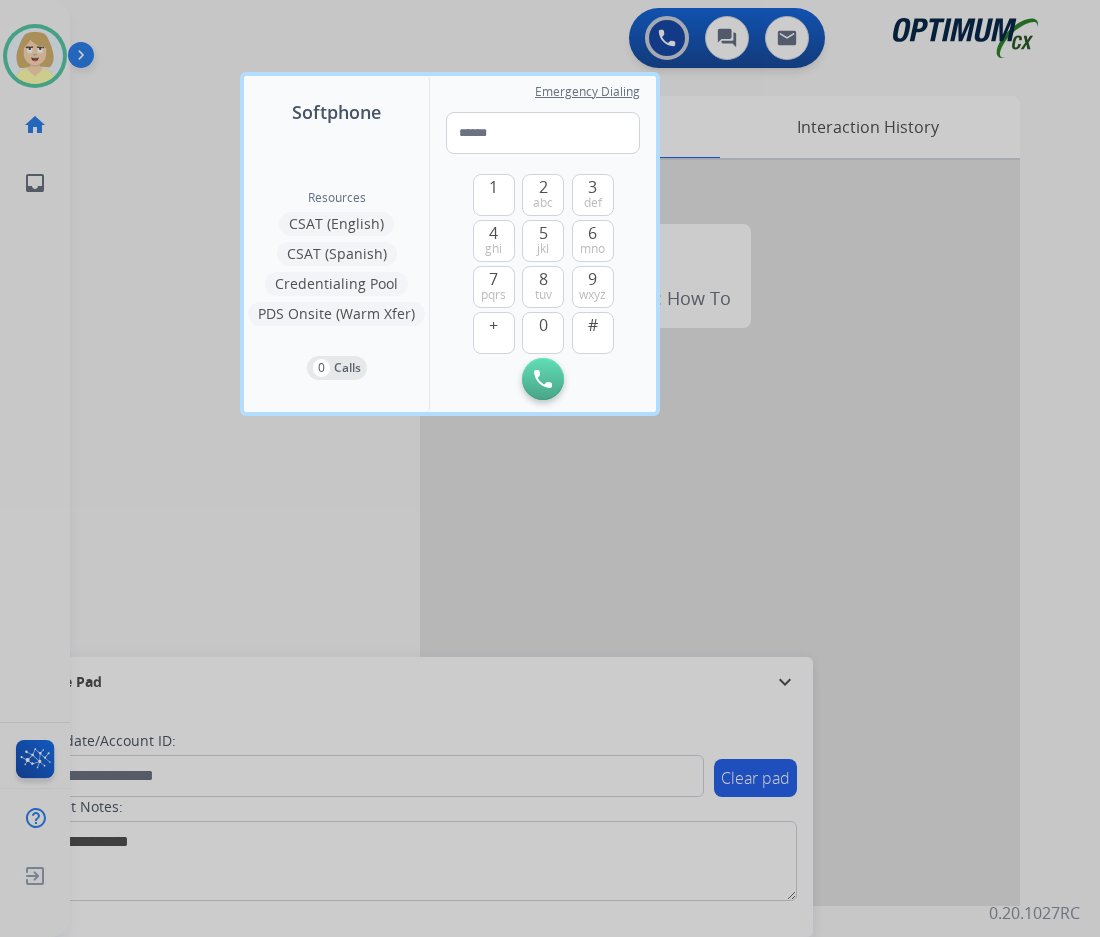 click at bounding box center [550, 468] 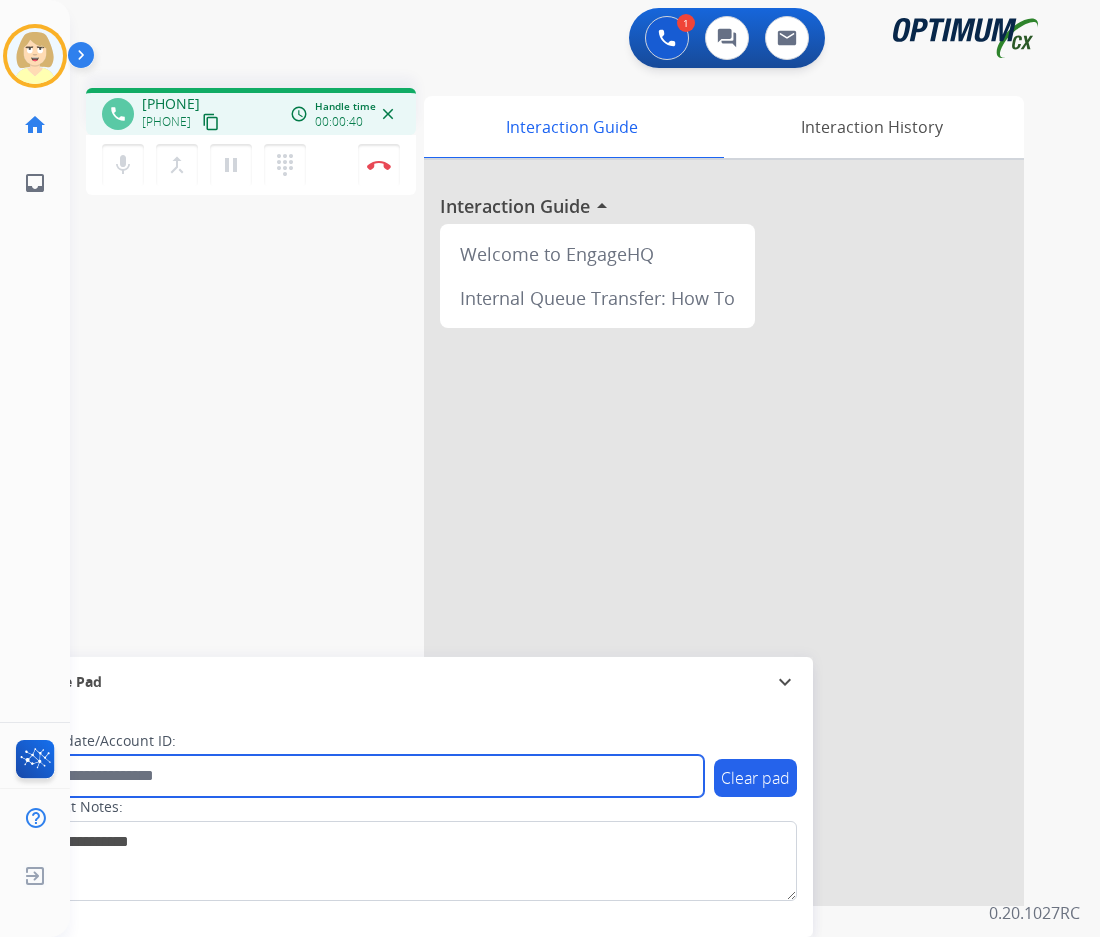 click at bounding box center [365, 776] 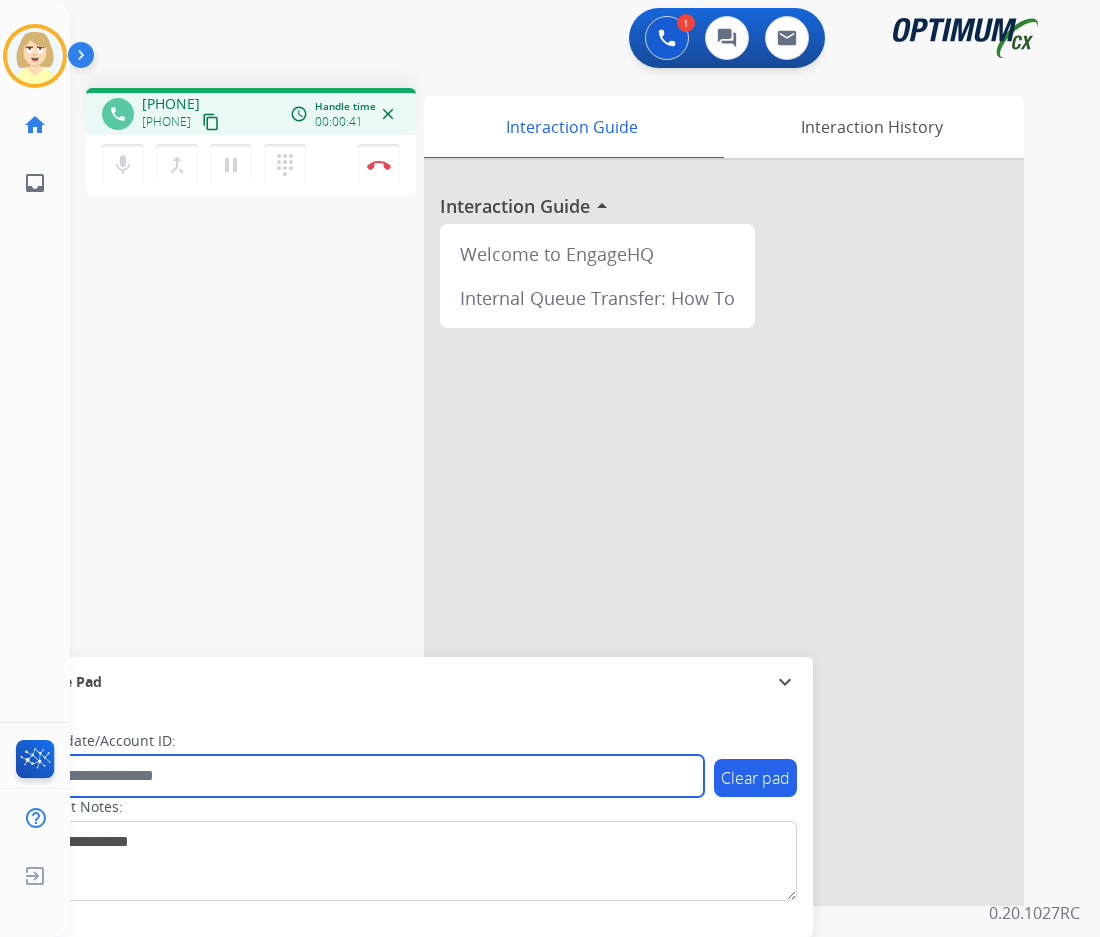 paste on "*******" 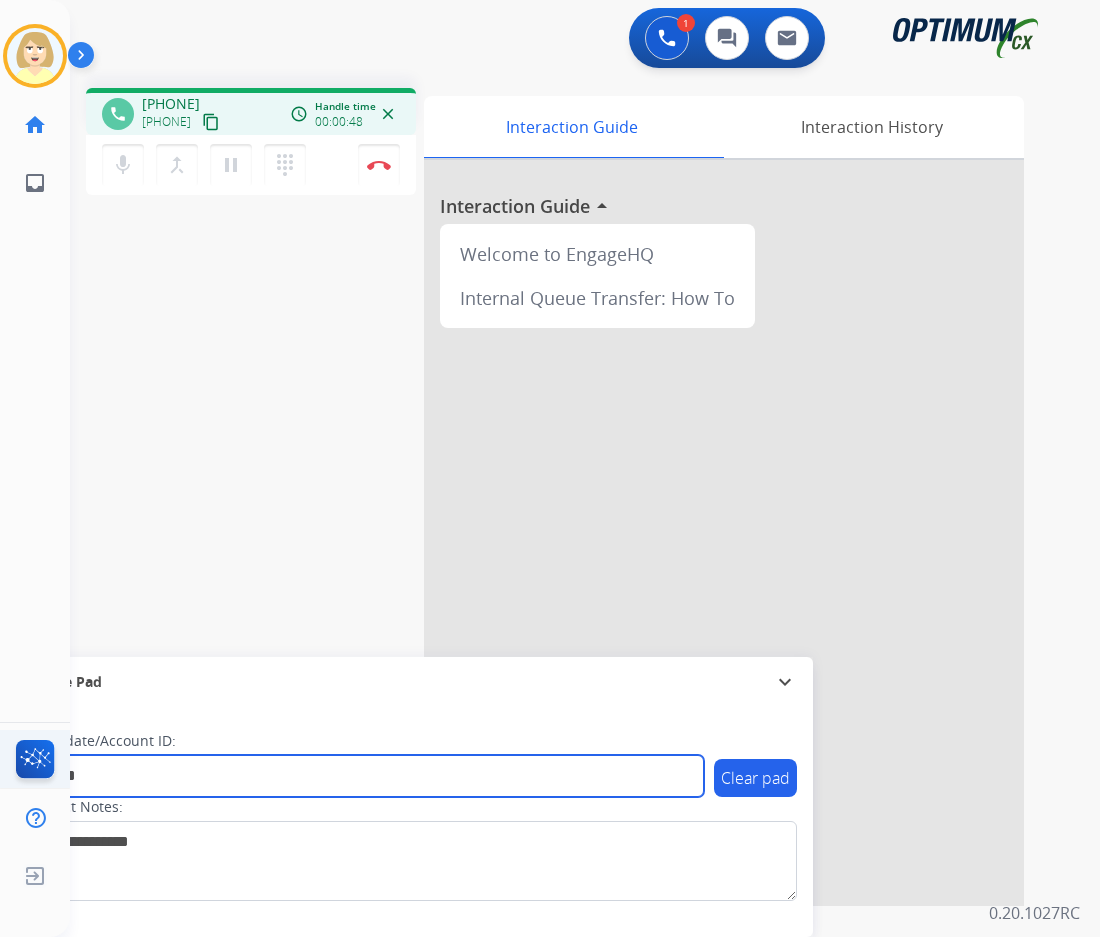type on "*******" 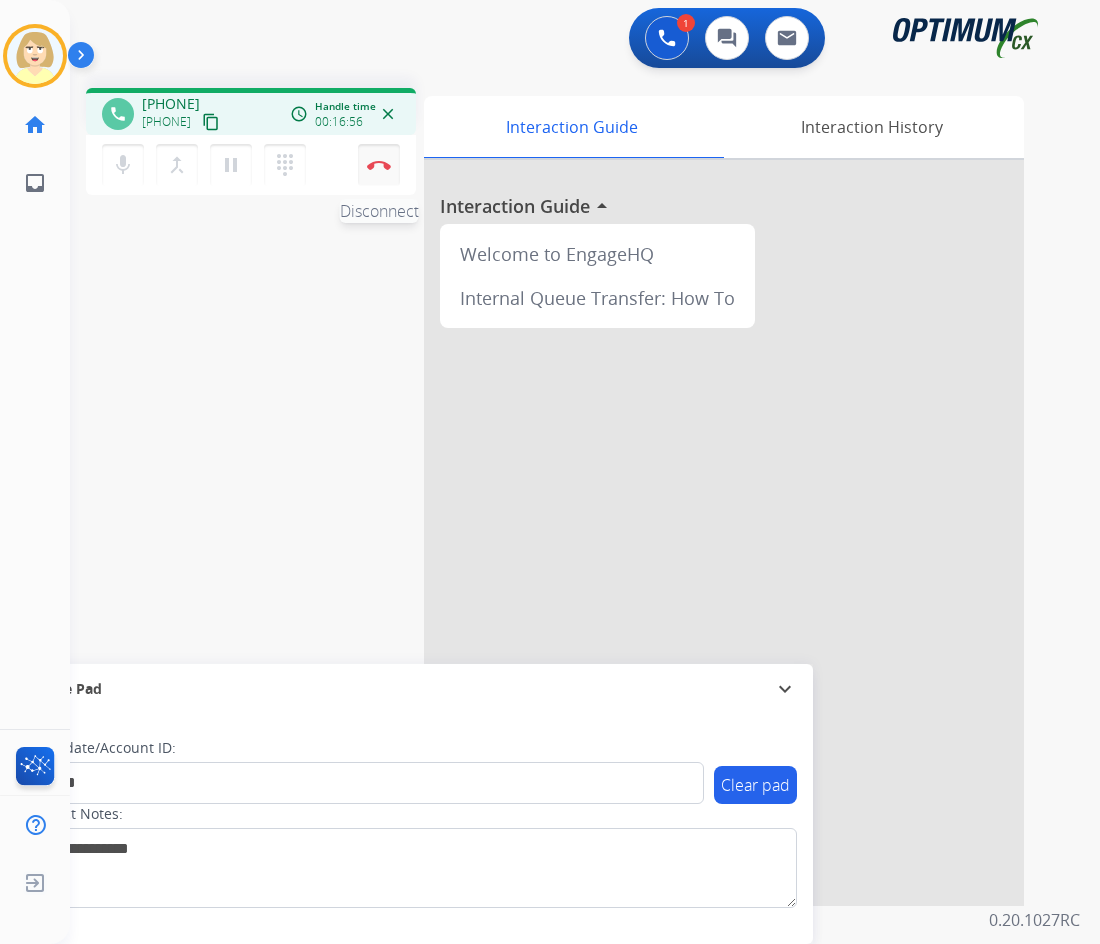 click on "Disconnect" at bounding box center [379, 165] 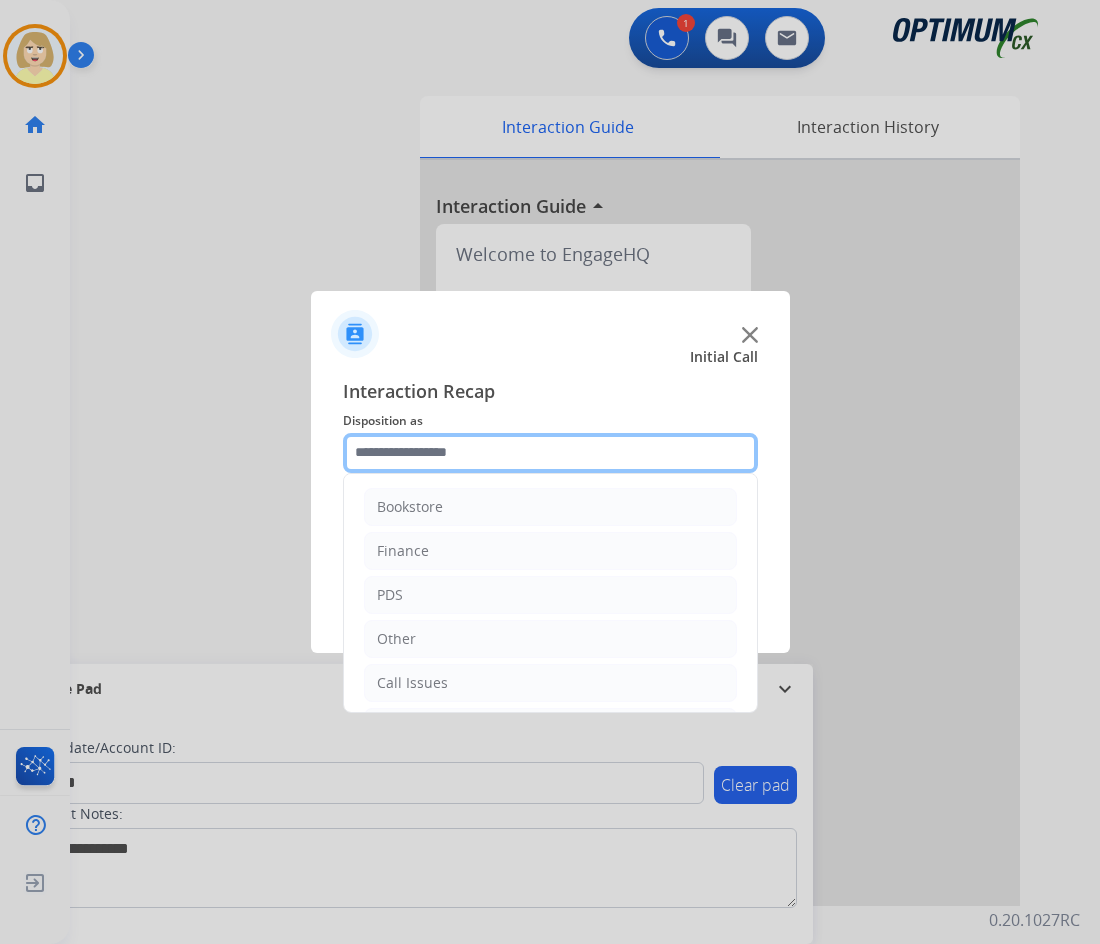 click 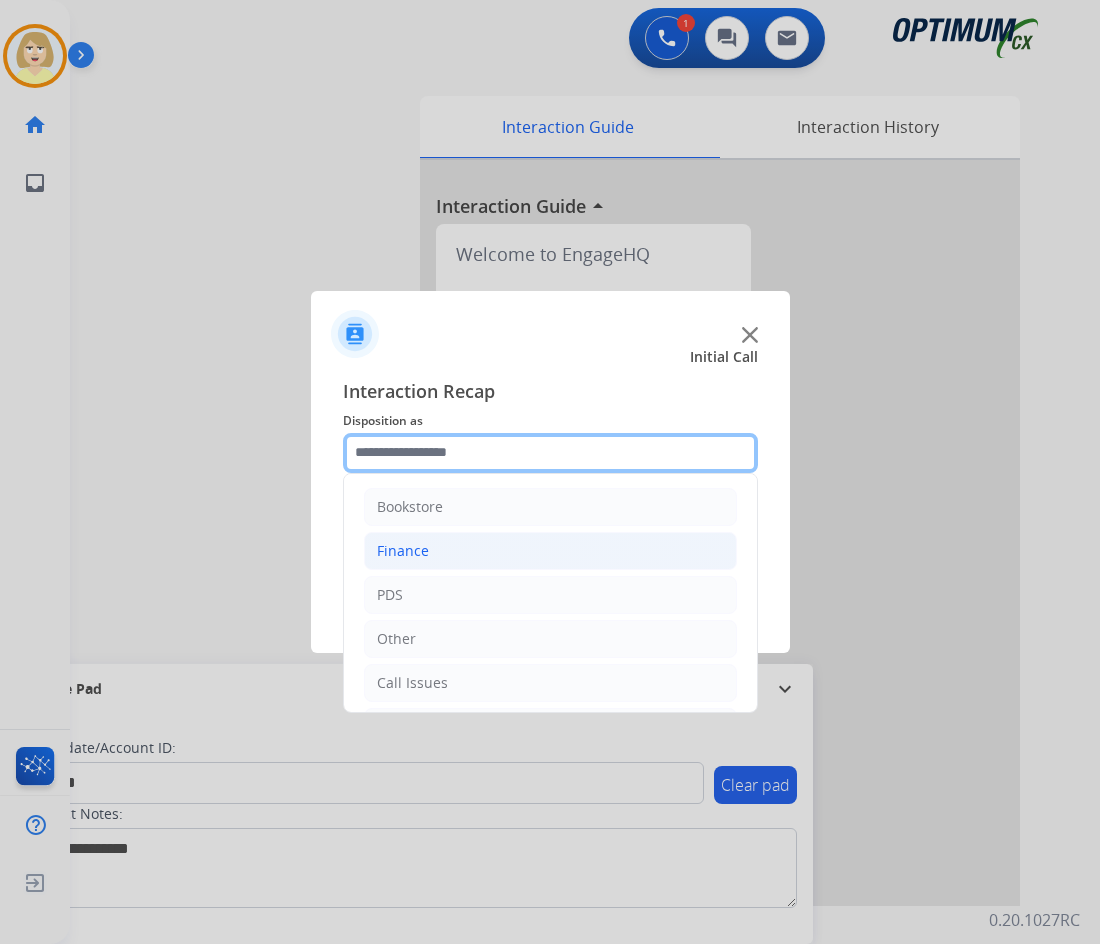 scroll, scrollTop: 136, scrollLeft: 0, axis: vertical 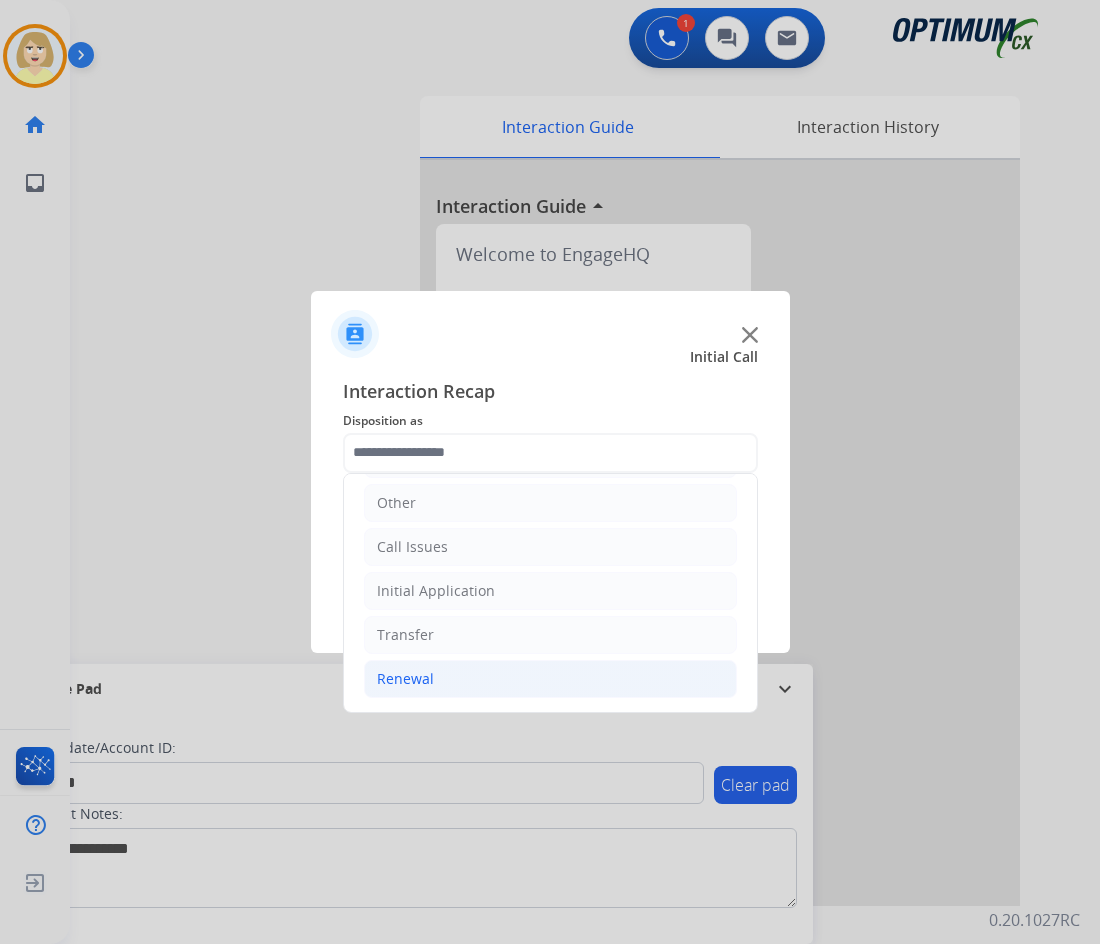 click on "Renewal" 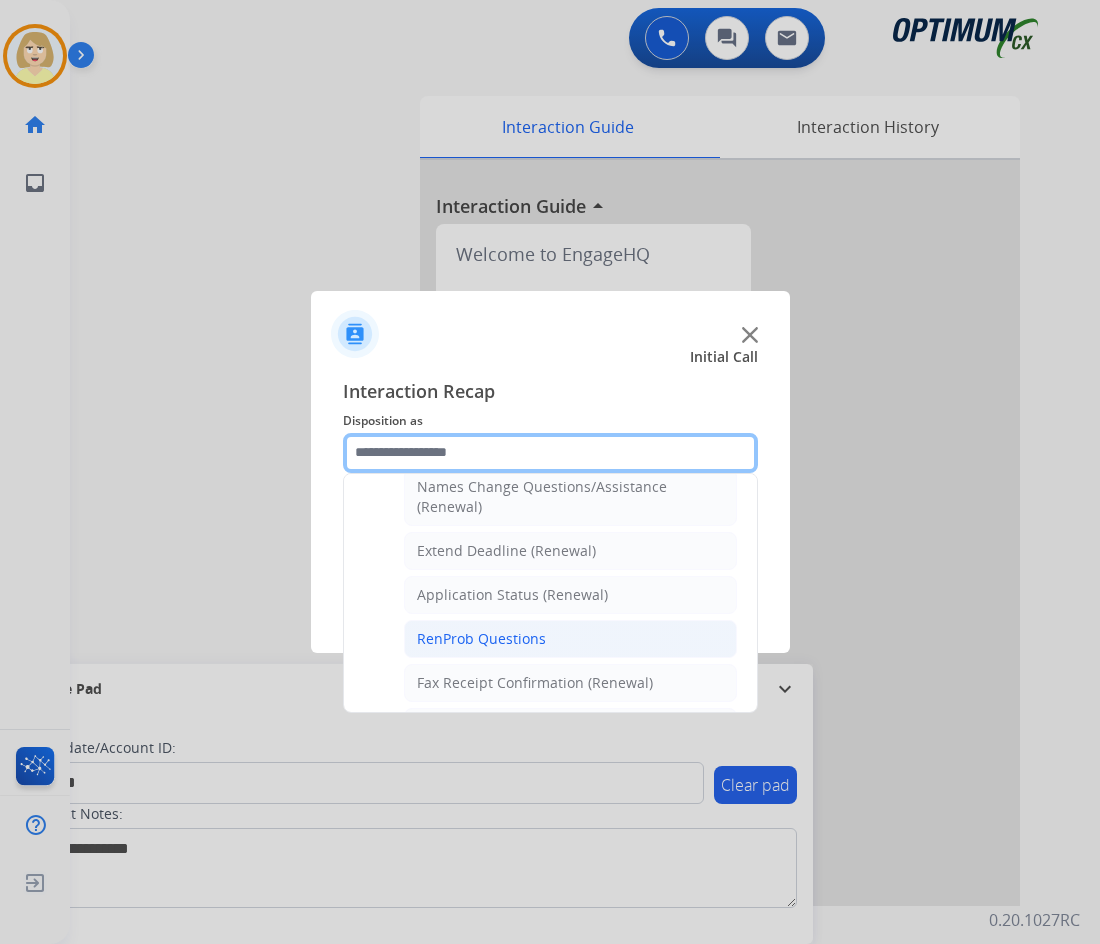 scroll, scrollTop: 472, scrollLeft: 0, axis: vertical 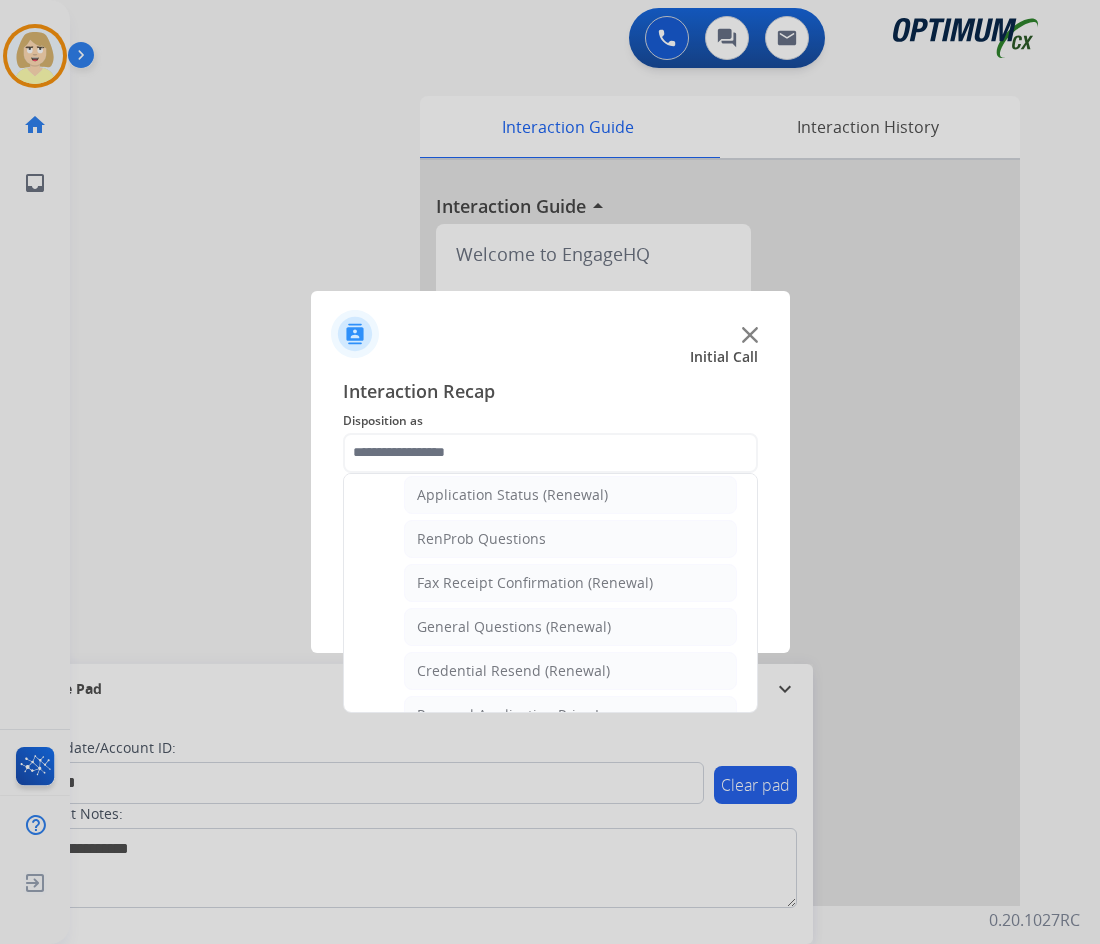 click on "General Questions (Renewal)" 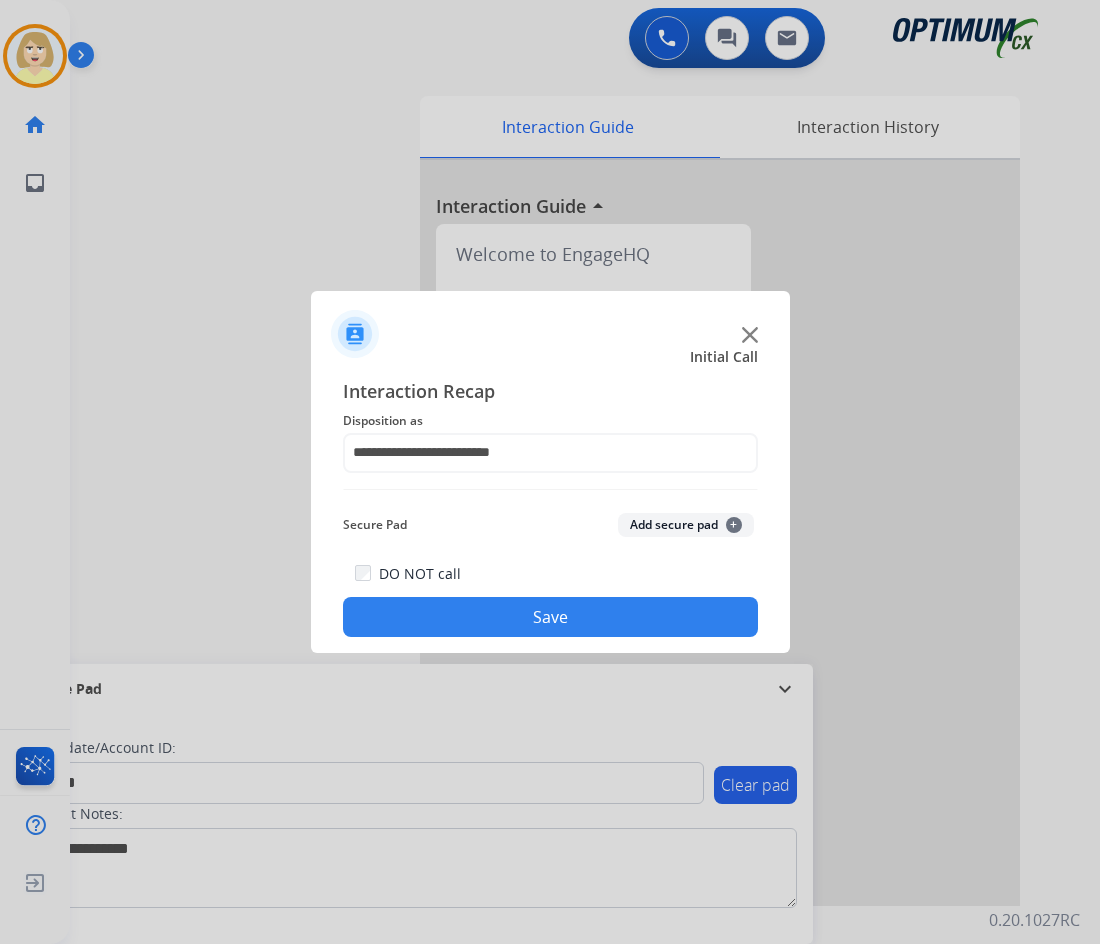 click on "Add secure pad  +" 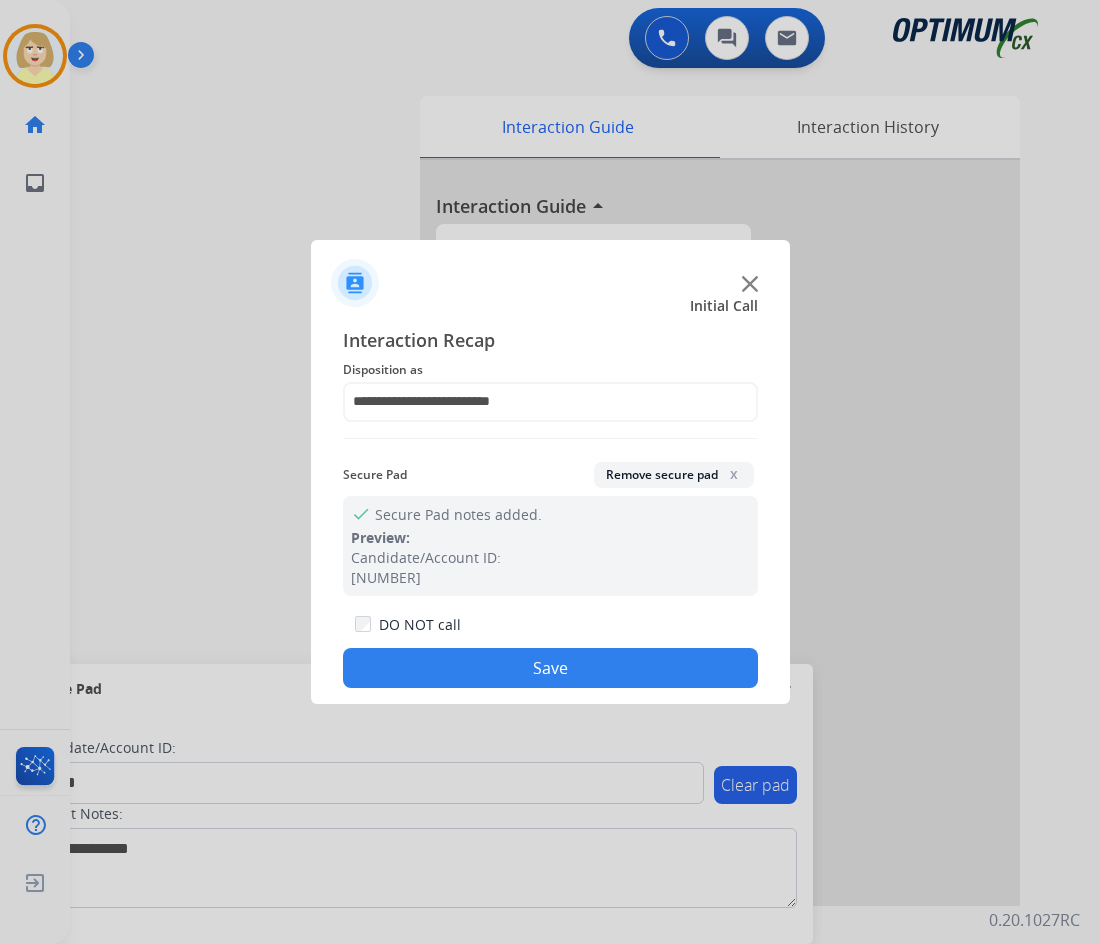 drag, startPoint x: 475, startPoint y: 675, endPoint x: 196, endPoint y: 349, distance: 429.08856 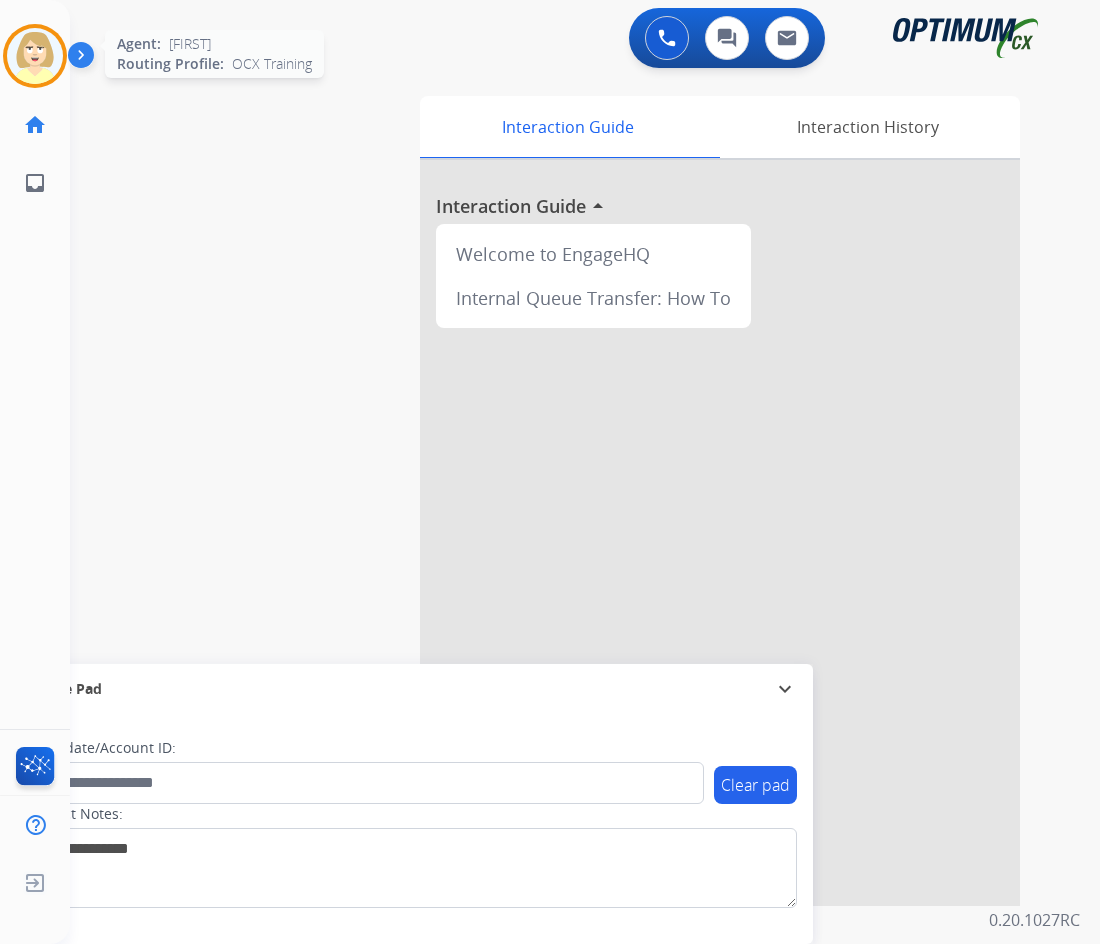 click at bounding box center (35, 56) 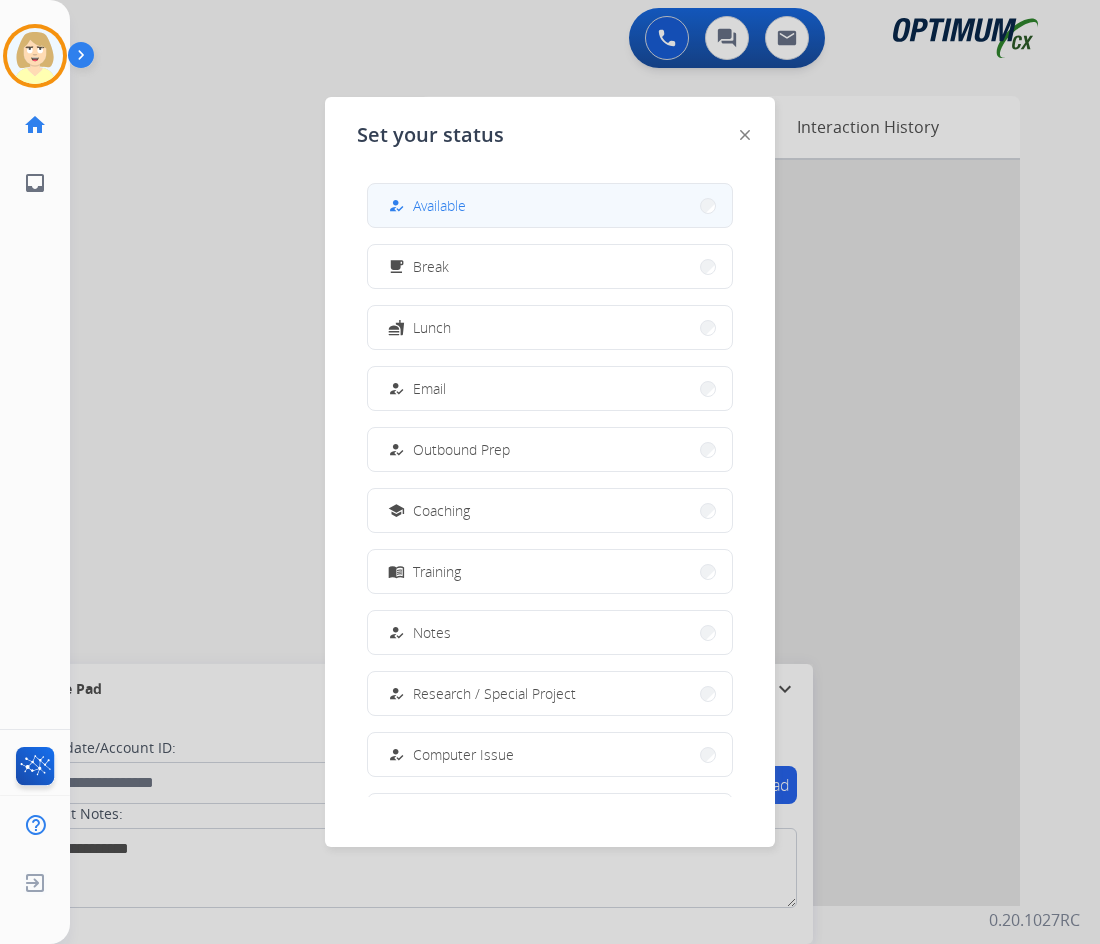 click on "Available" at bounding box center [439, 205] 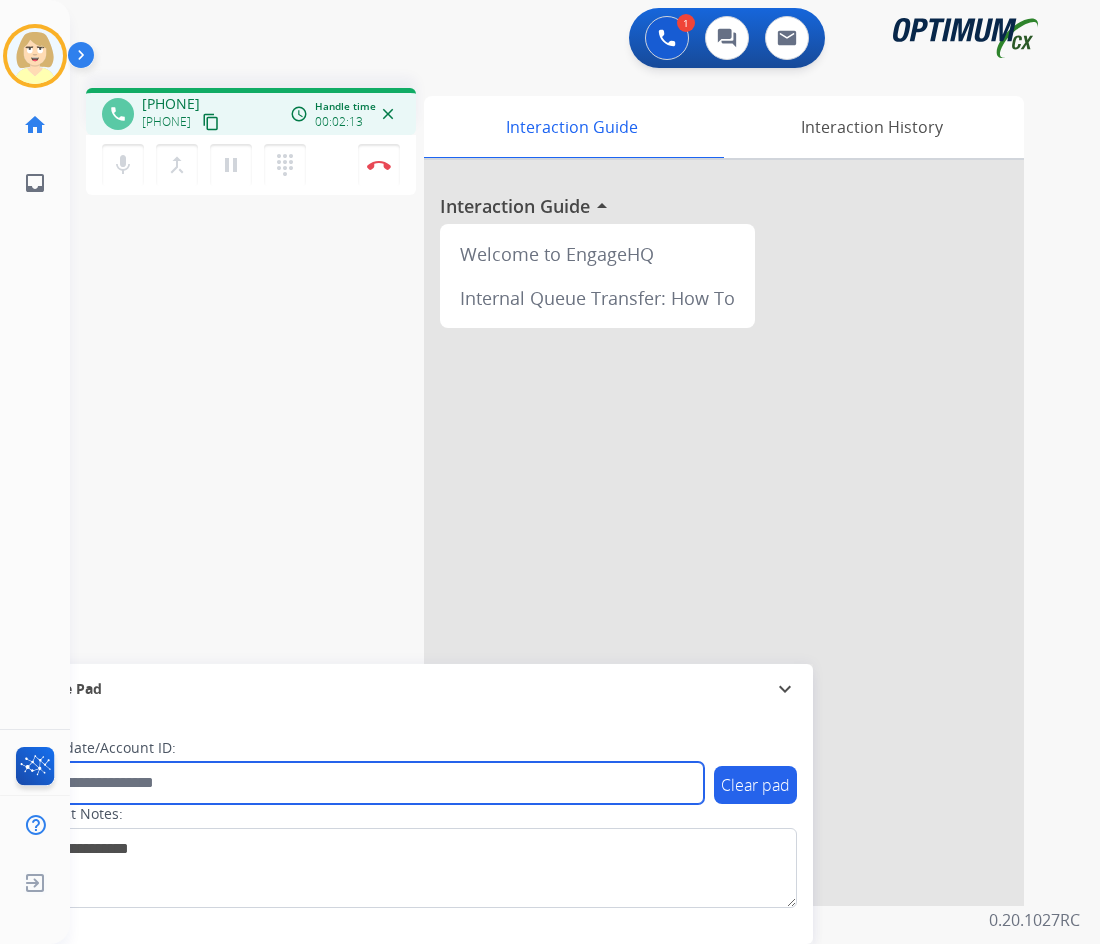 click at bounding box center [365, 783] 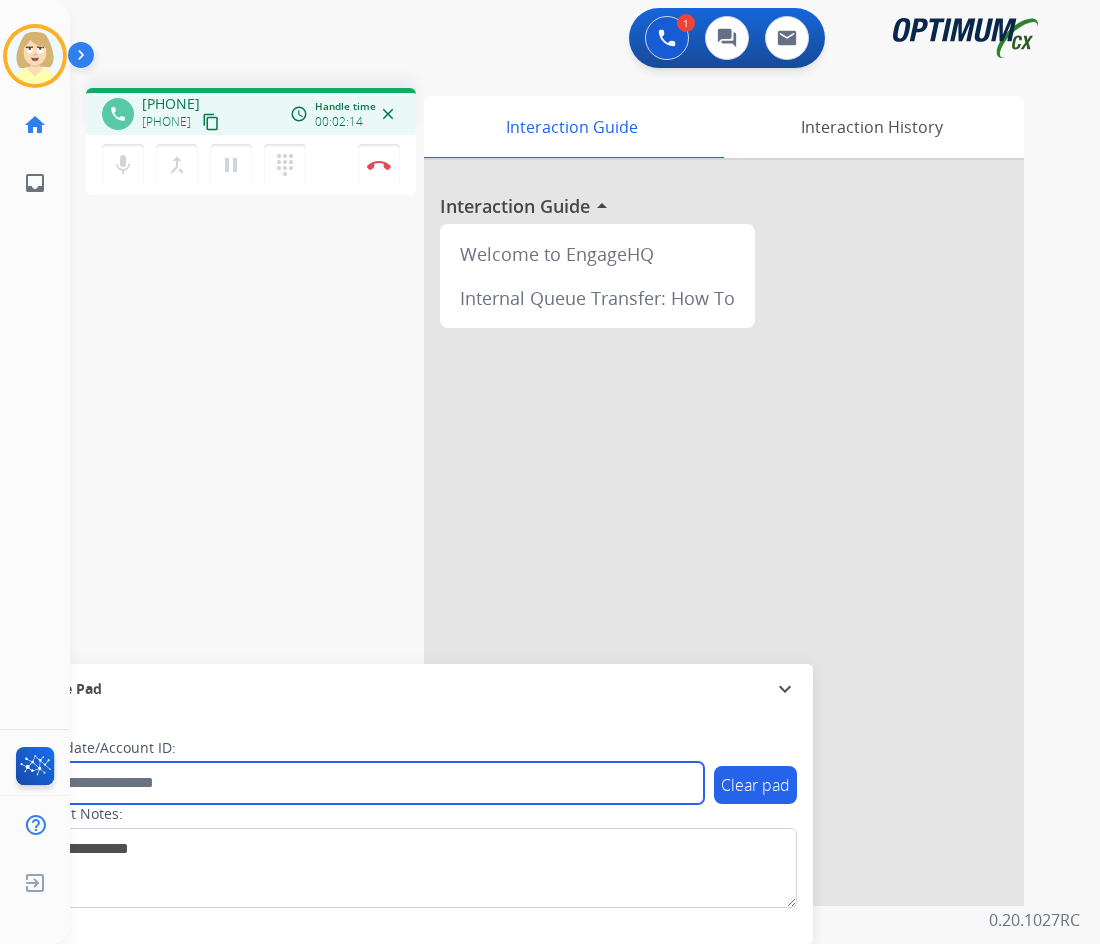 paste on "*******" 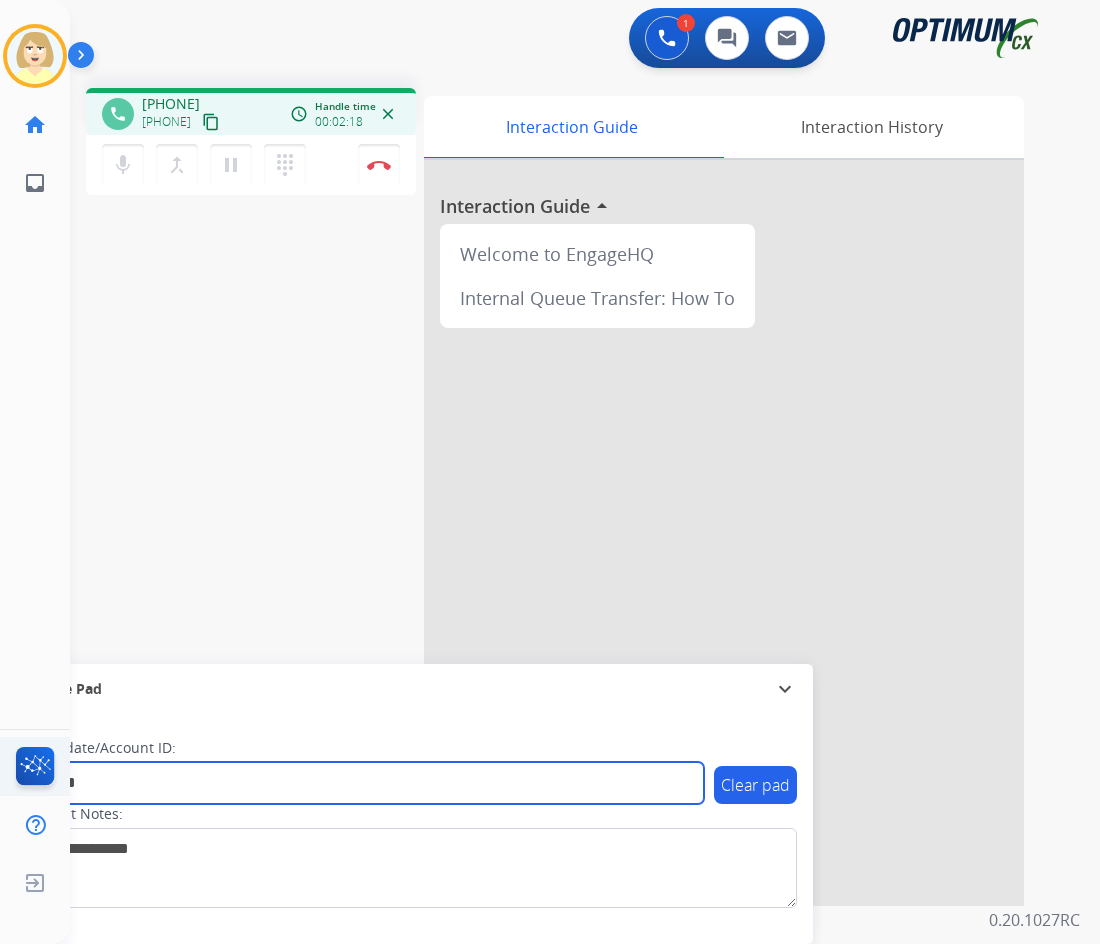 type on "*******" 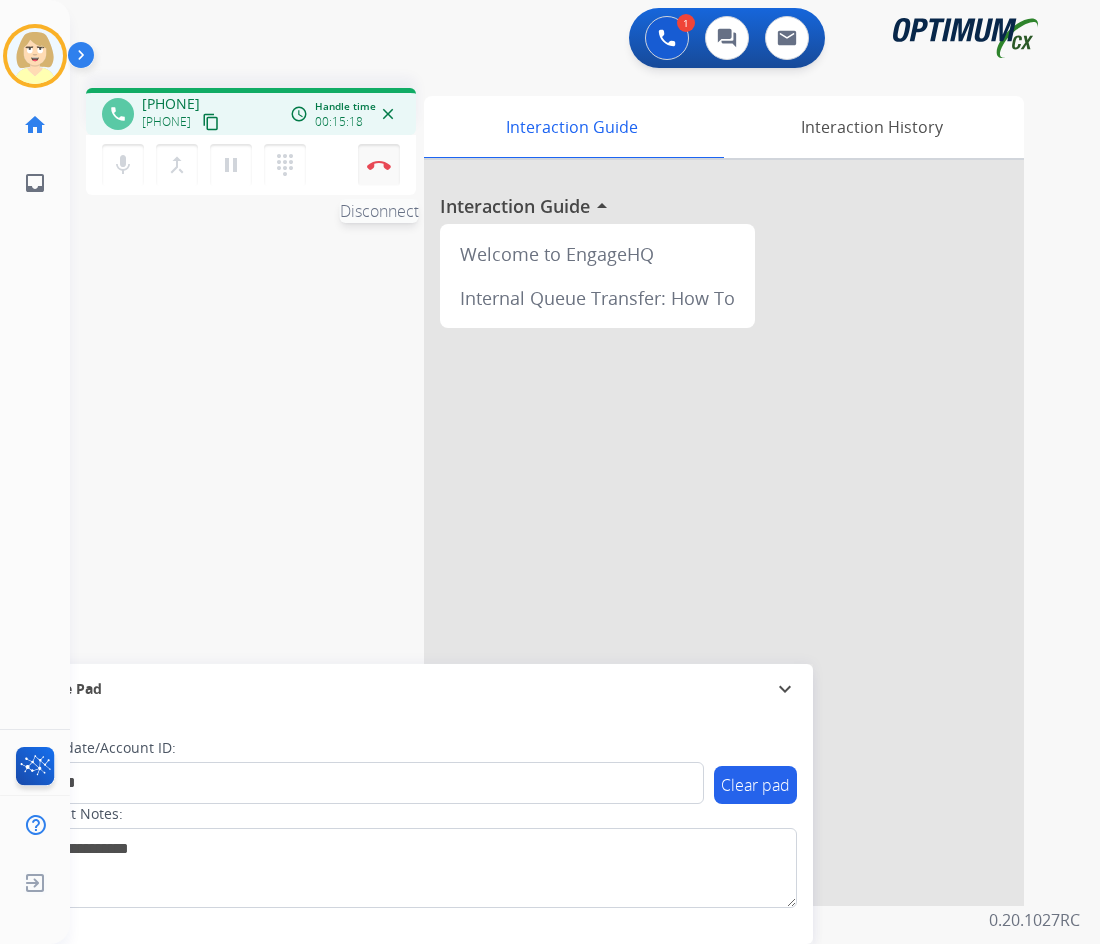 click at bounding box center (379, 165) 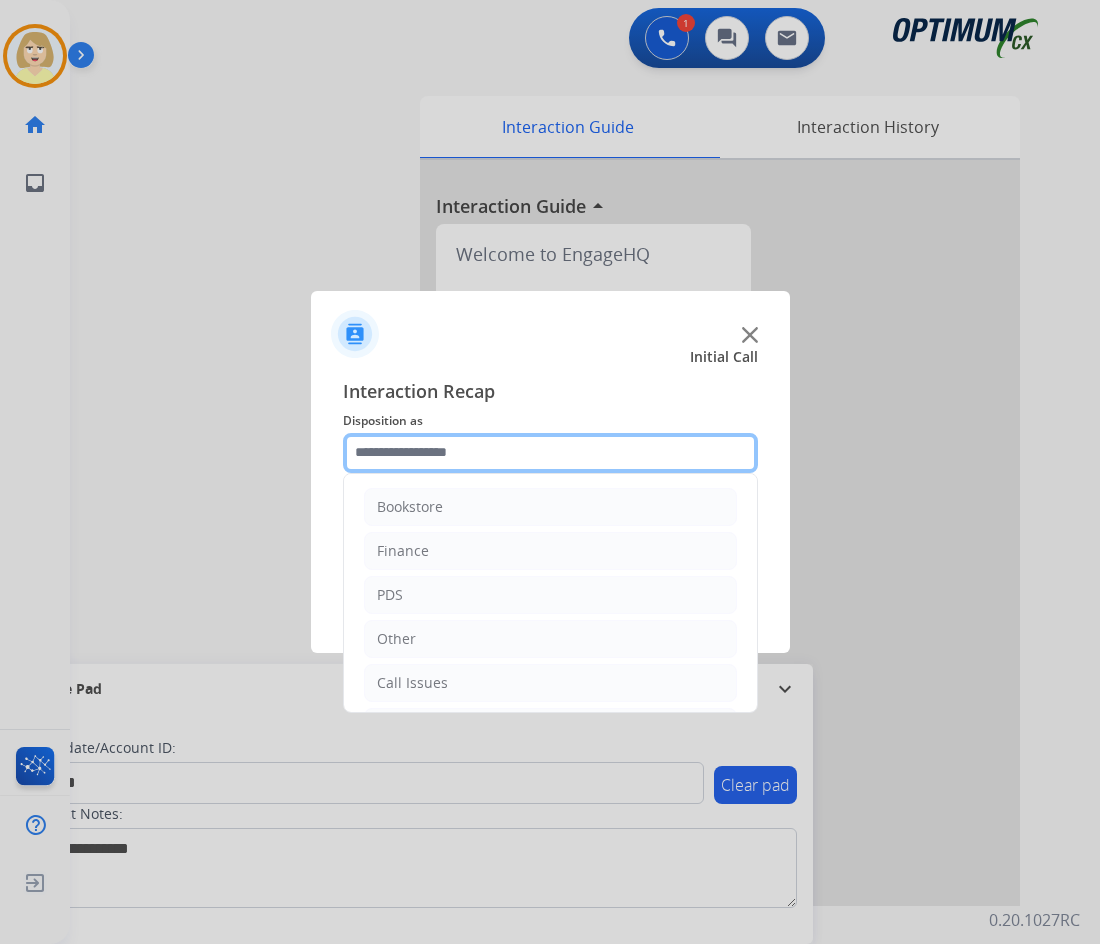 click 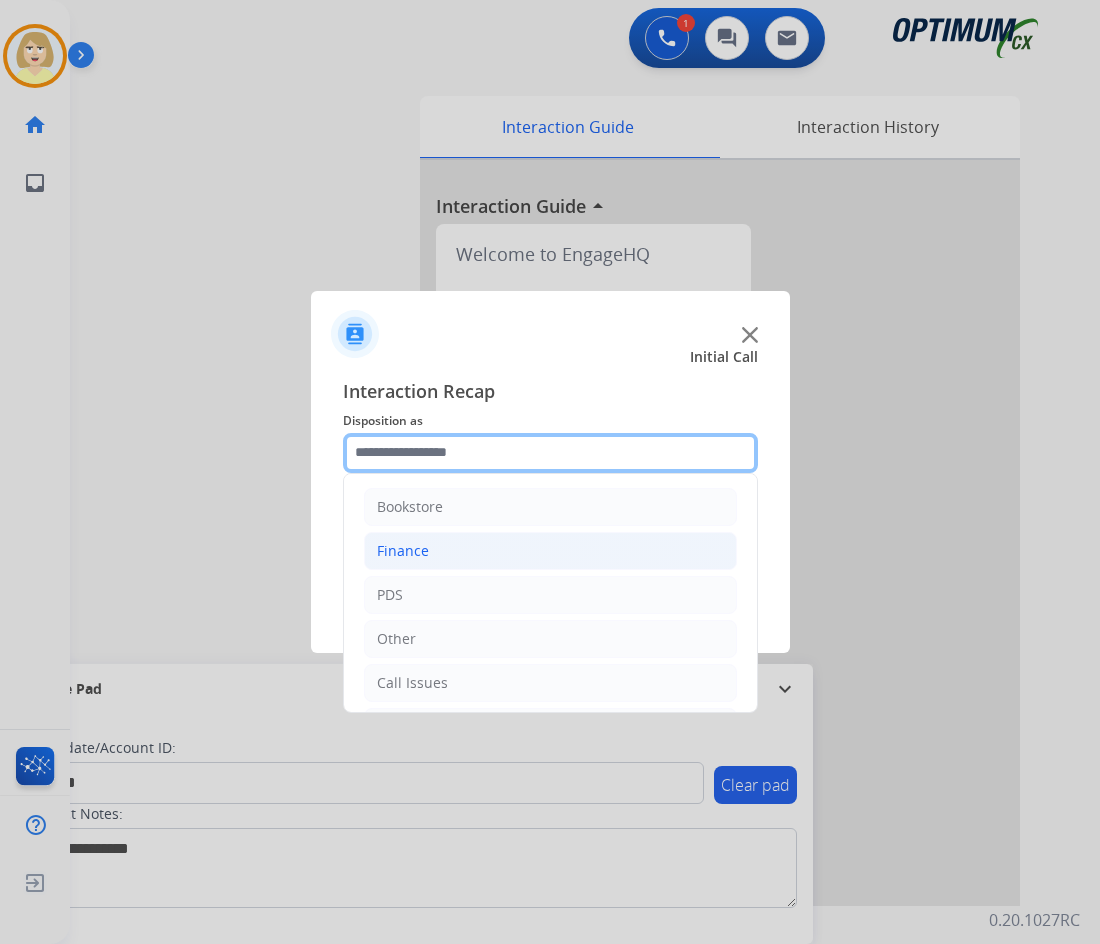scroll, scrollTop: 136, scrollLeft: 0, axis: vertical 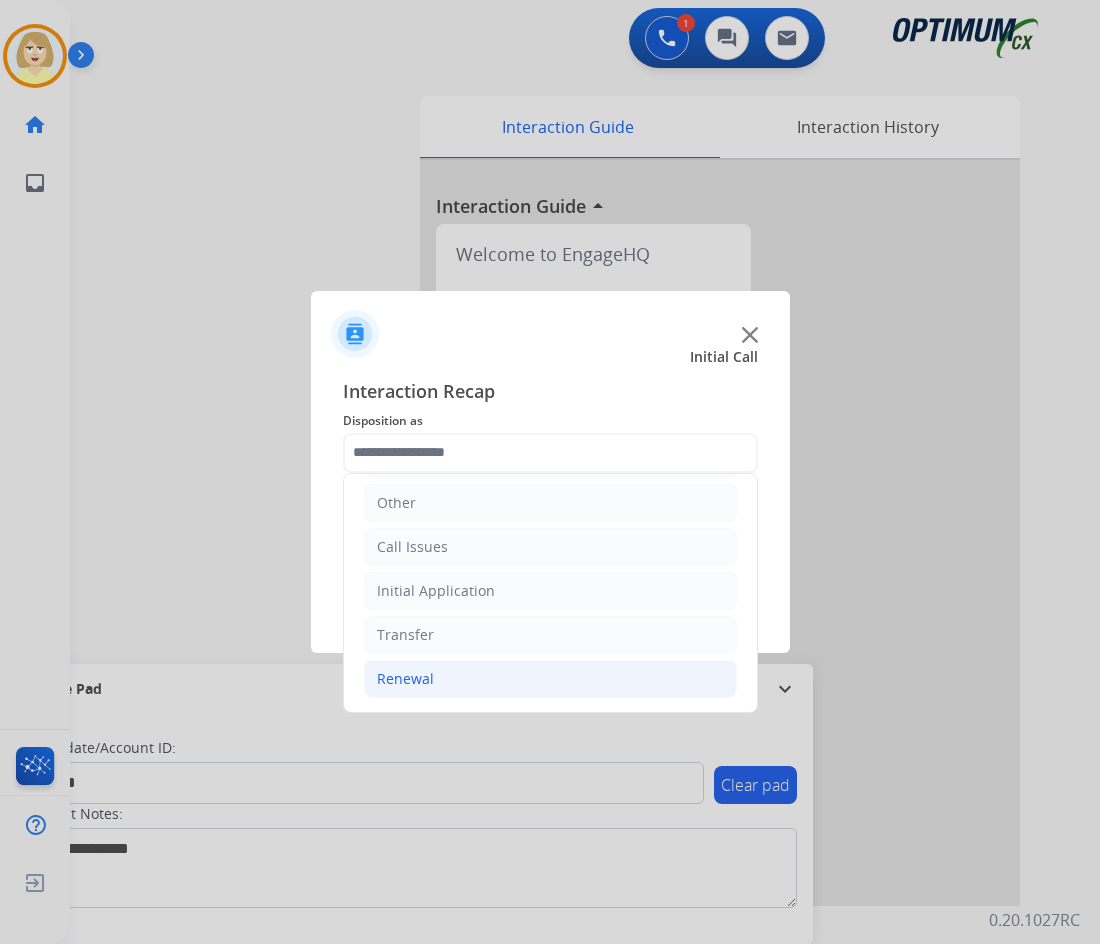 click on "Renewal" 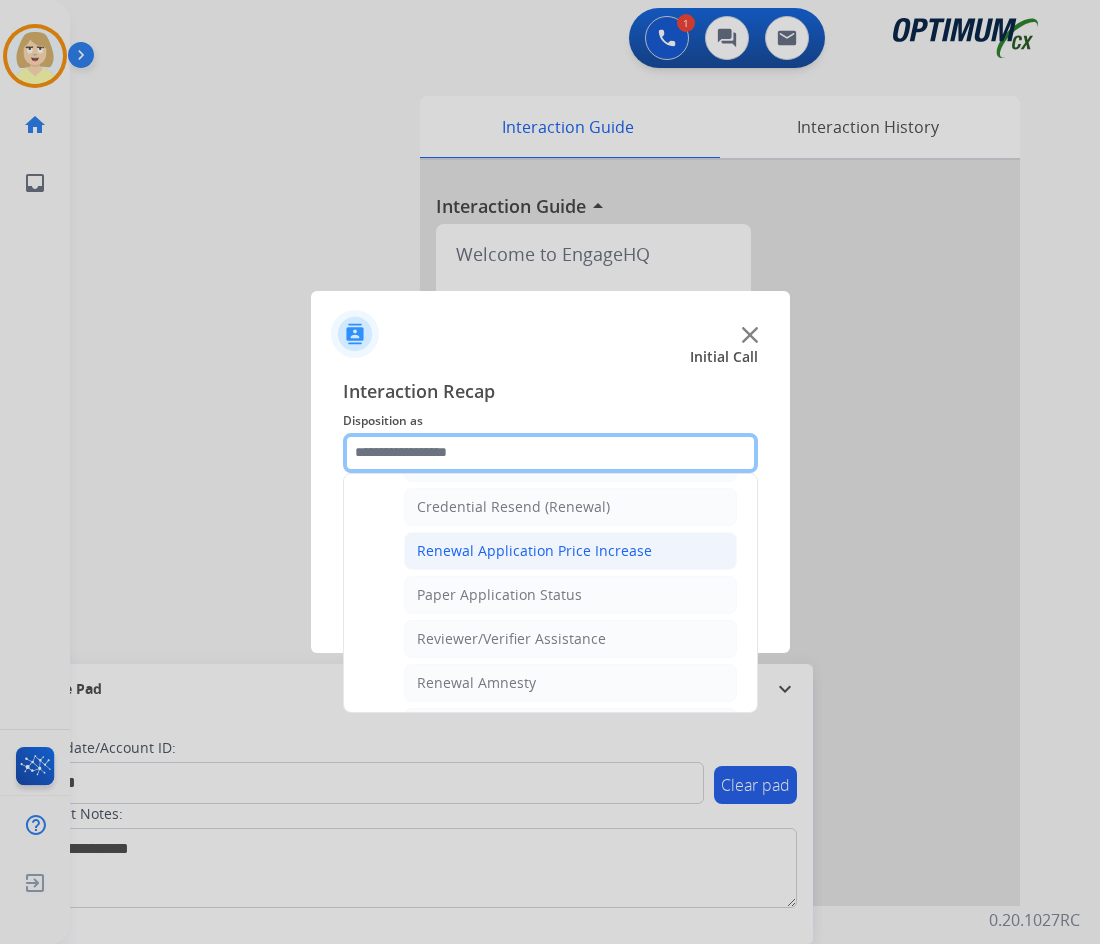 scroll, scrollTop: 536, scrollLeft: 0, axis: vertical 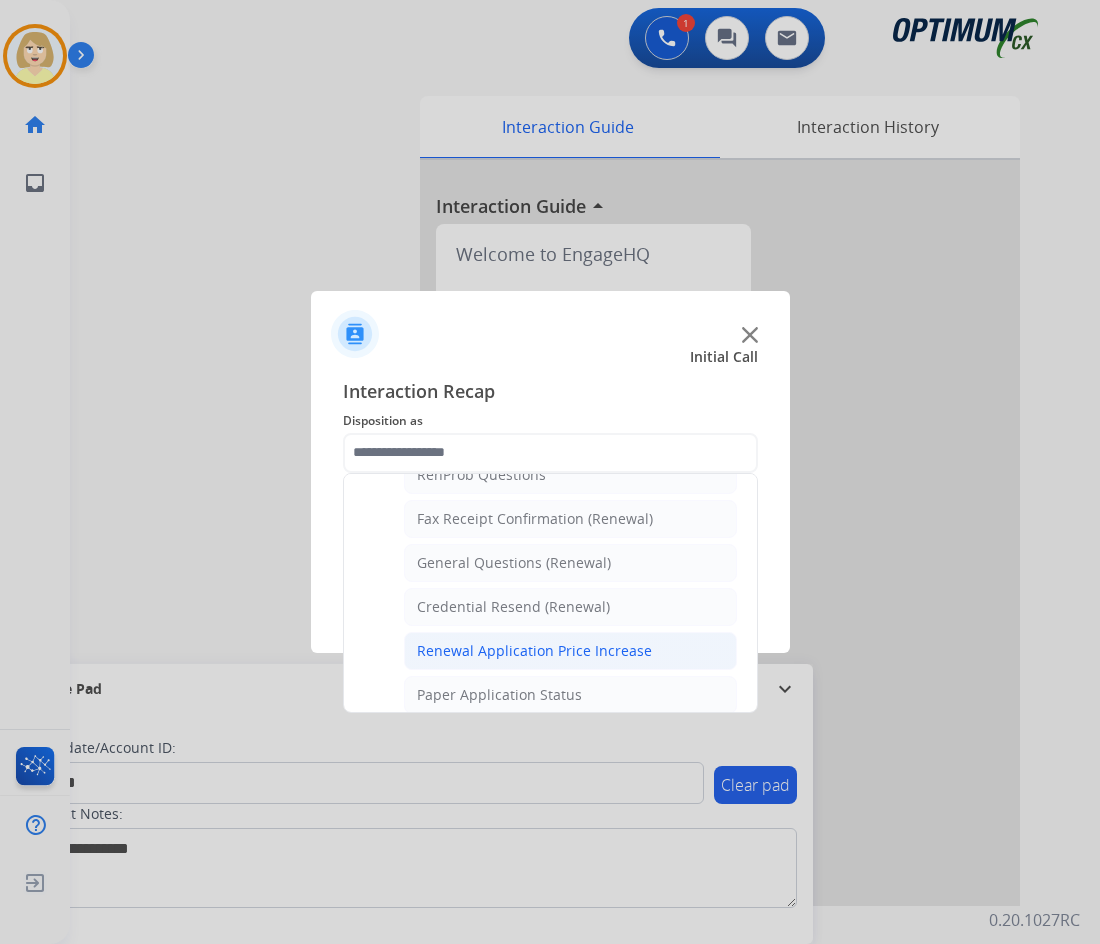 click on "General Questions (Renewal)" 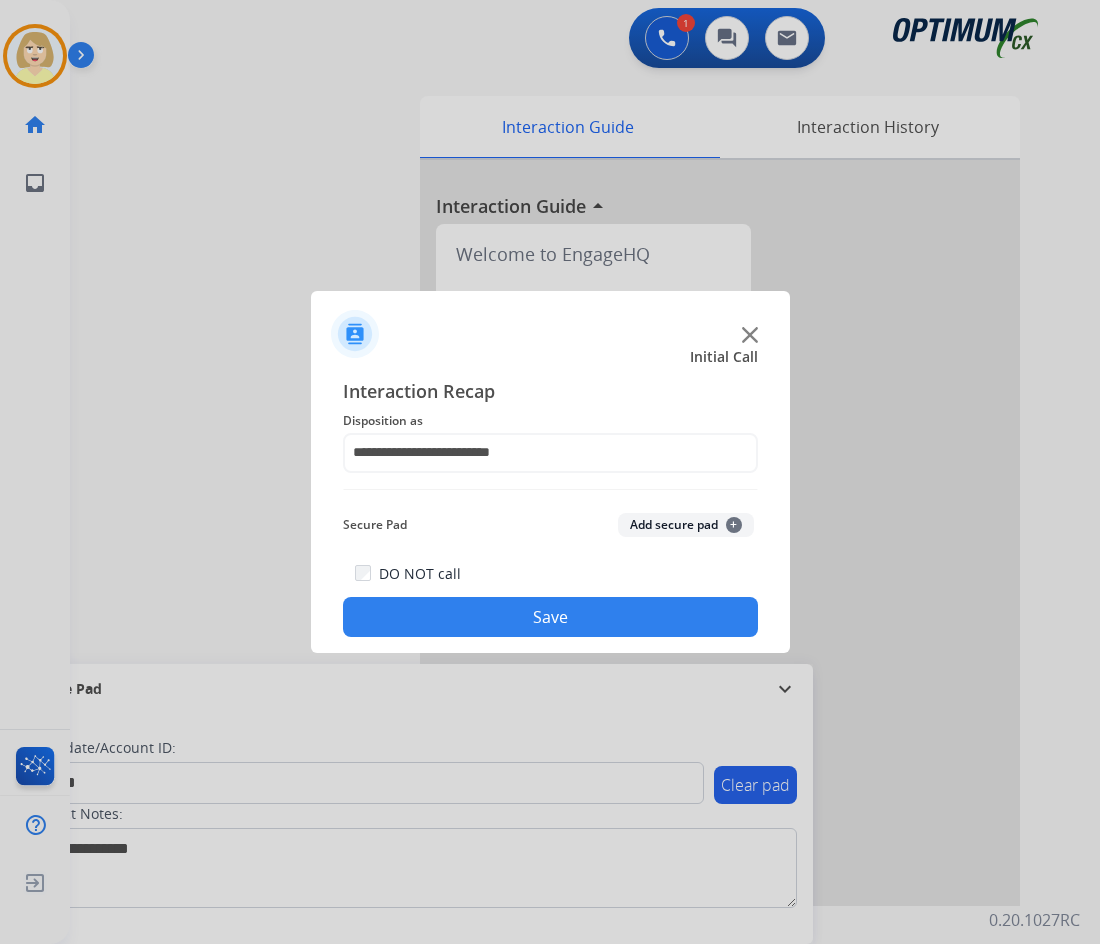 click on "Add secure pad  +" 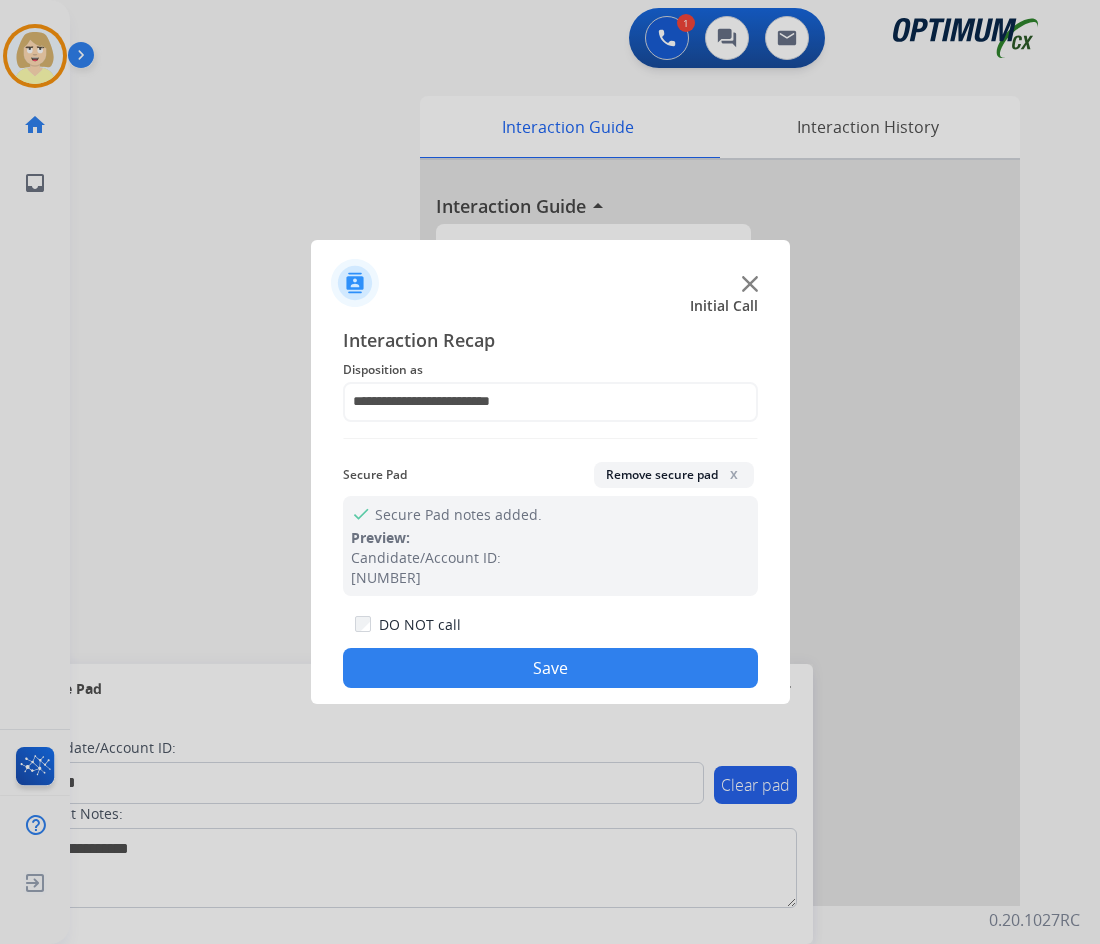 click on "Save" 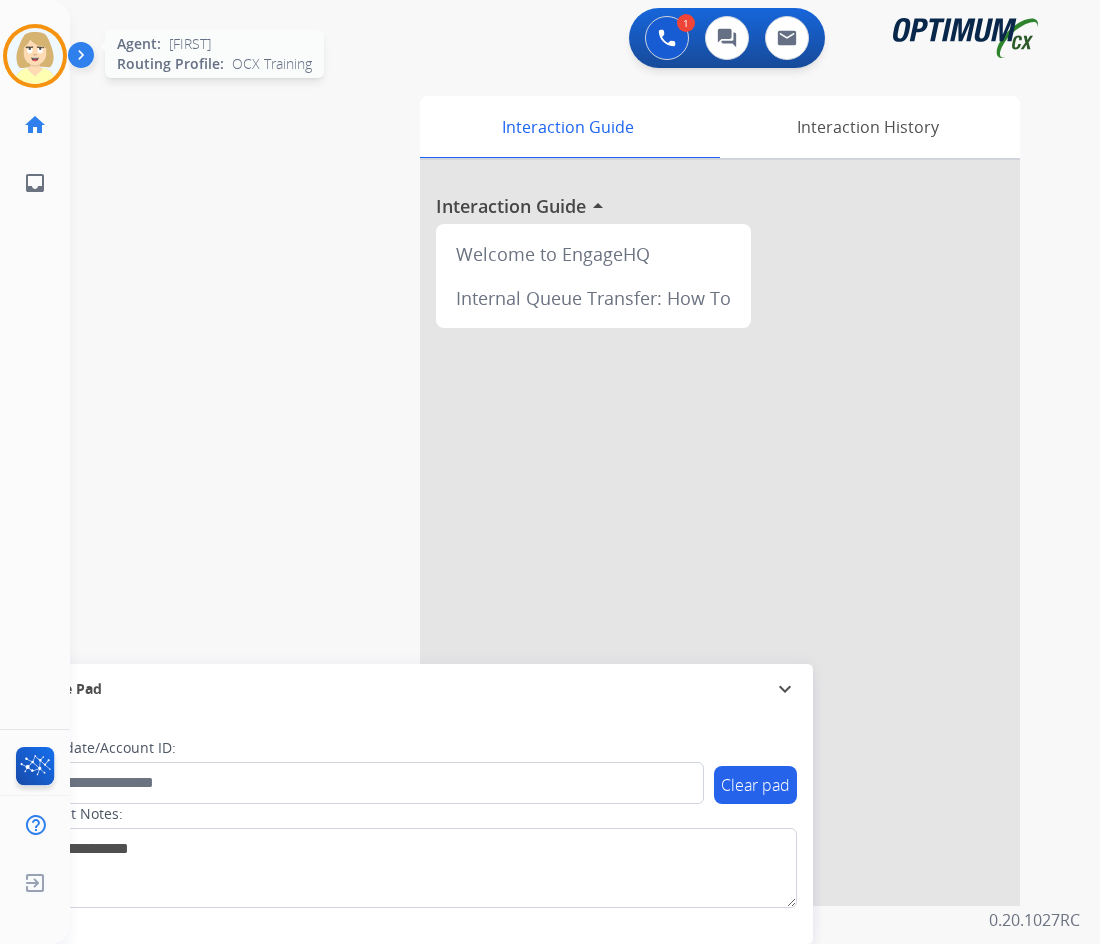 click at bounding box center [35, 56] 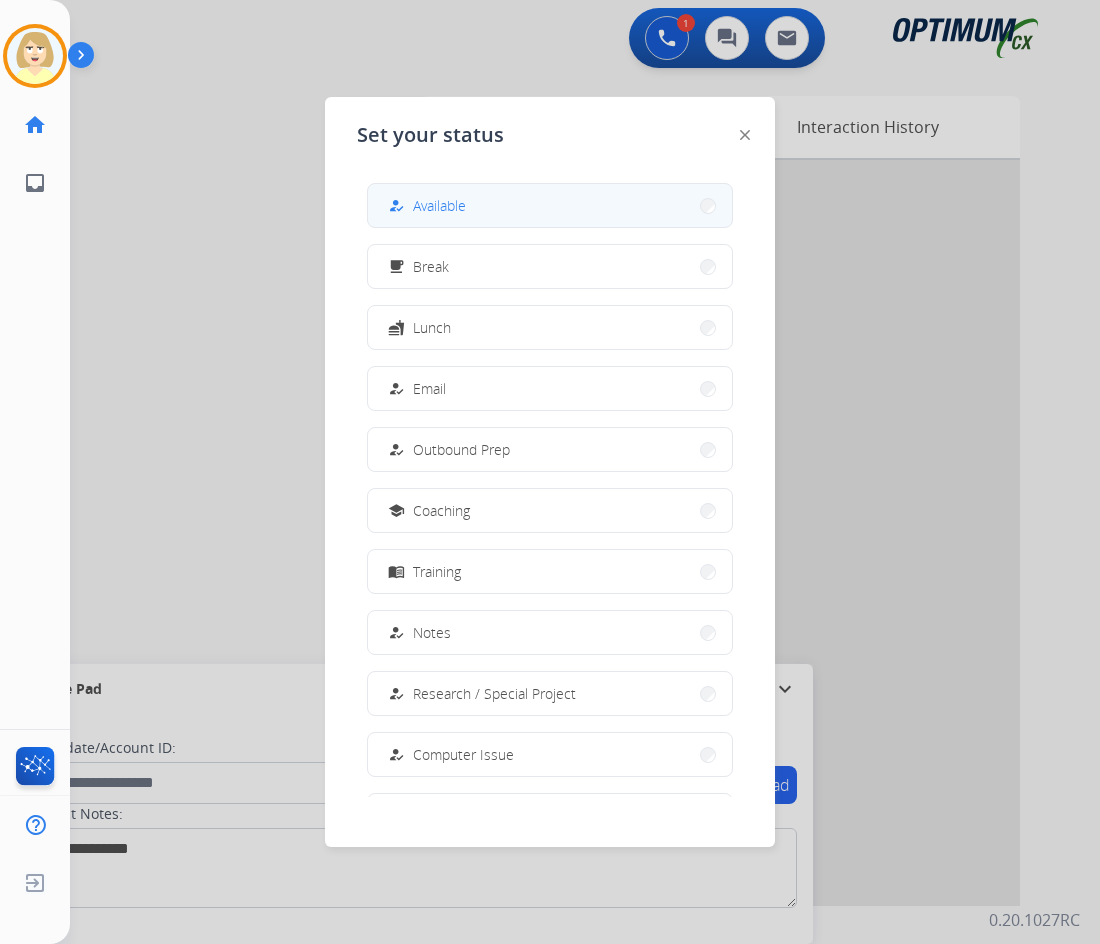 click on "Available" at bounding box center [439, 205] 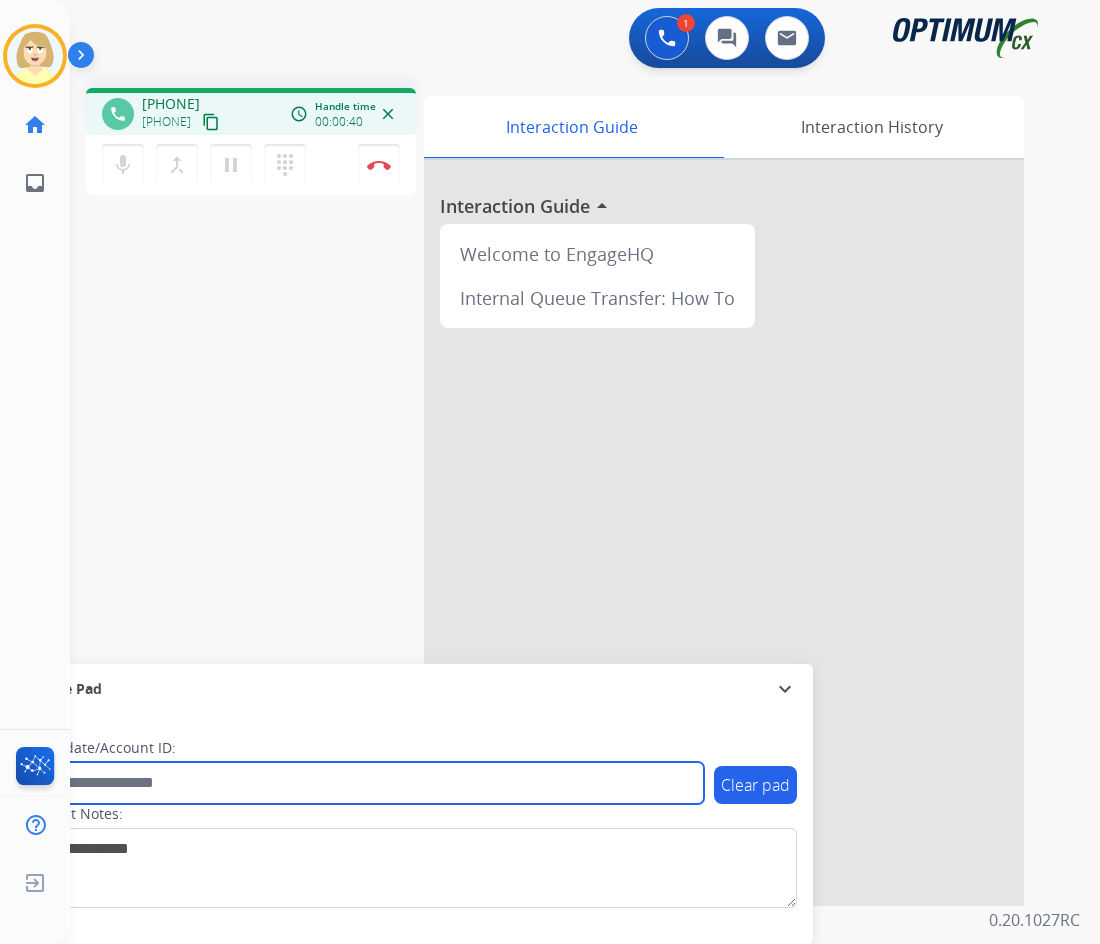 click at bounding box center (365, 783) 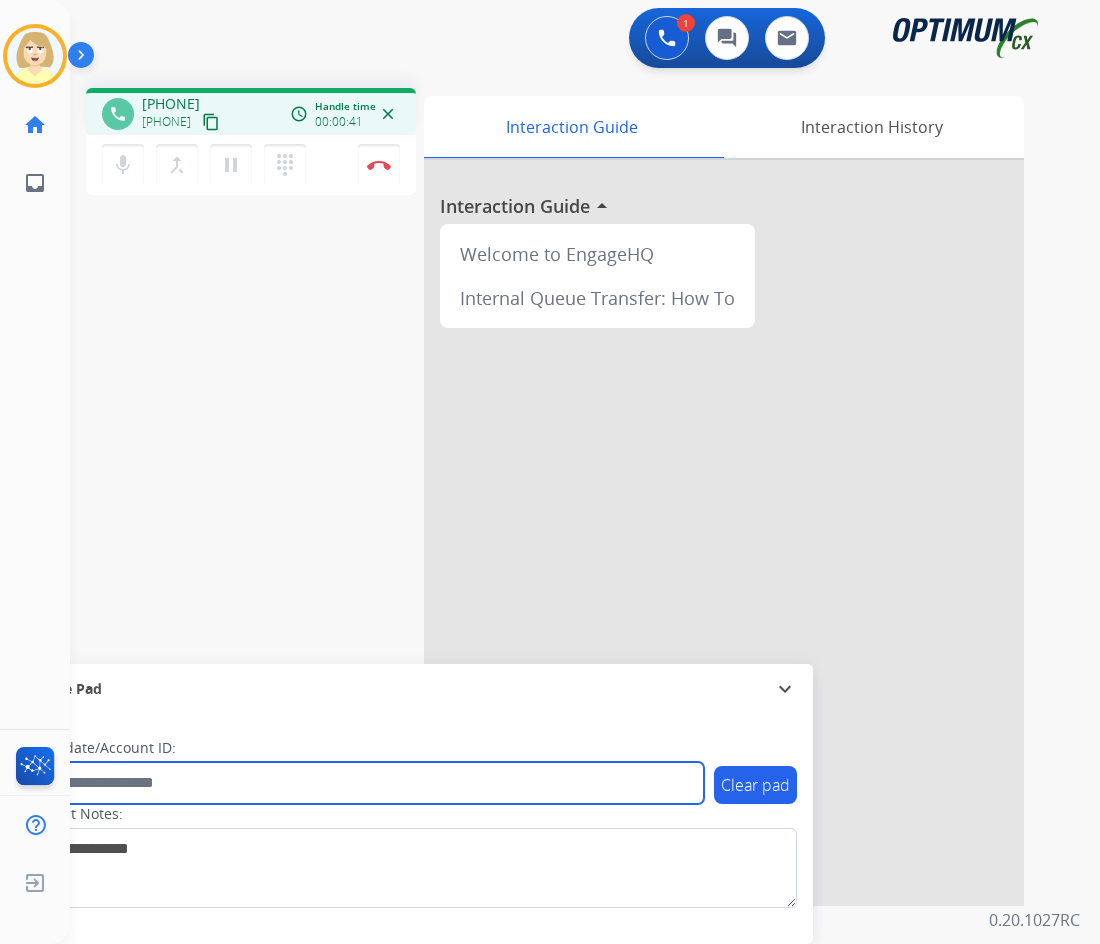 paste on "**********" 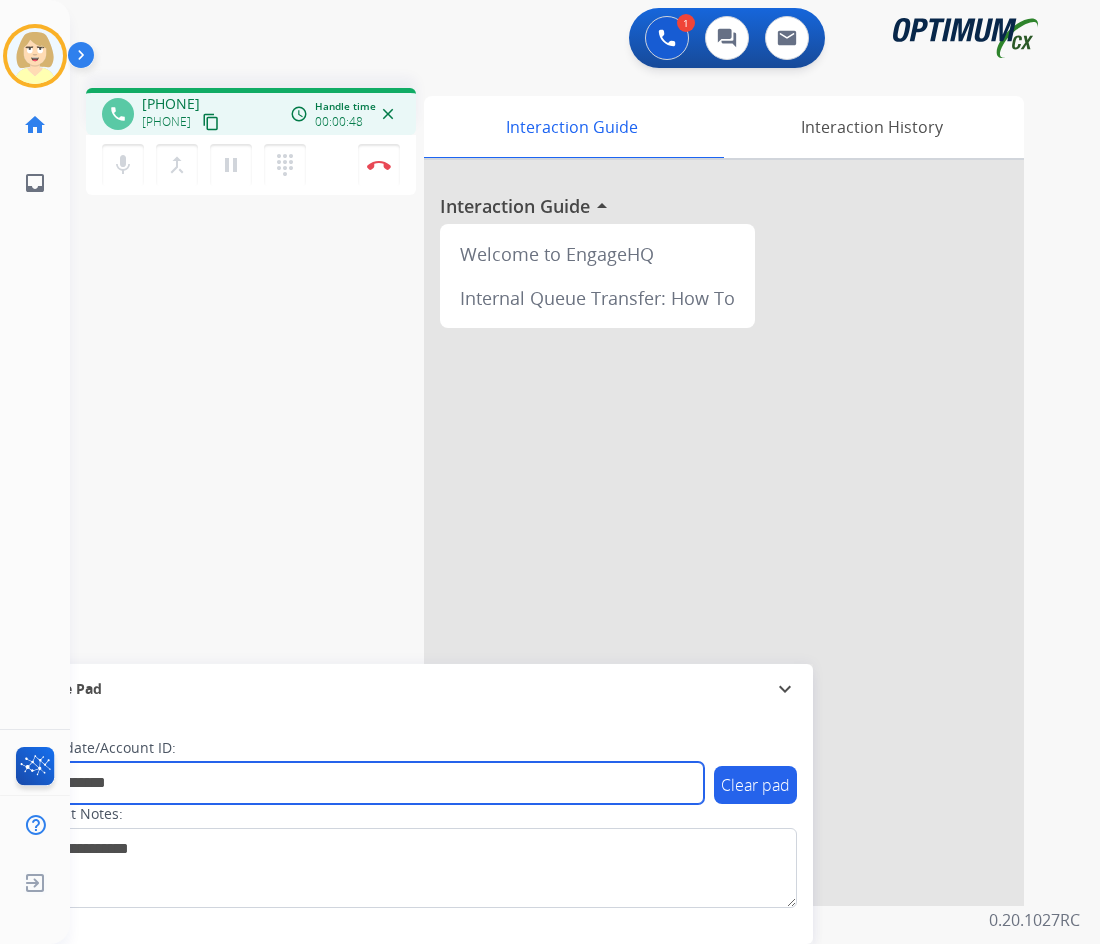drag, startPoint x: 187, startPoint y: 778, endPoint x: -129, endPoint y: 763, distance: 316.3558 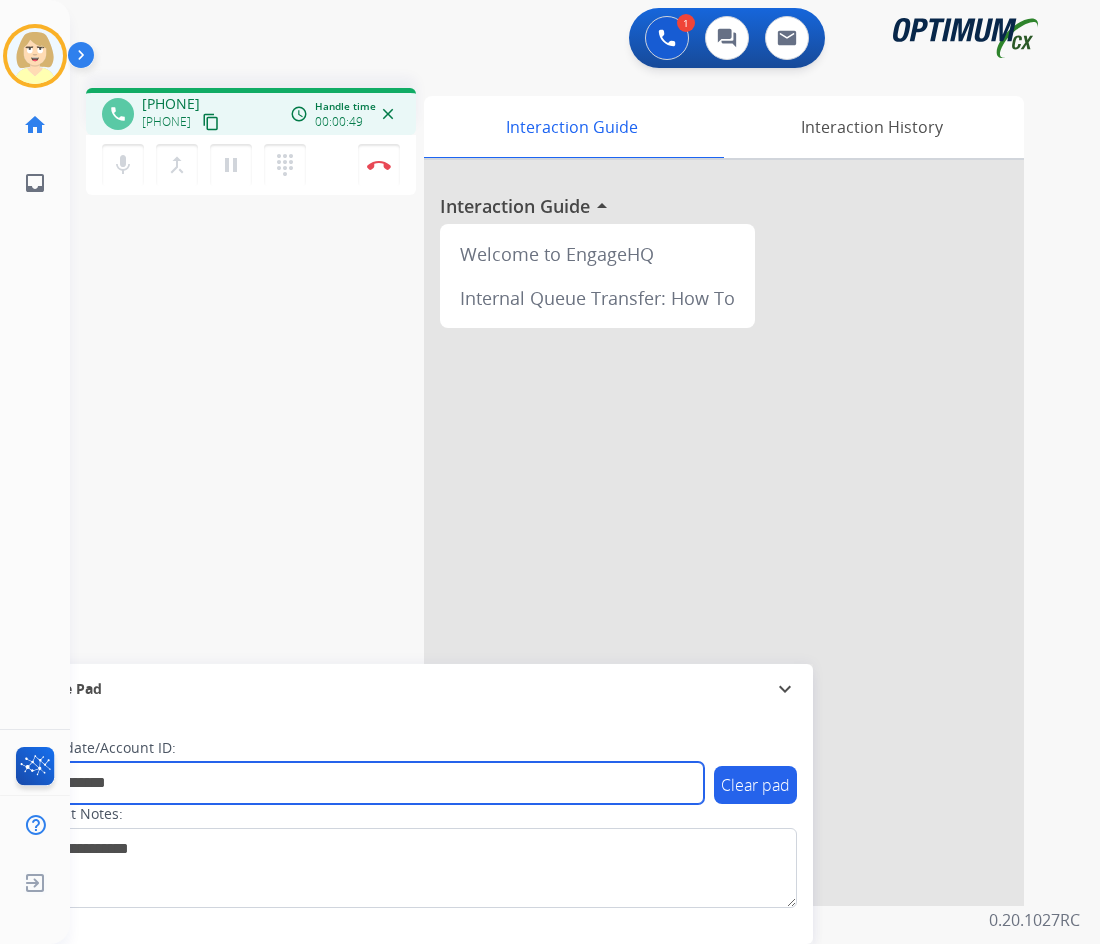 paste 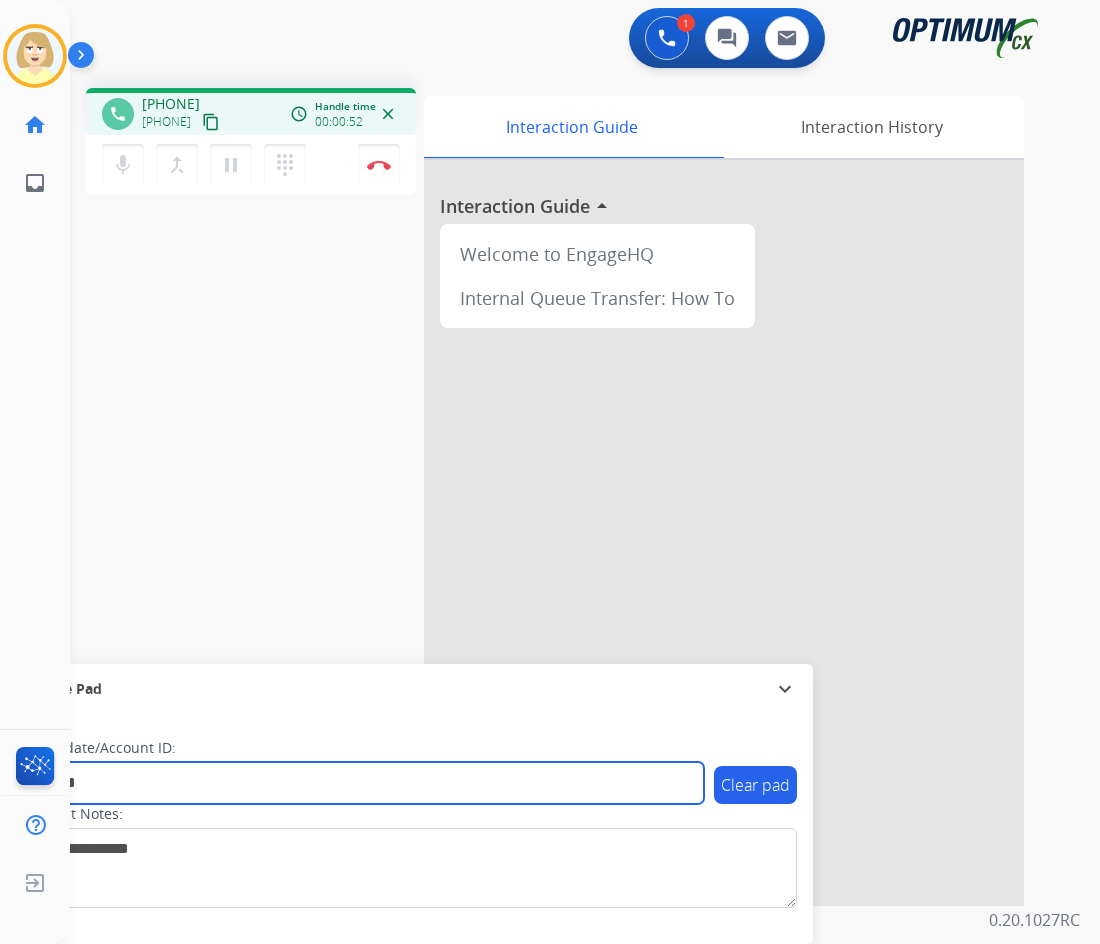 type on "*******" 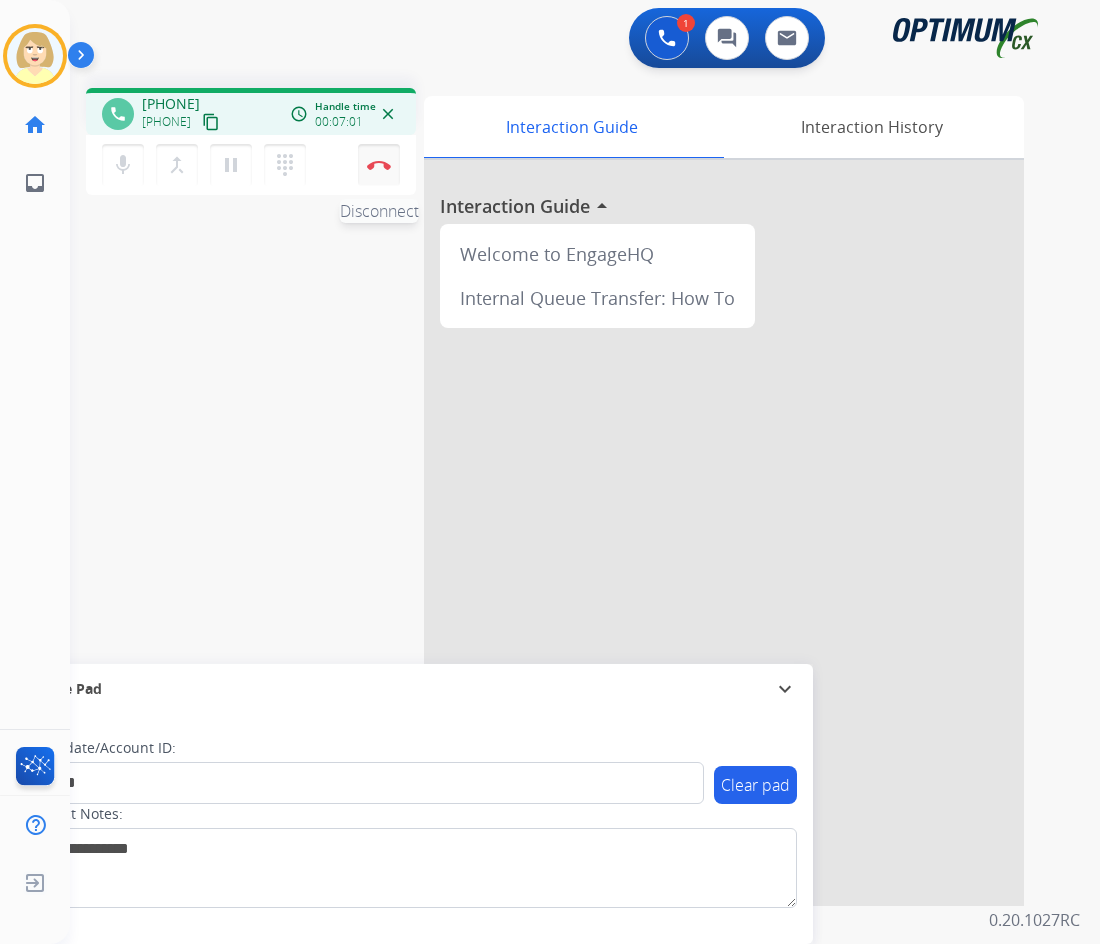 click at bounding box center (379, 165) 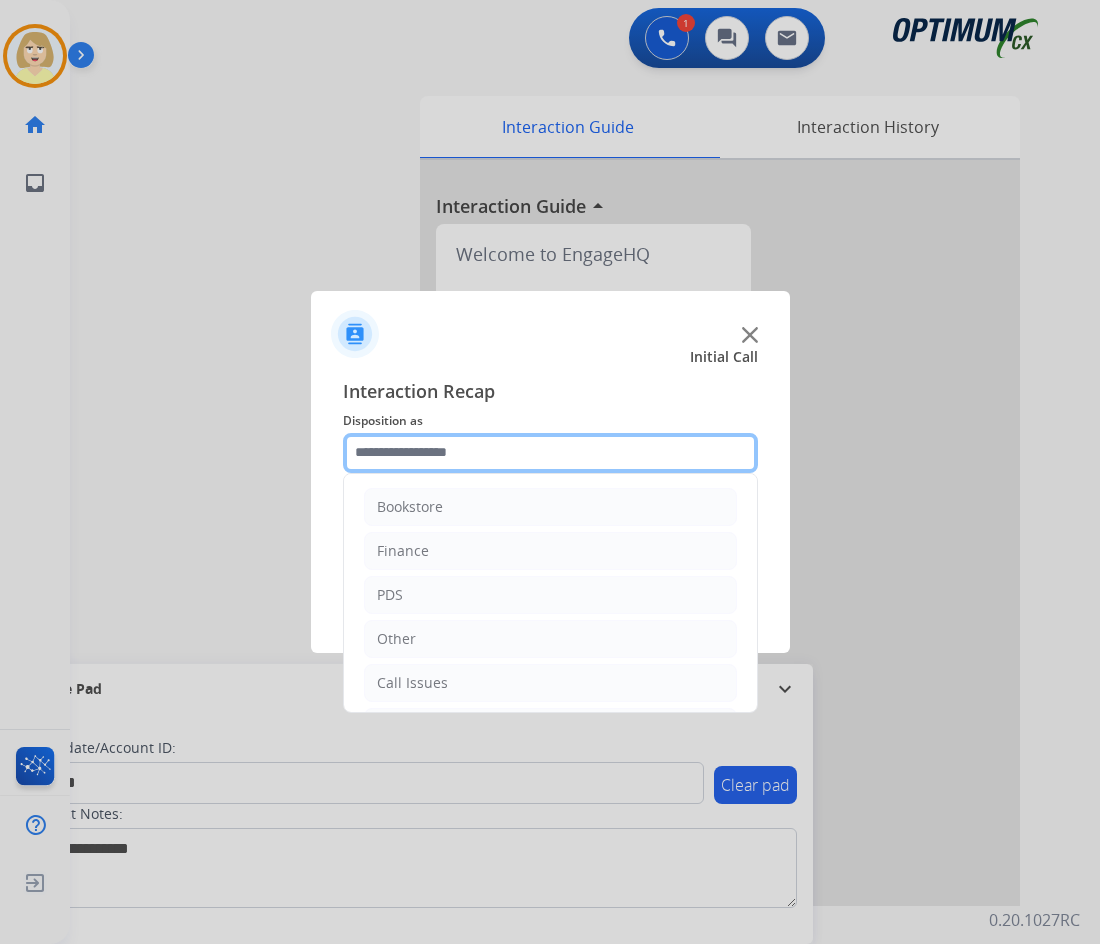 click 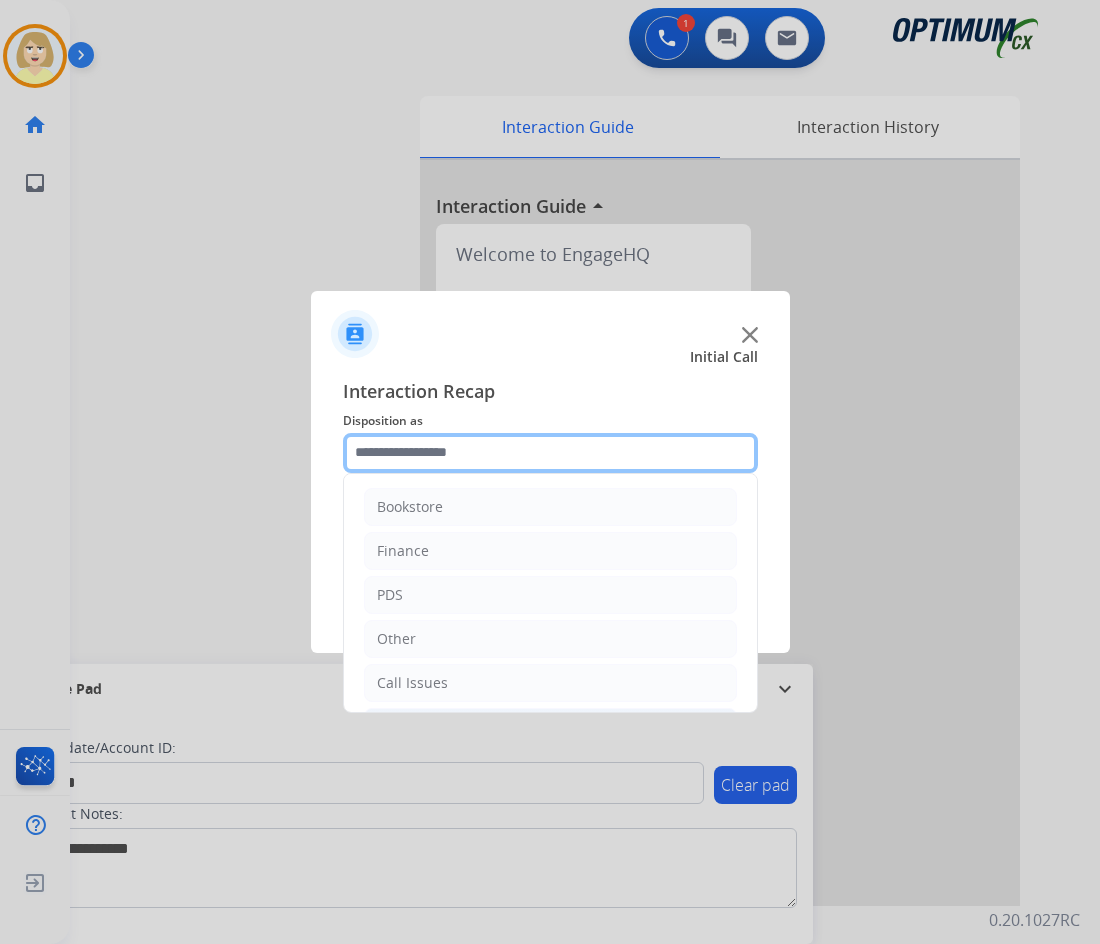 scroll, scrollTop: 136, scrollLeft: 0, axis: vertical 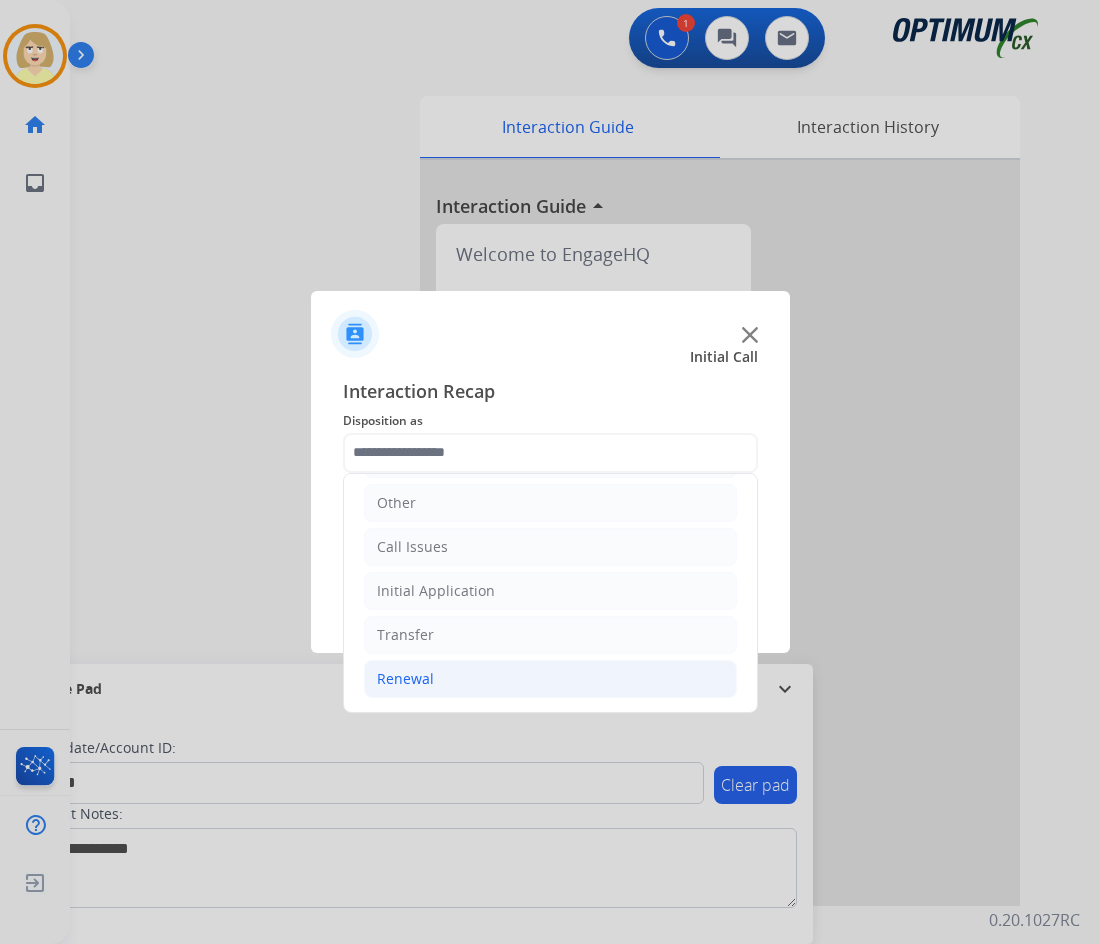 click on "Renewal" 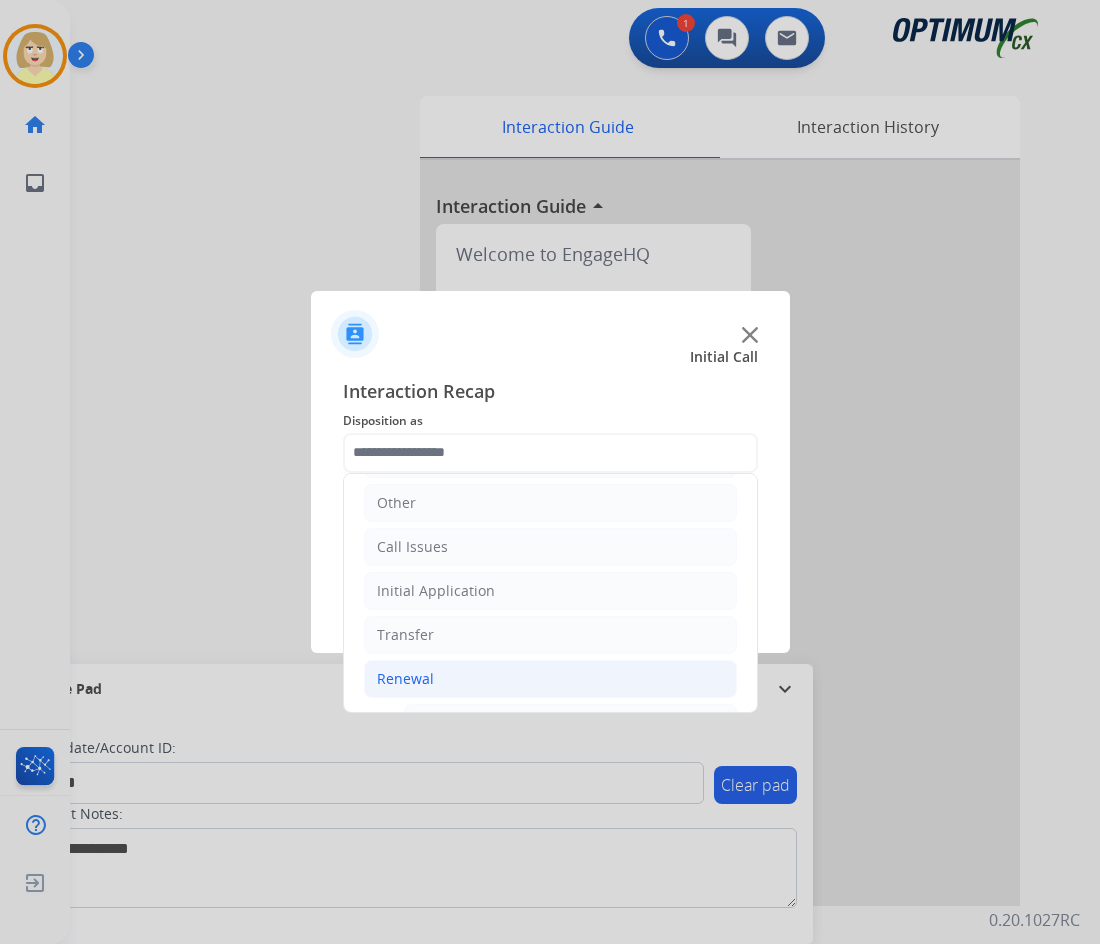 click on "Renewal" 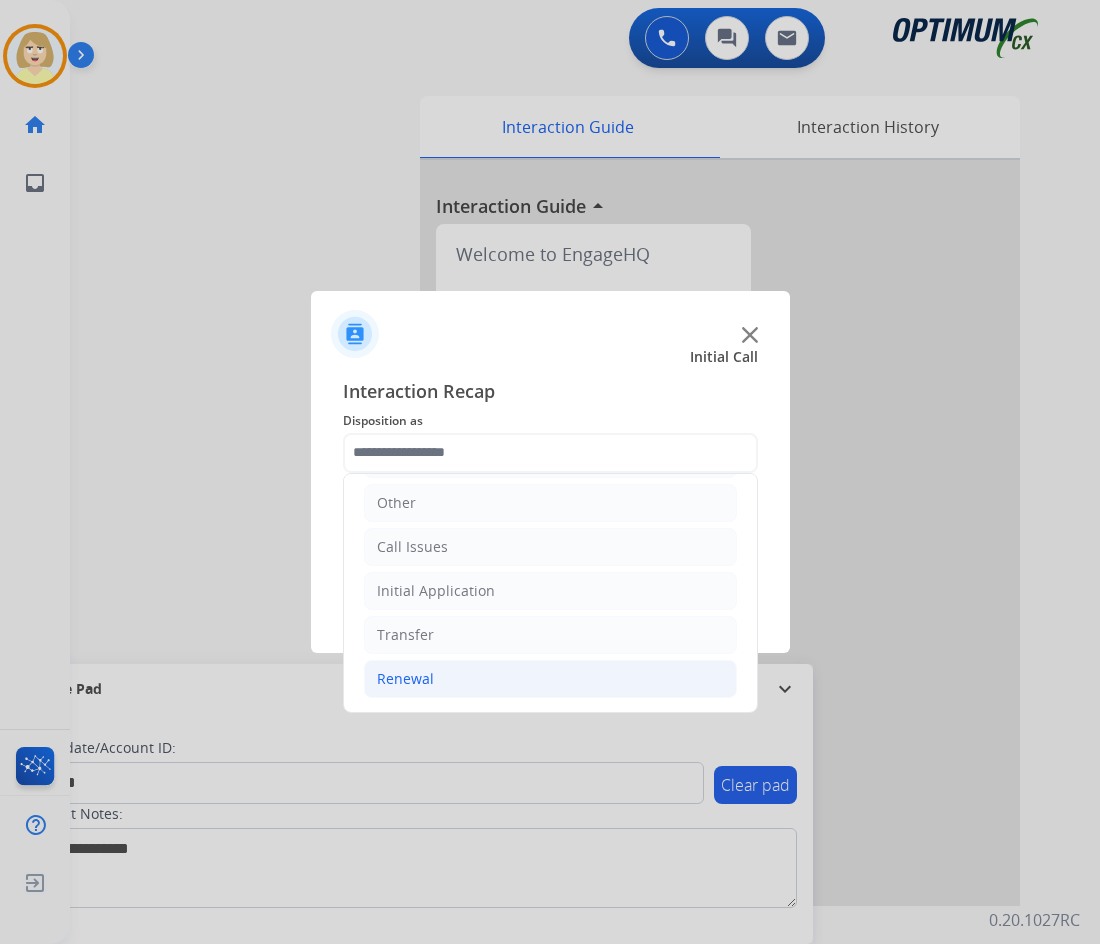 click on "Renewal" 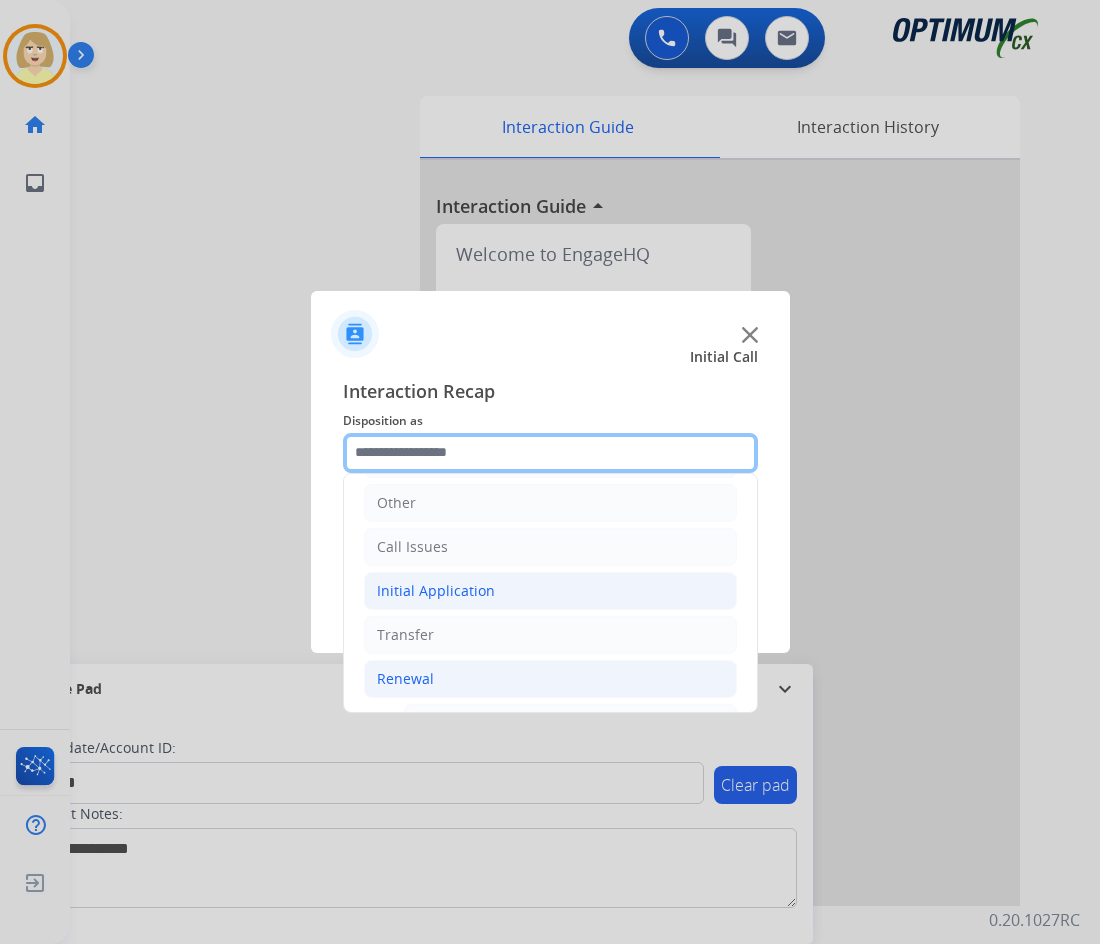 scroll, scrollTop: 536, scrollLeft: 0, axis: vertical 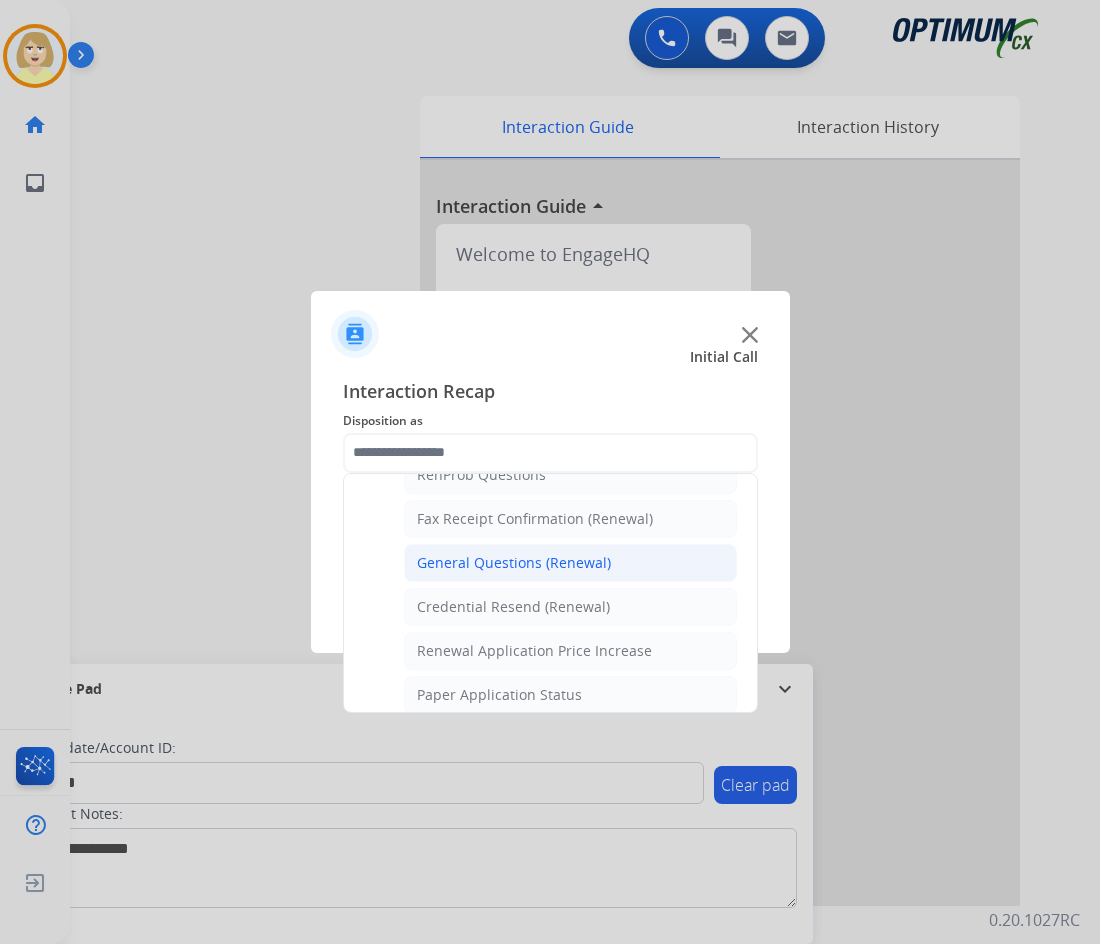 click on "General Questions (Renewal)" 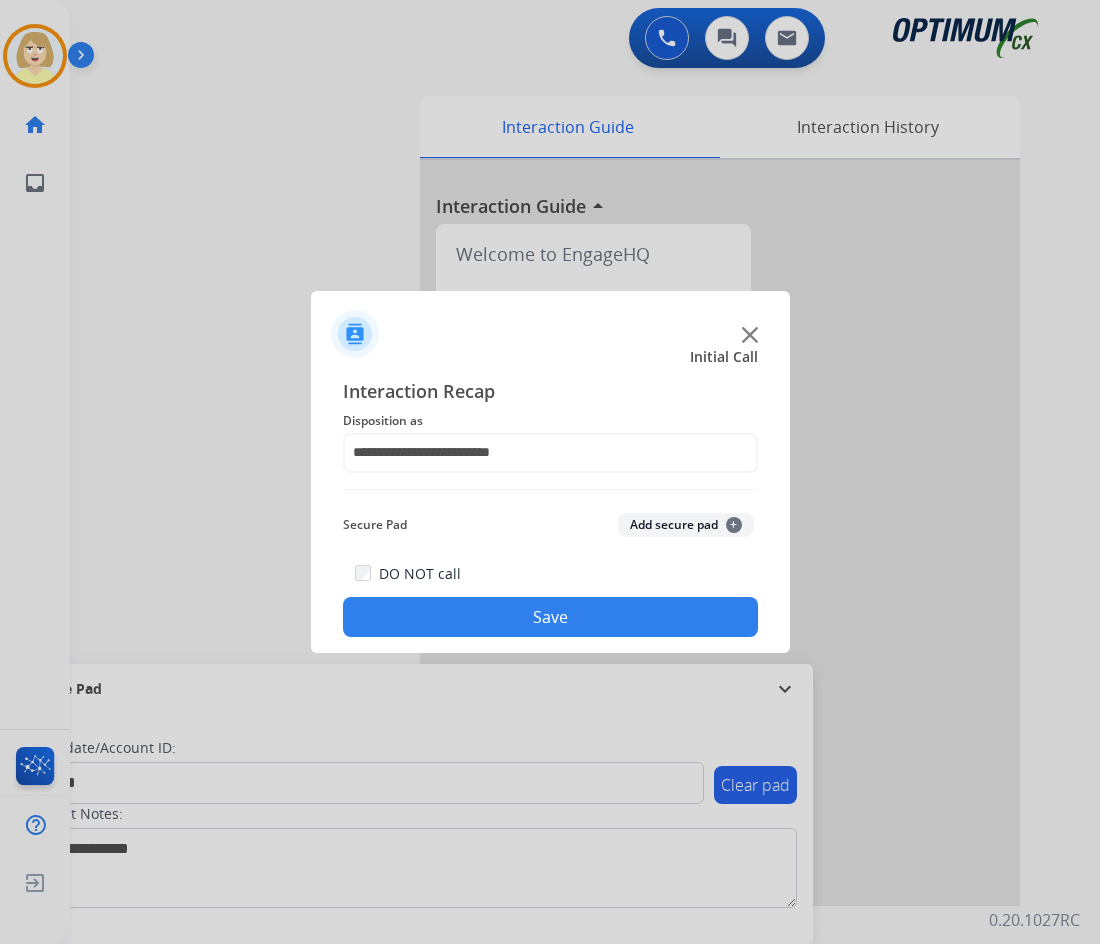 click on "Add secure pad  +" 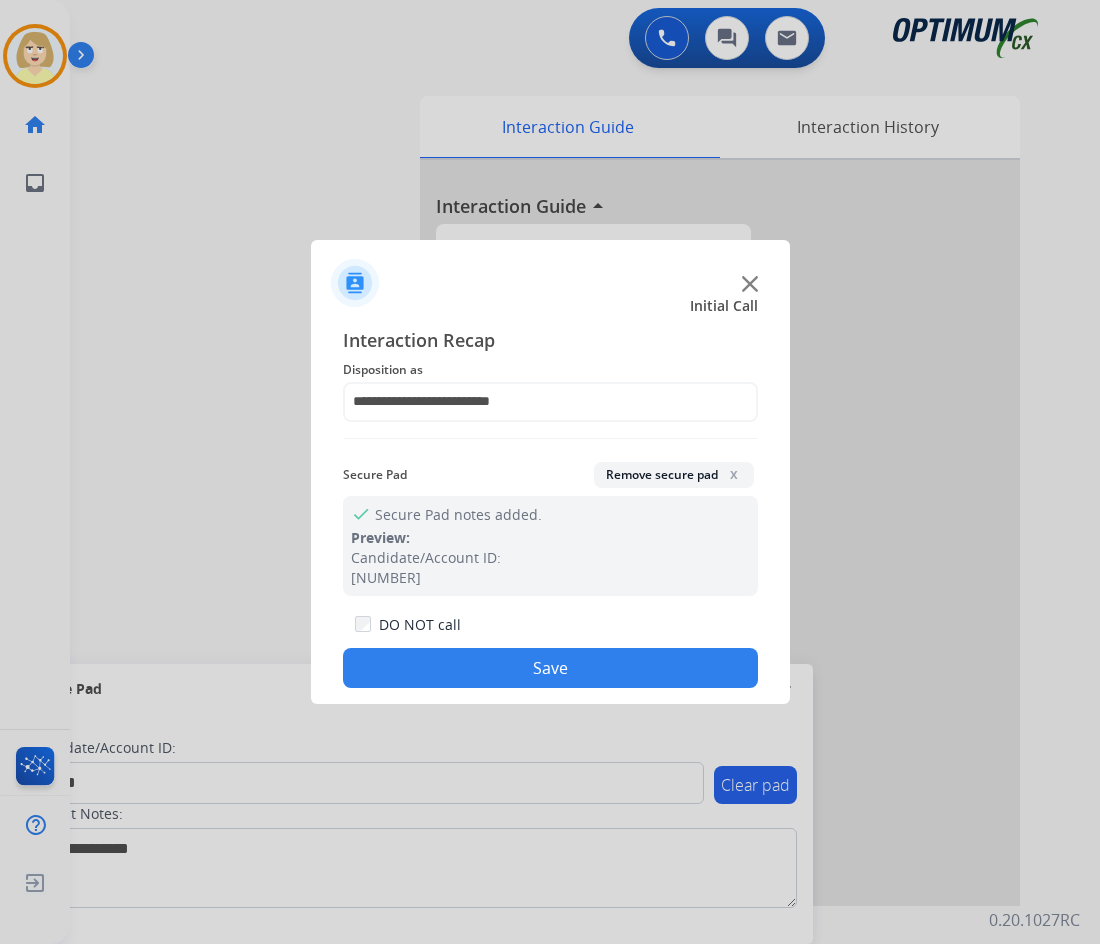 click on "Save" 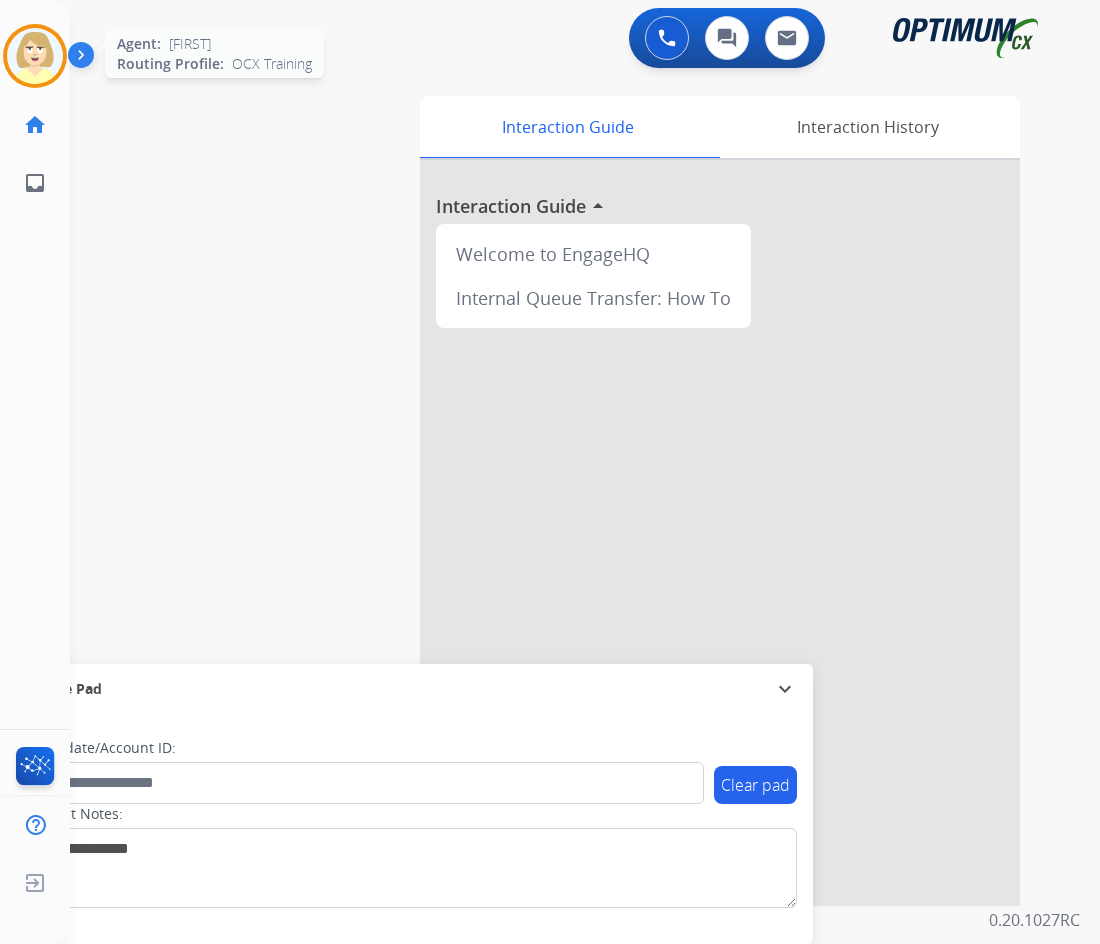 click at bounding box center [35, 56] 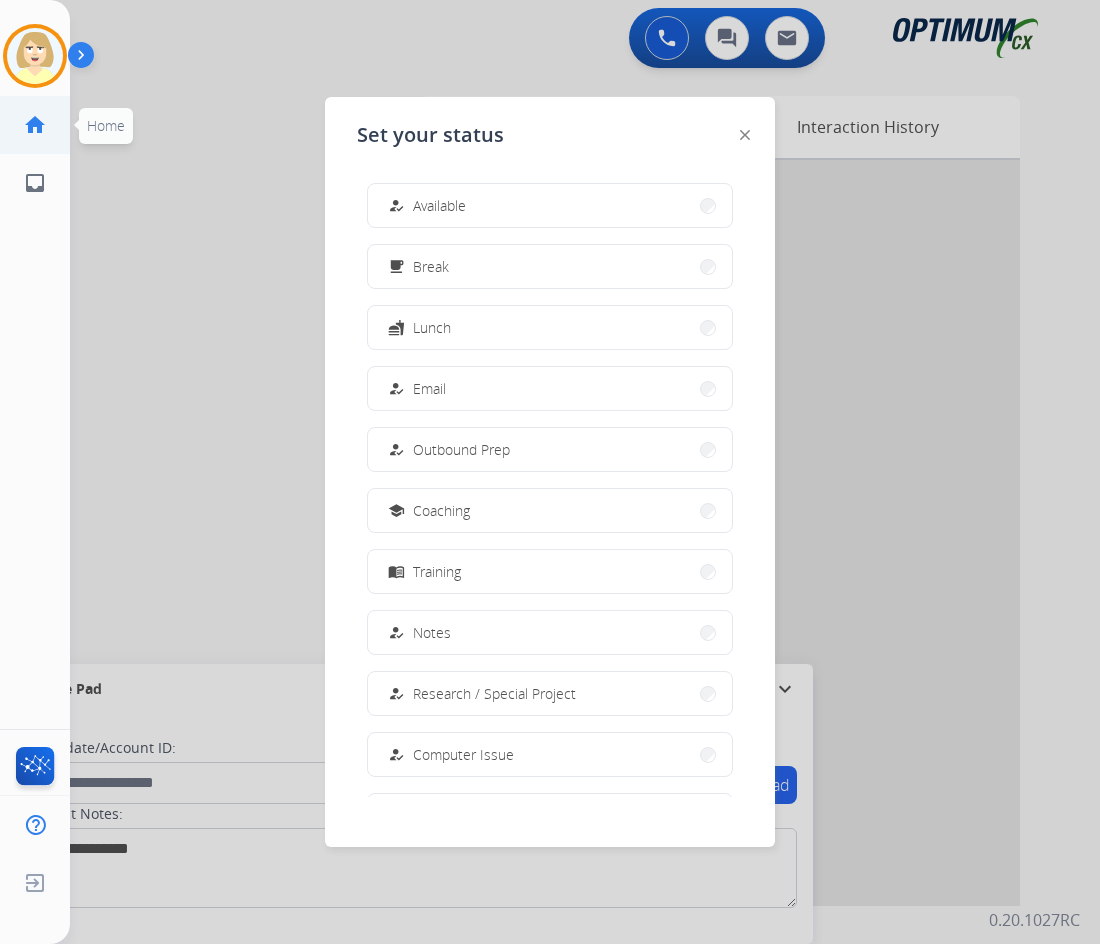 drag, startPoint x: 467, startPoint y: 206, endPoint x: 68, endPoint y: 147, distance: 403.33856 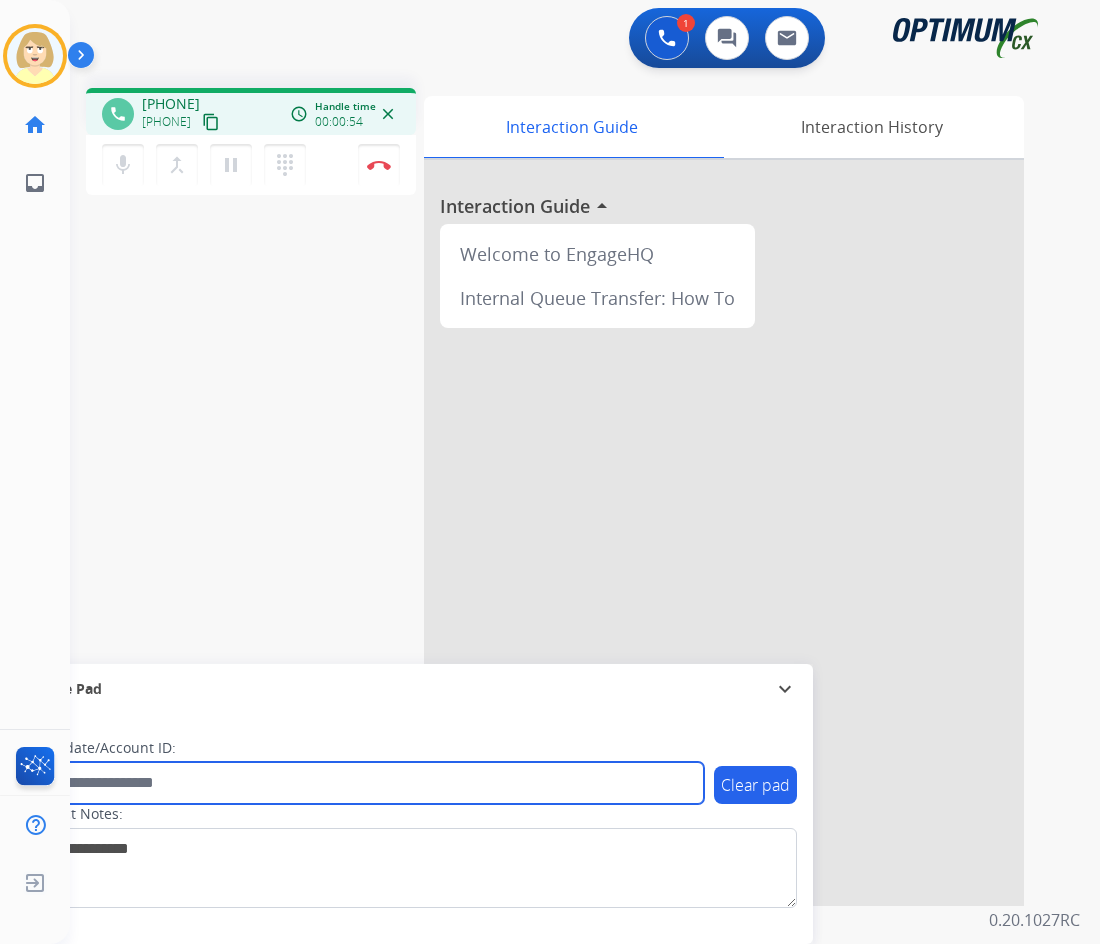 click at bounding box center (365, 783) 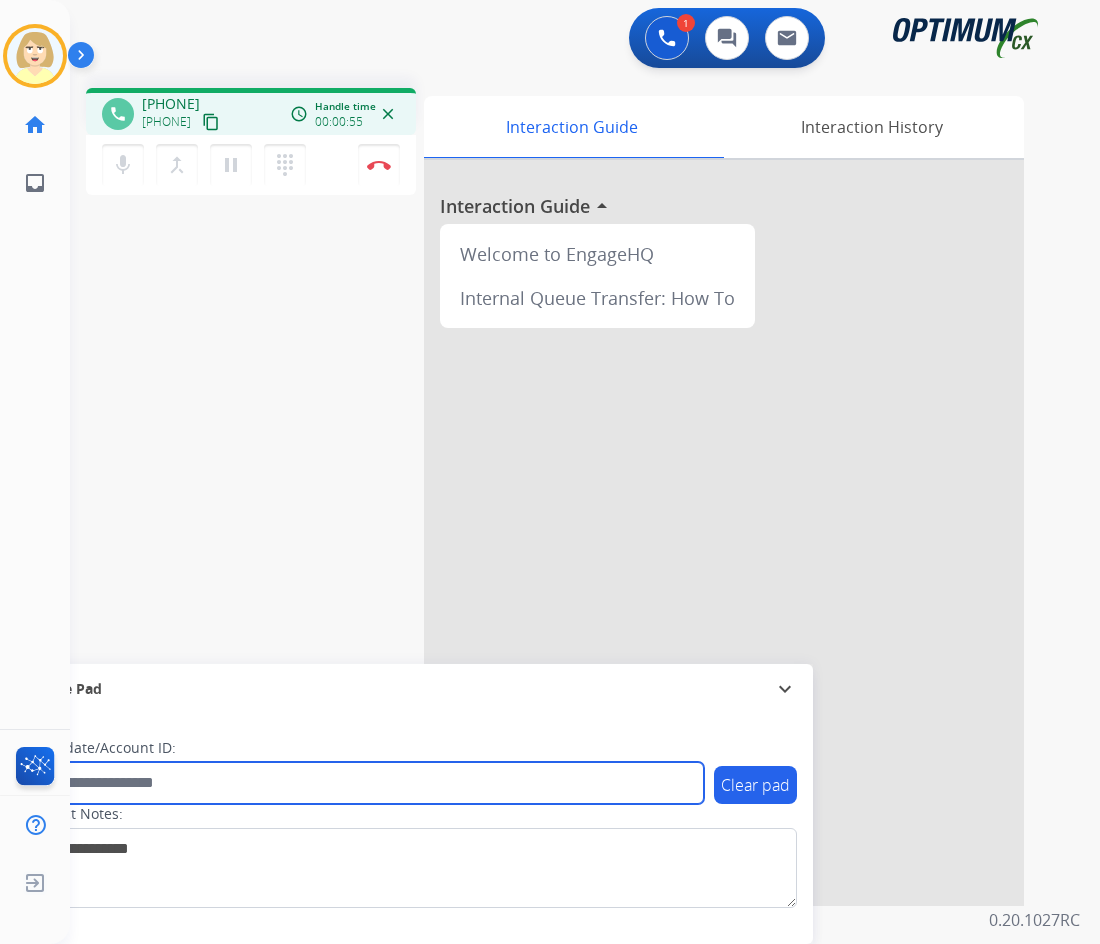 paste on "**********" 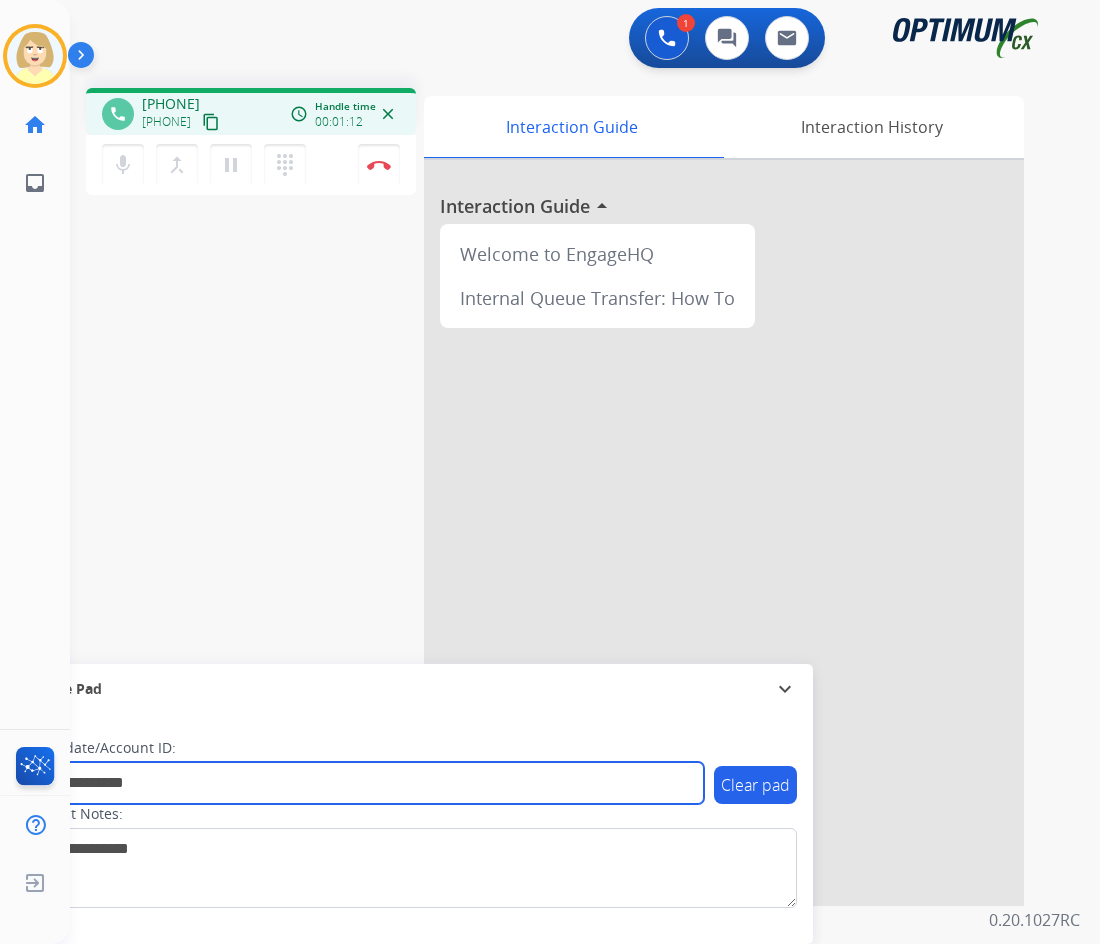 click on "**********" at bounding box center [365, 783] 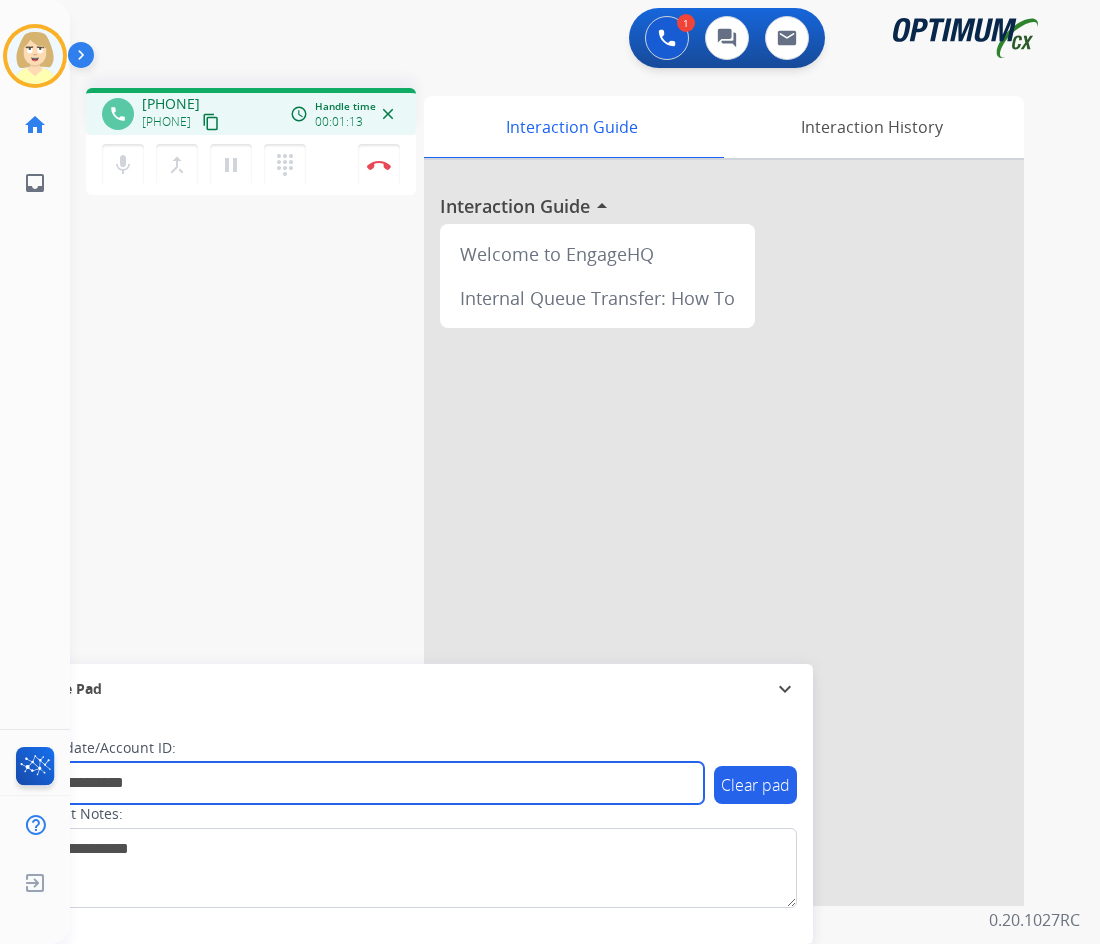 drag, startPoint x: 168, startPoint y: 780, endPoint x: -15, endPoint y: 753, distance: 184.98108 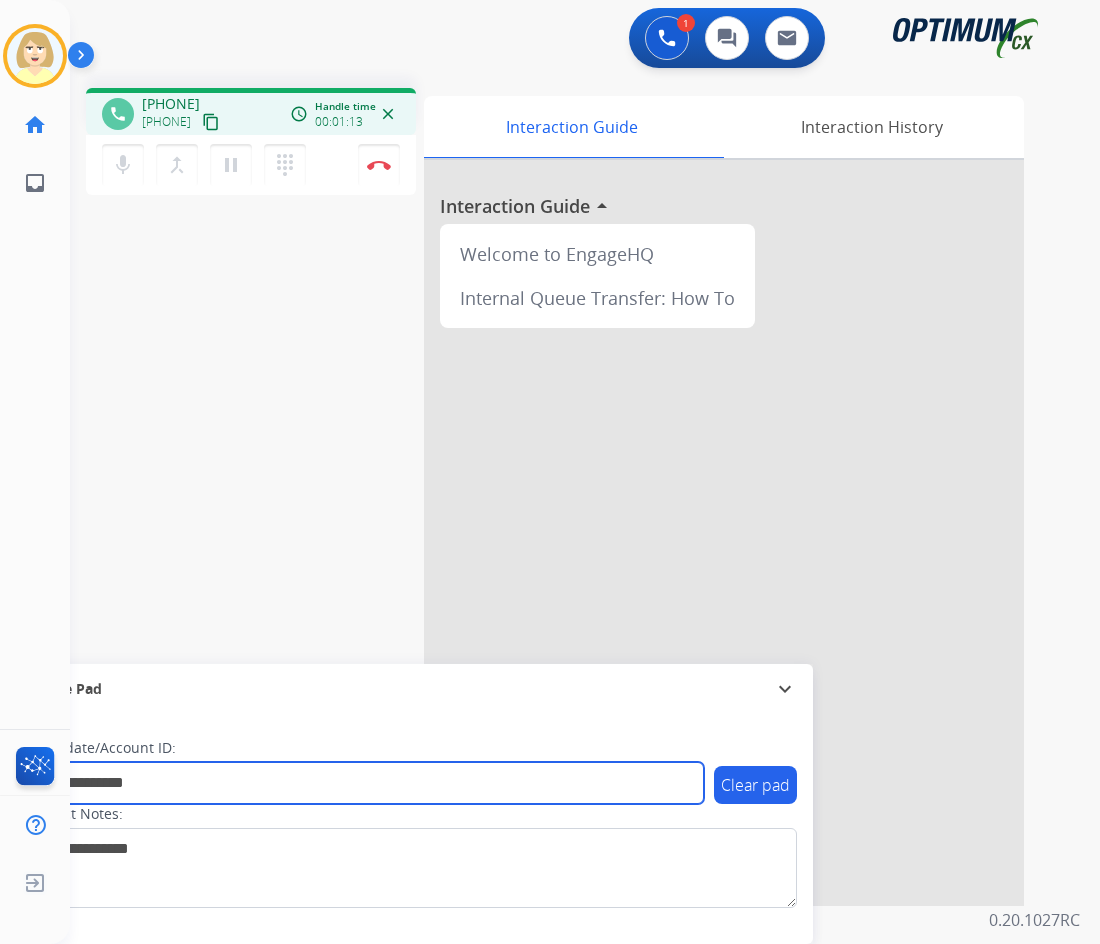 click on "**********" at bounding box center (550, 472) 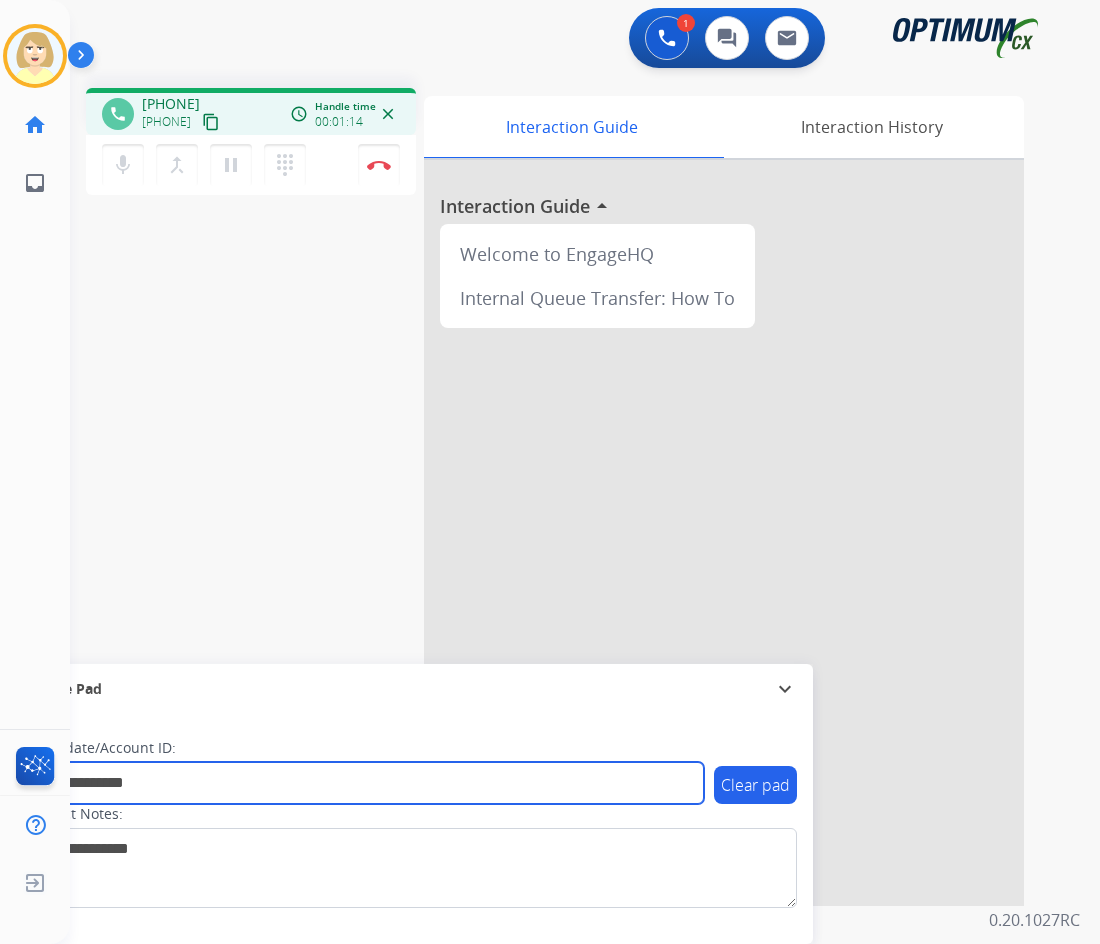 paste 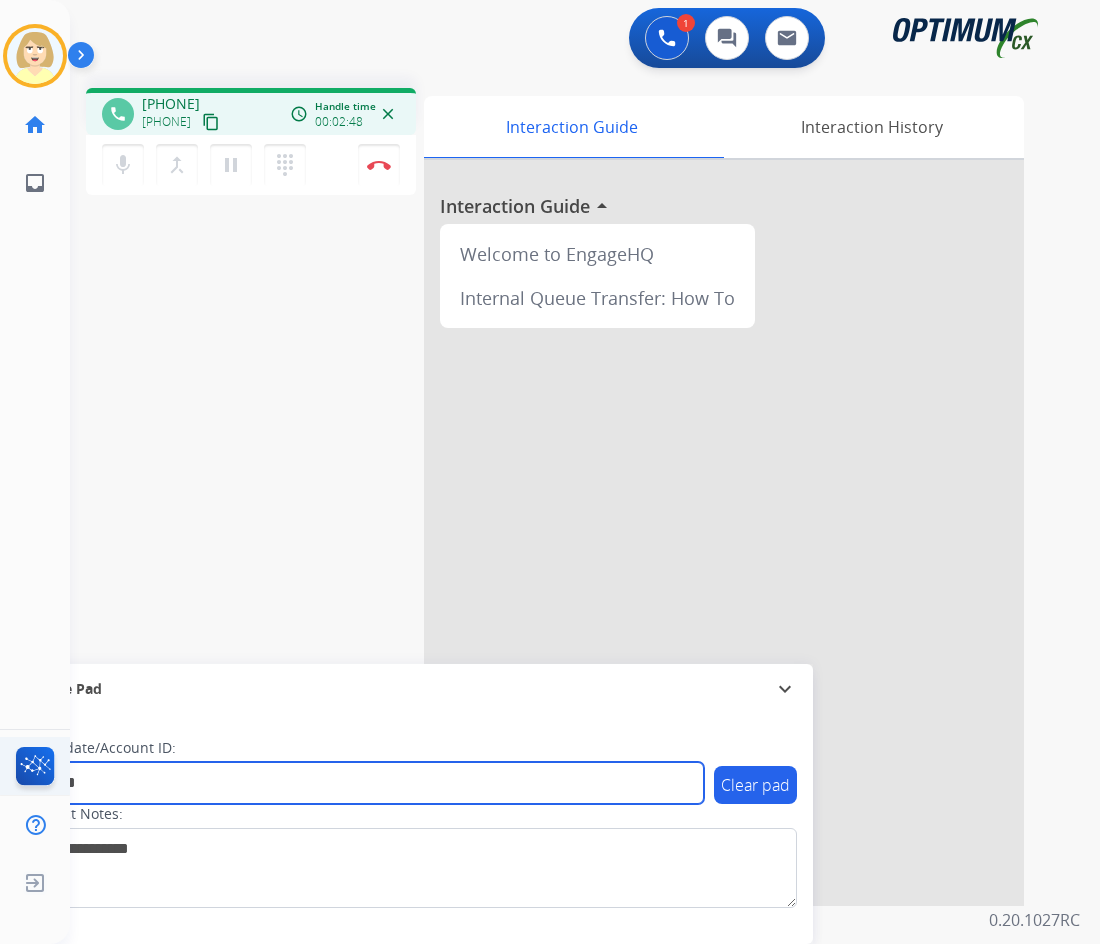 type on "*******" 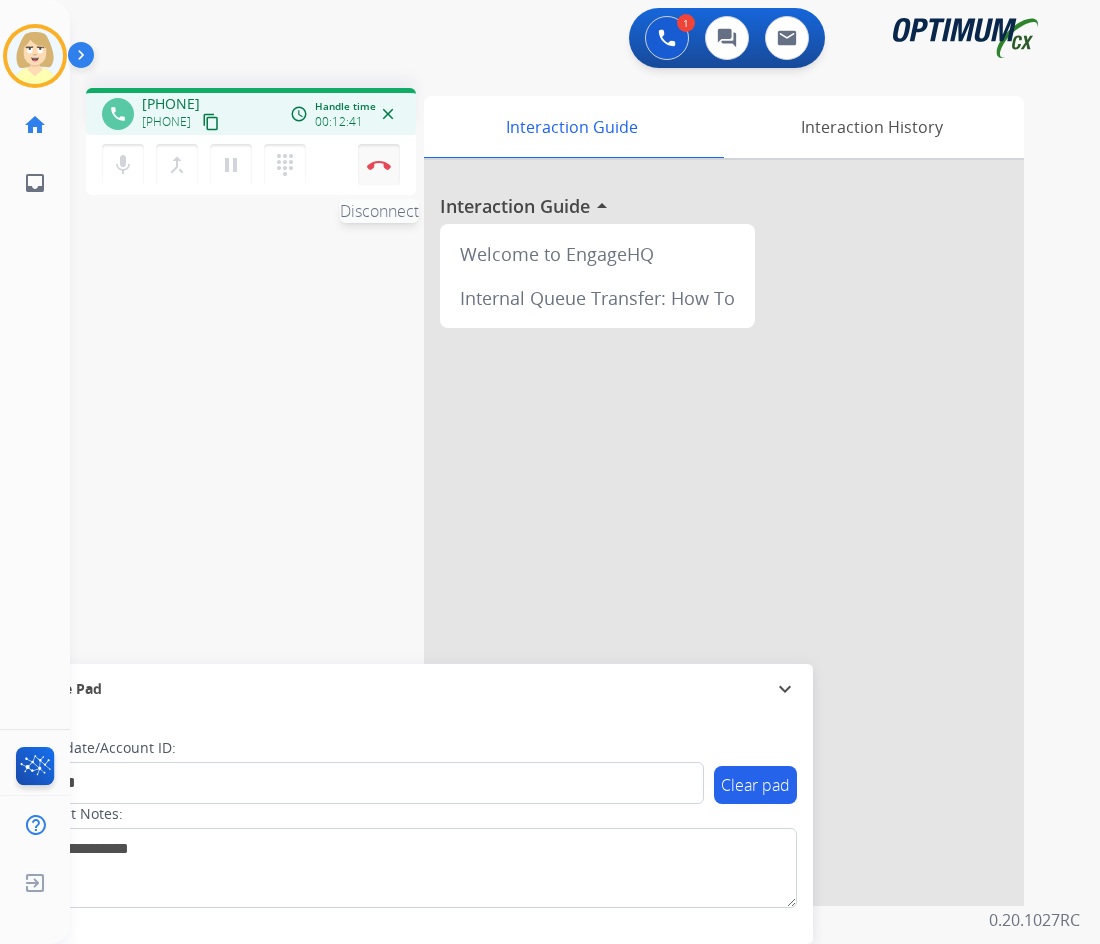 click on "Disconnect" at bounding box center [379, 165] 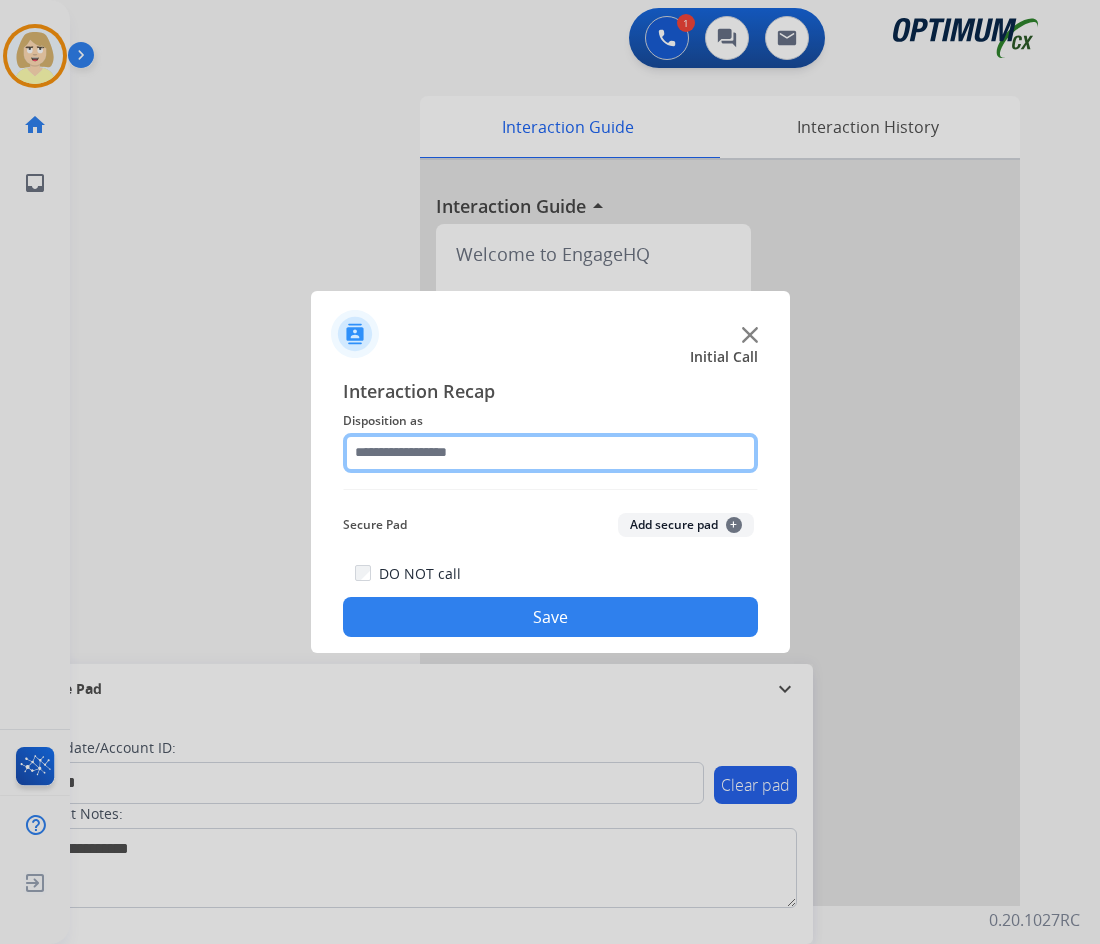 click 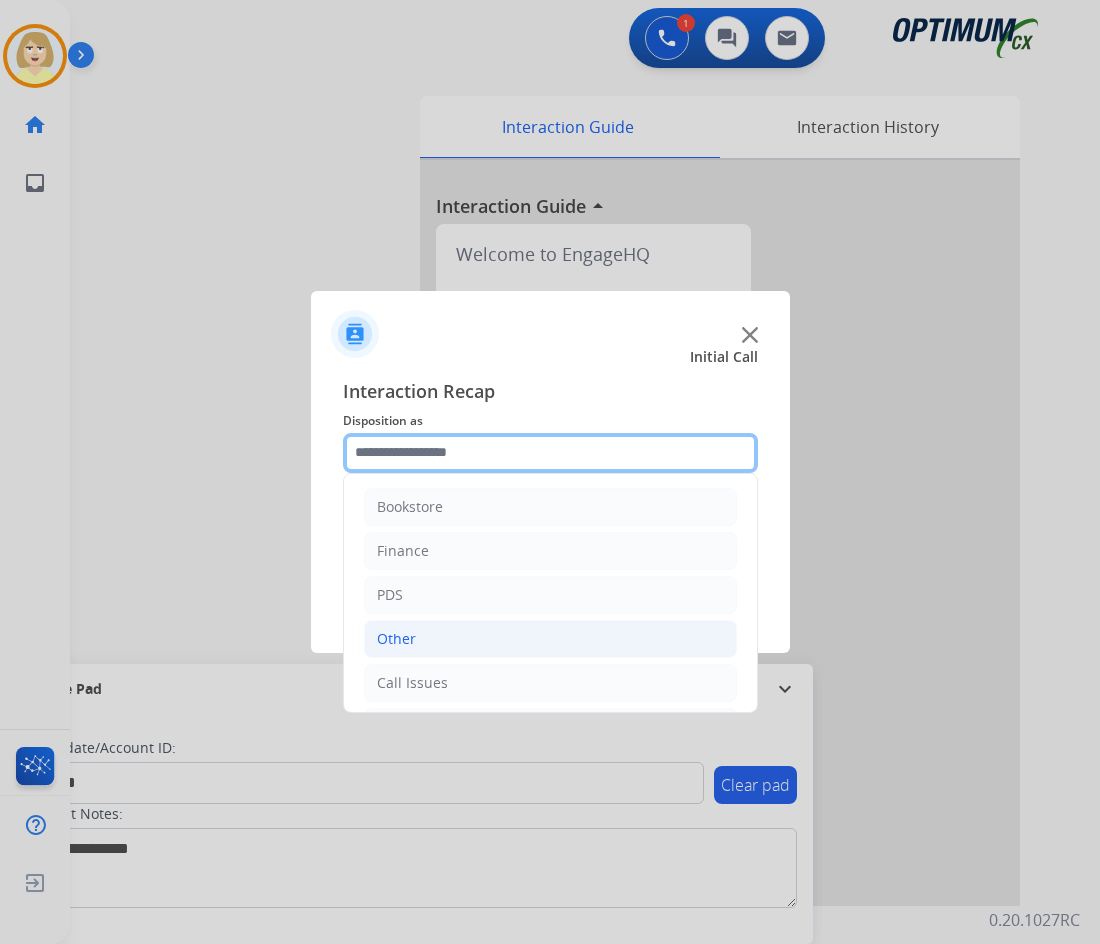 scroll, scrollTop: 136, scrollLeft: 0, axis: vertical 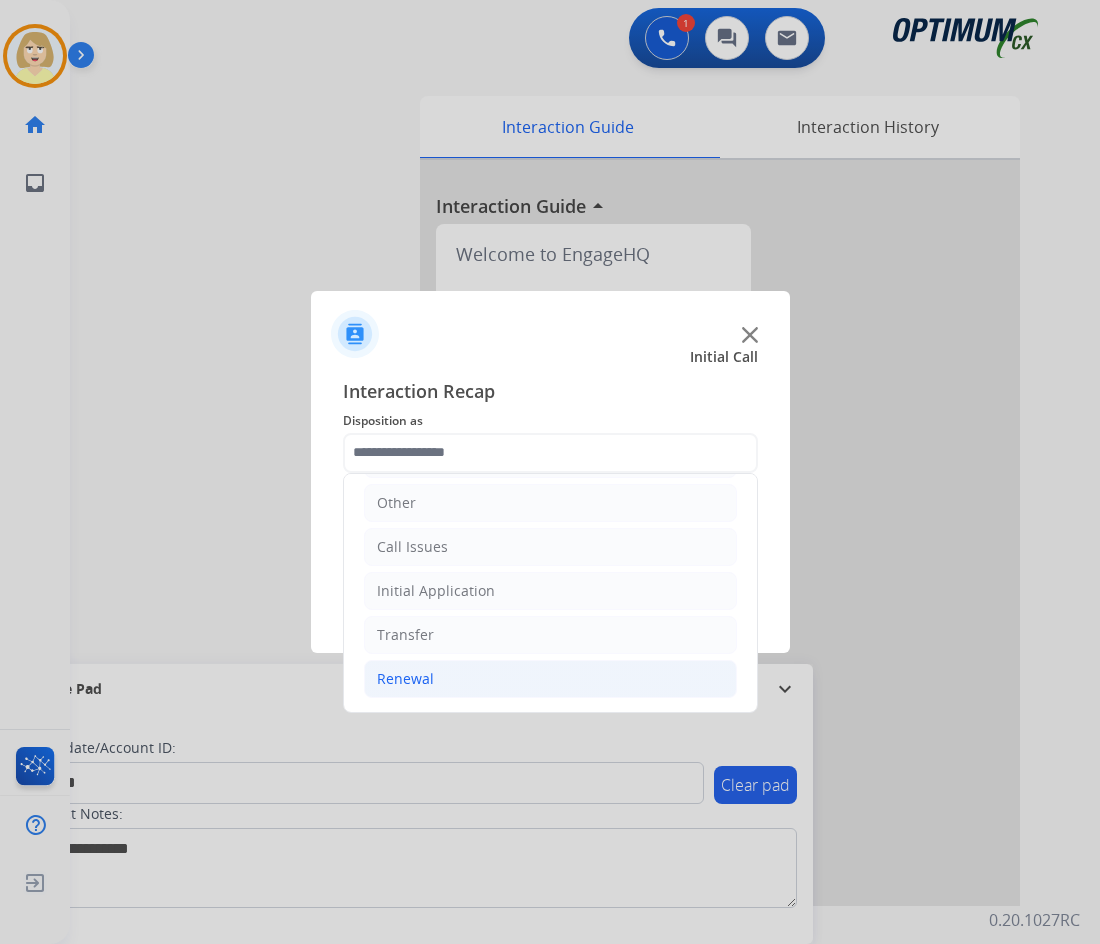 click on "Renewal" 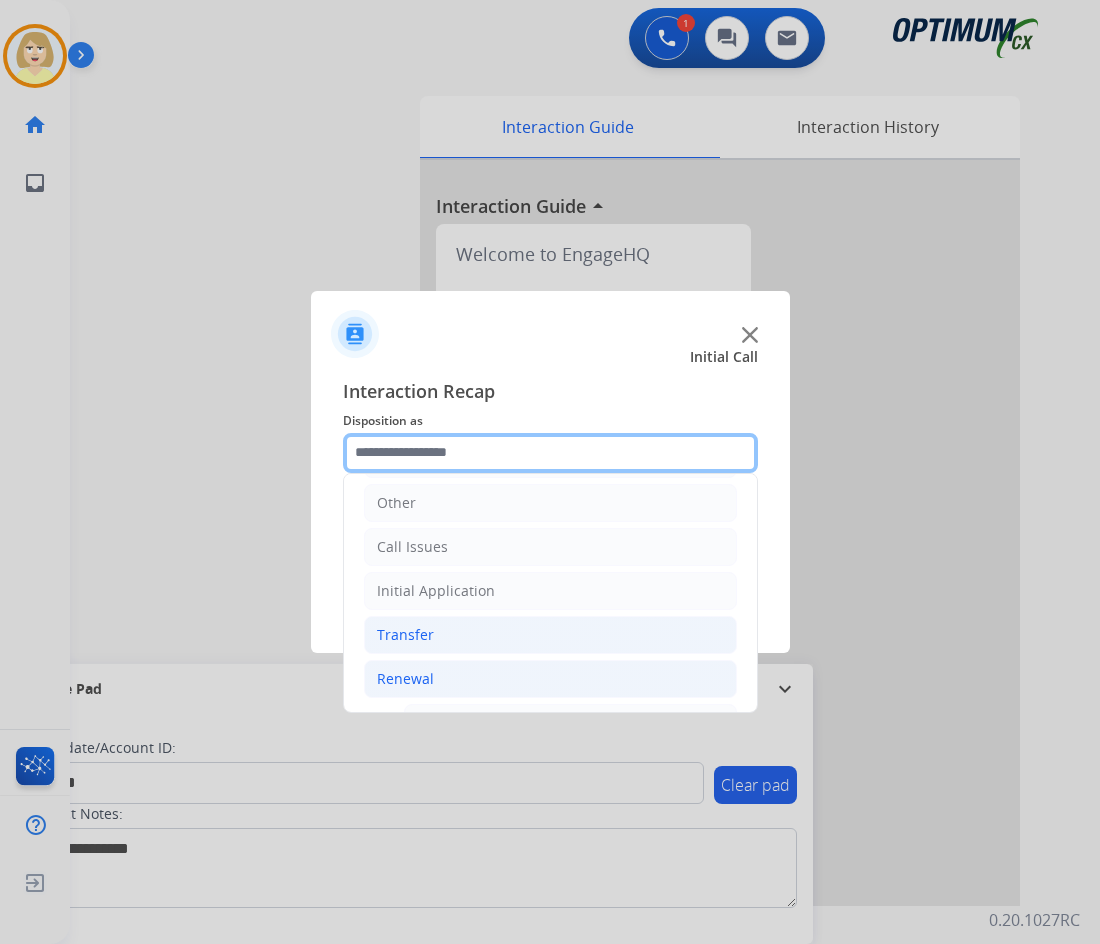 scroll, scrollTop: 436, scrollLeft: 0, axis: vertical 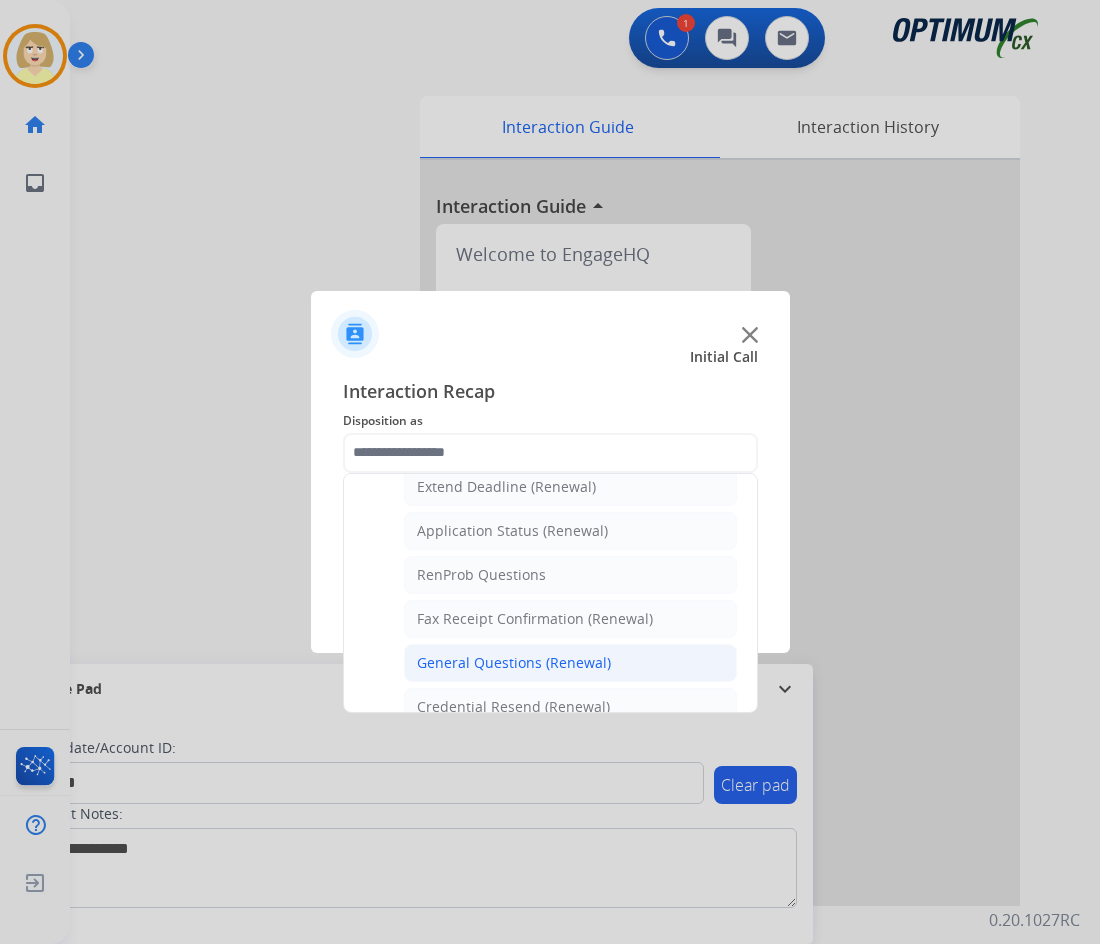 click on "General Questions (Renewal)" 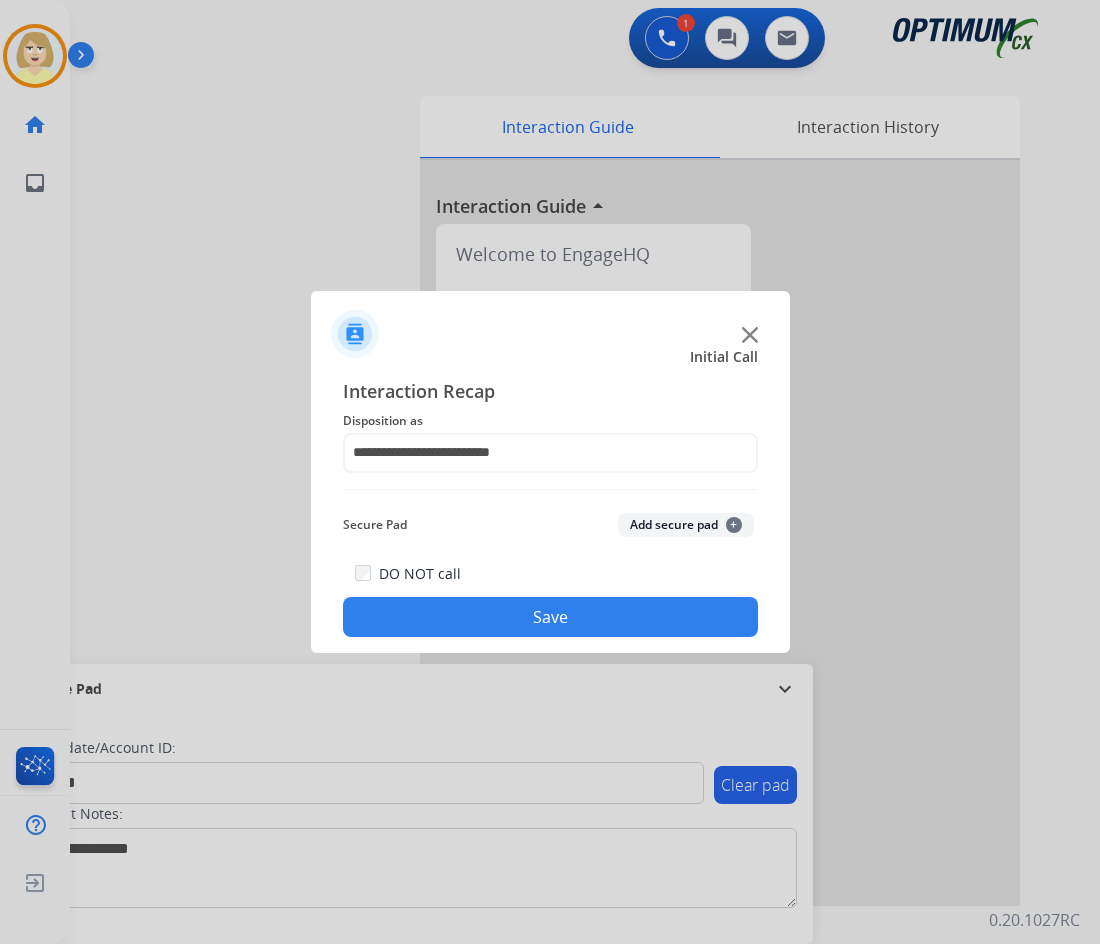 click on "Add secure pad  +" 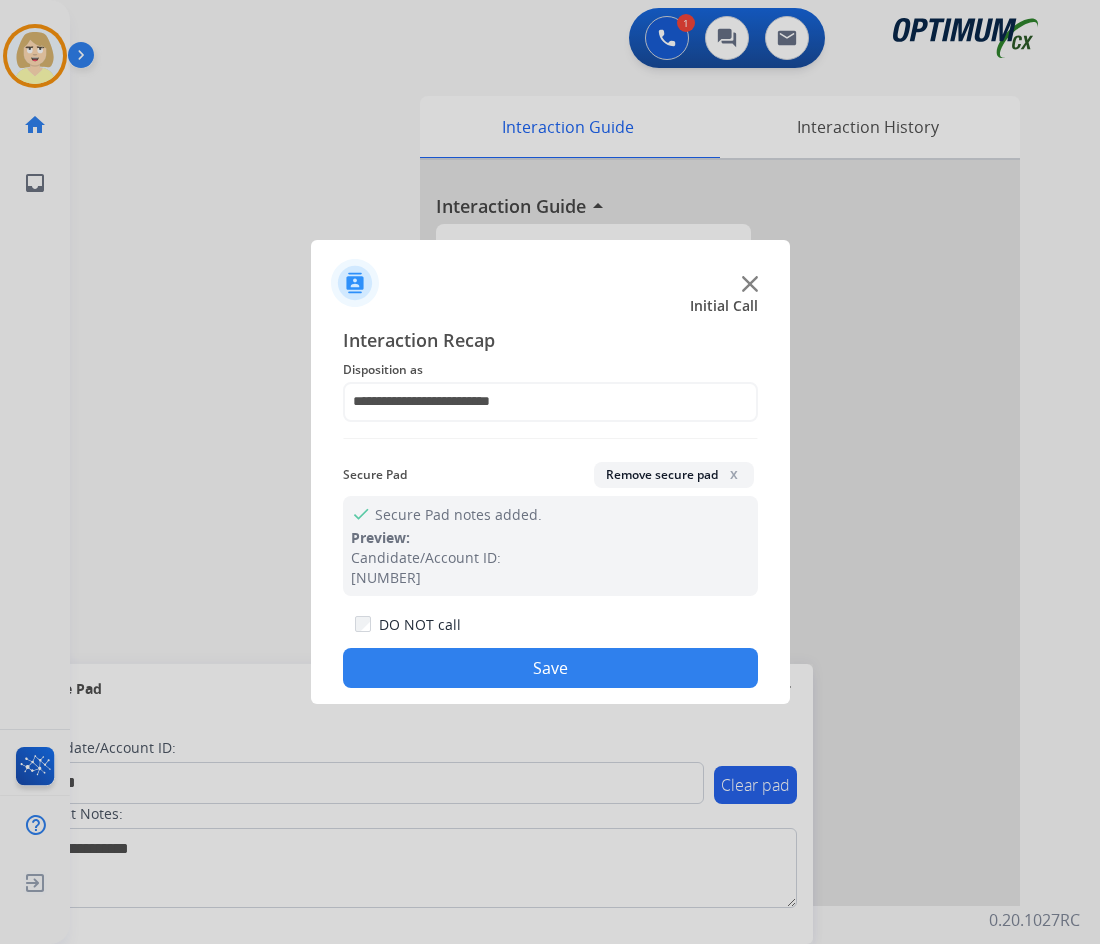 drag, startPoint x: 466, startPoint y: 676, endPoint x: 79, endPoint y: 337, distance: 514.48035 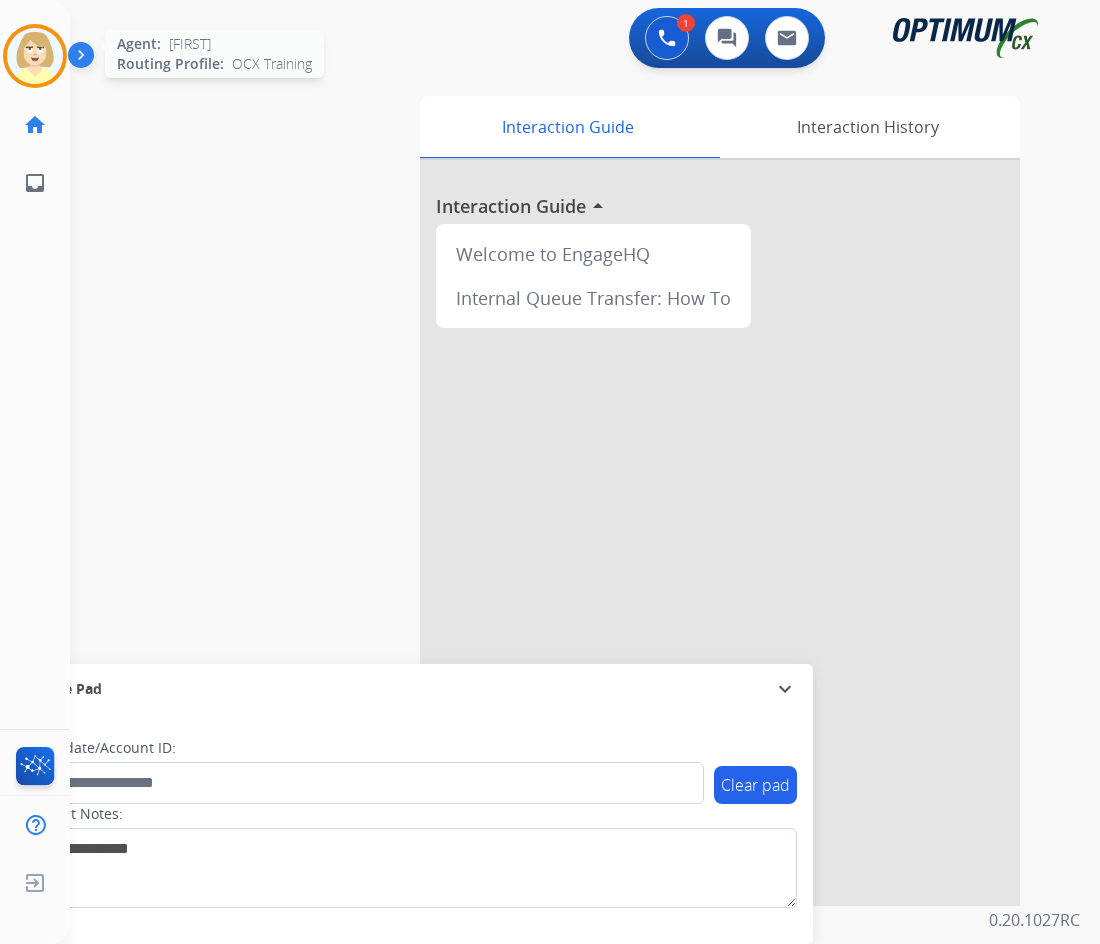 click at bounding box center [35, 56] 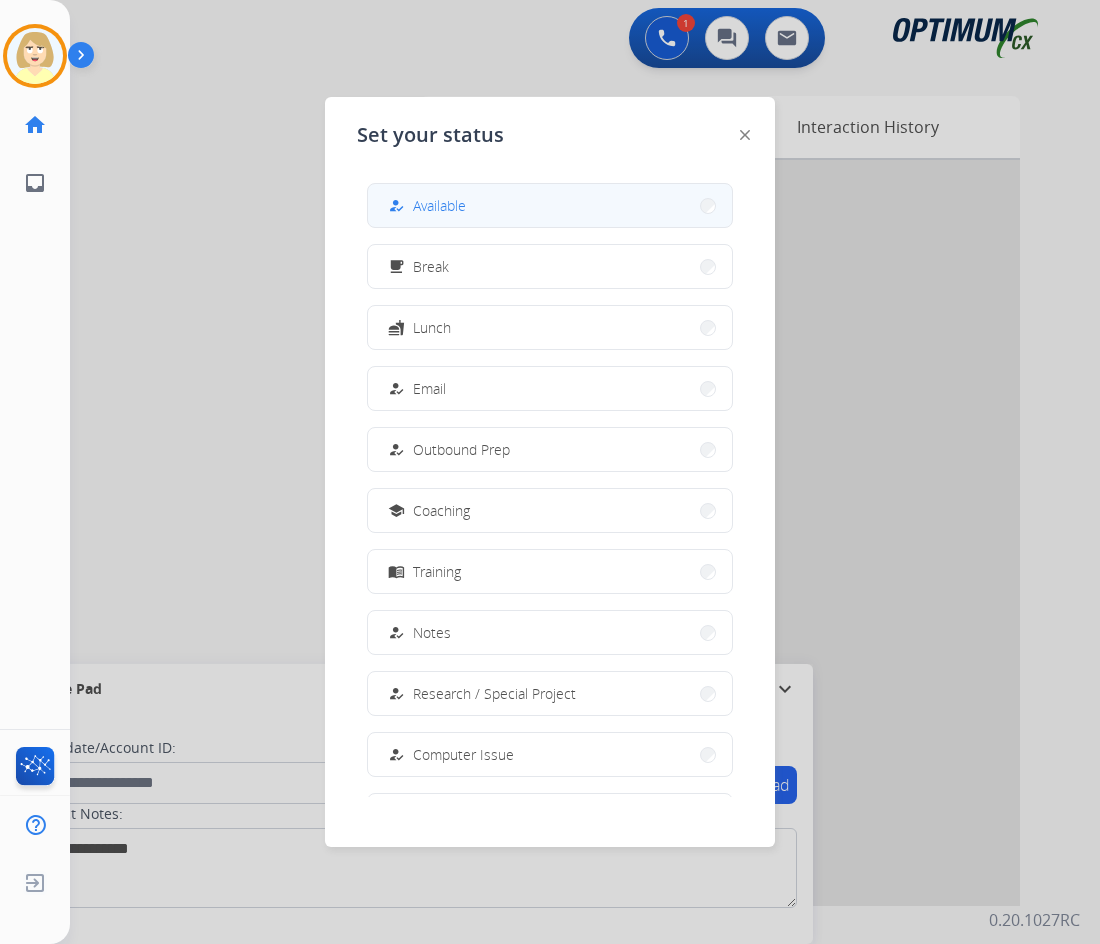 click on "Available" at bounding box center [439, 205] 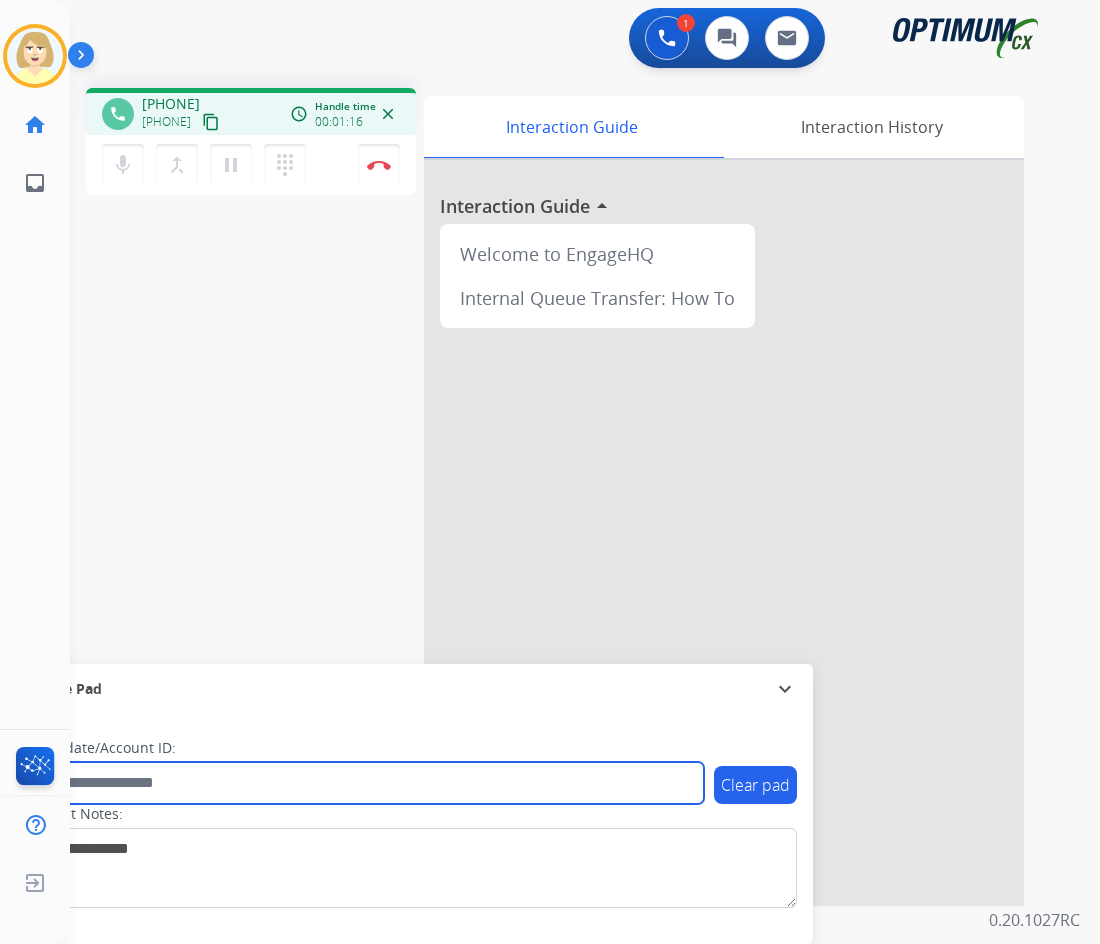 click at bounding box center [365, 783] 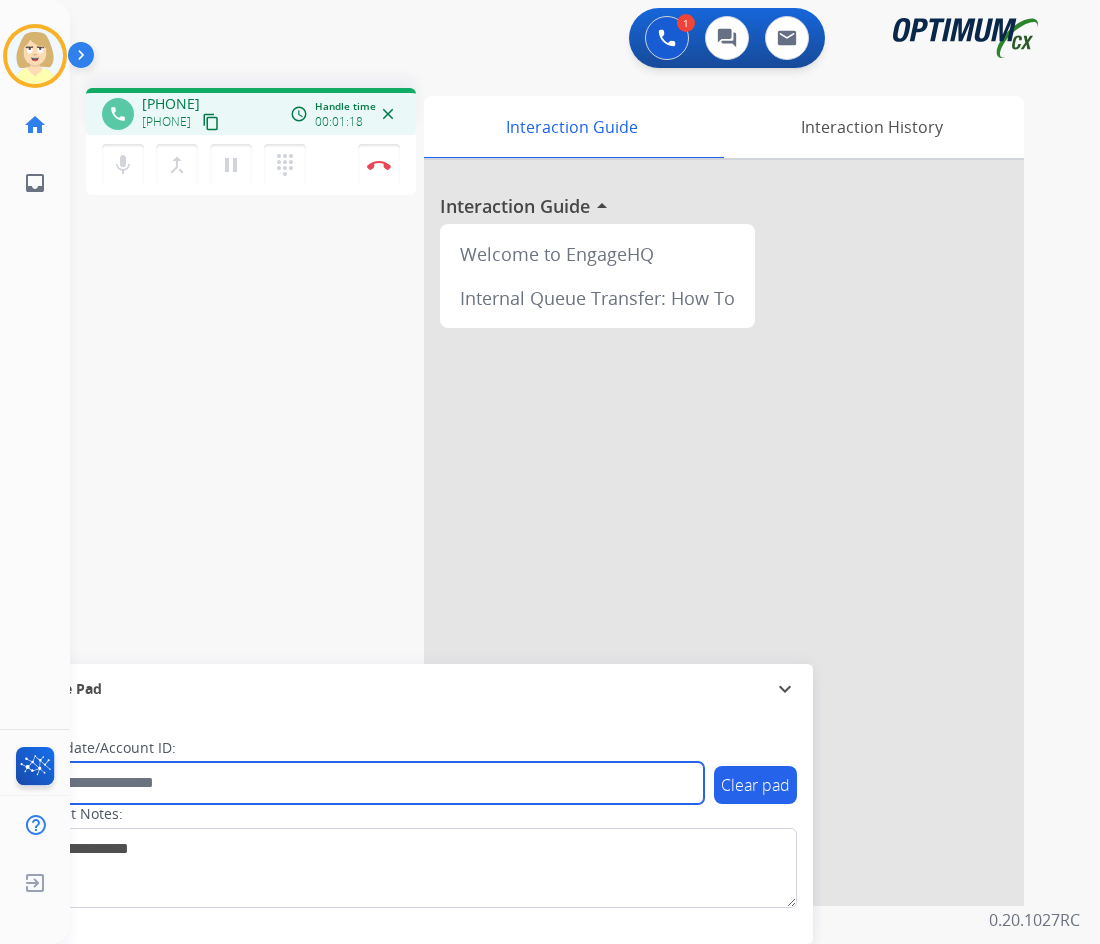 paste on "*******" 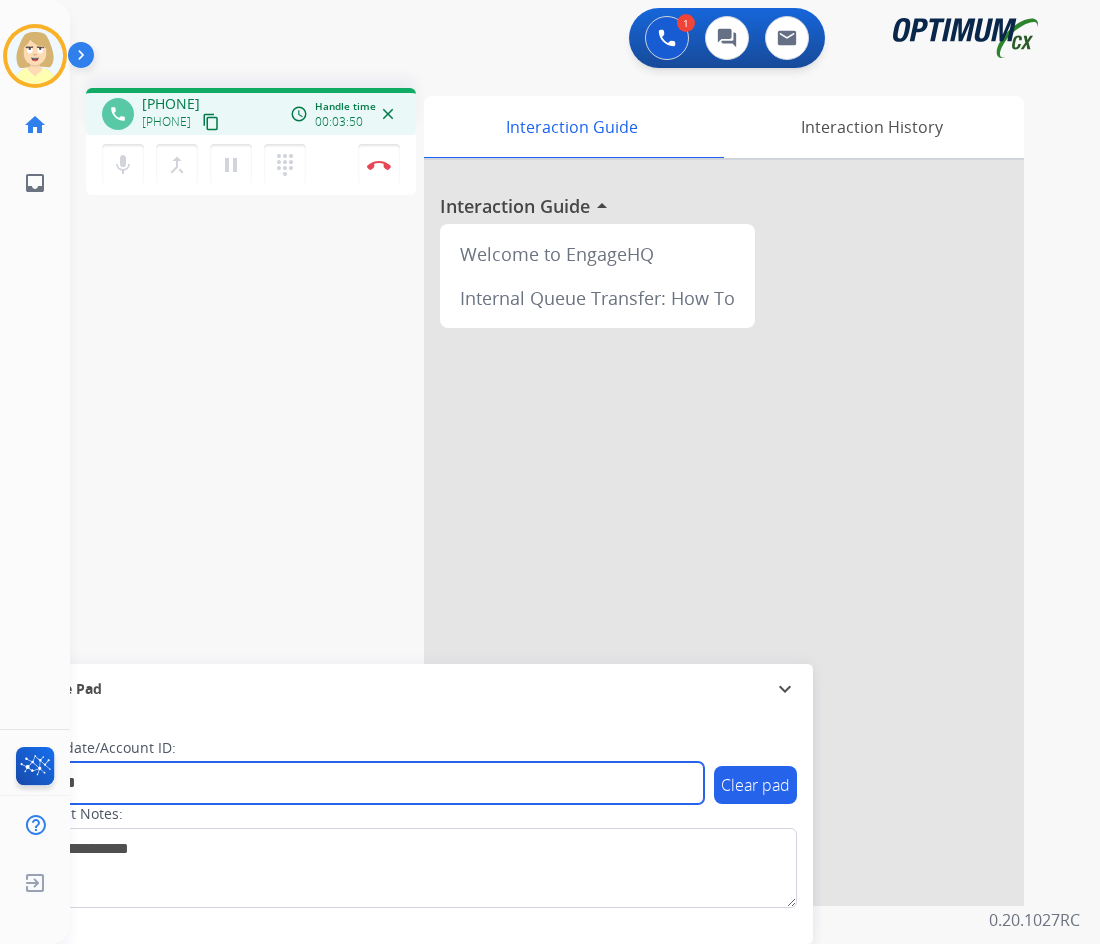 type on "*******" 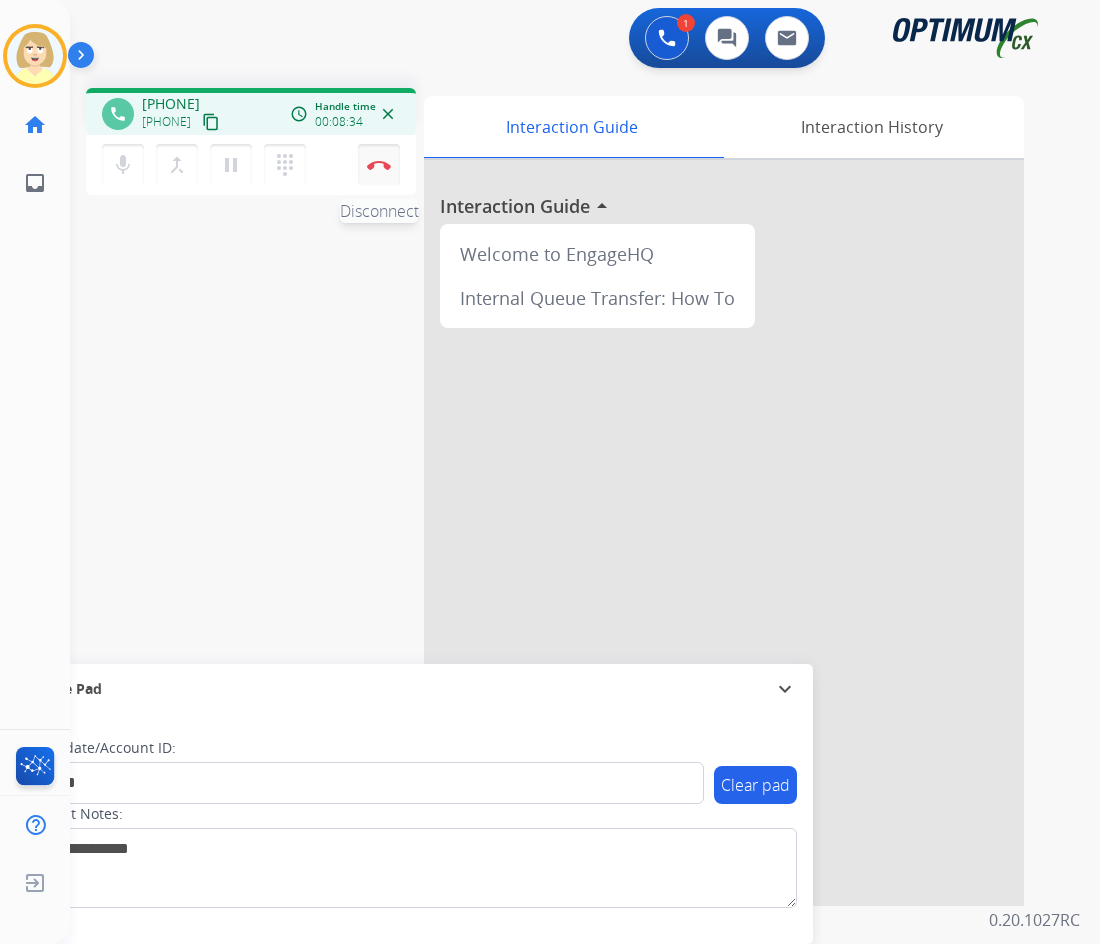 click at bounding box center [379, 165] 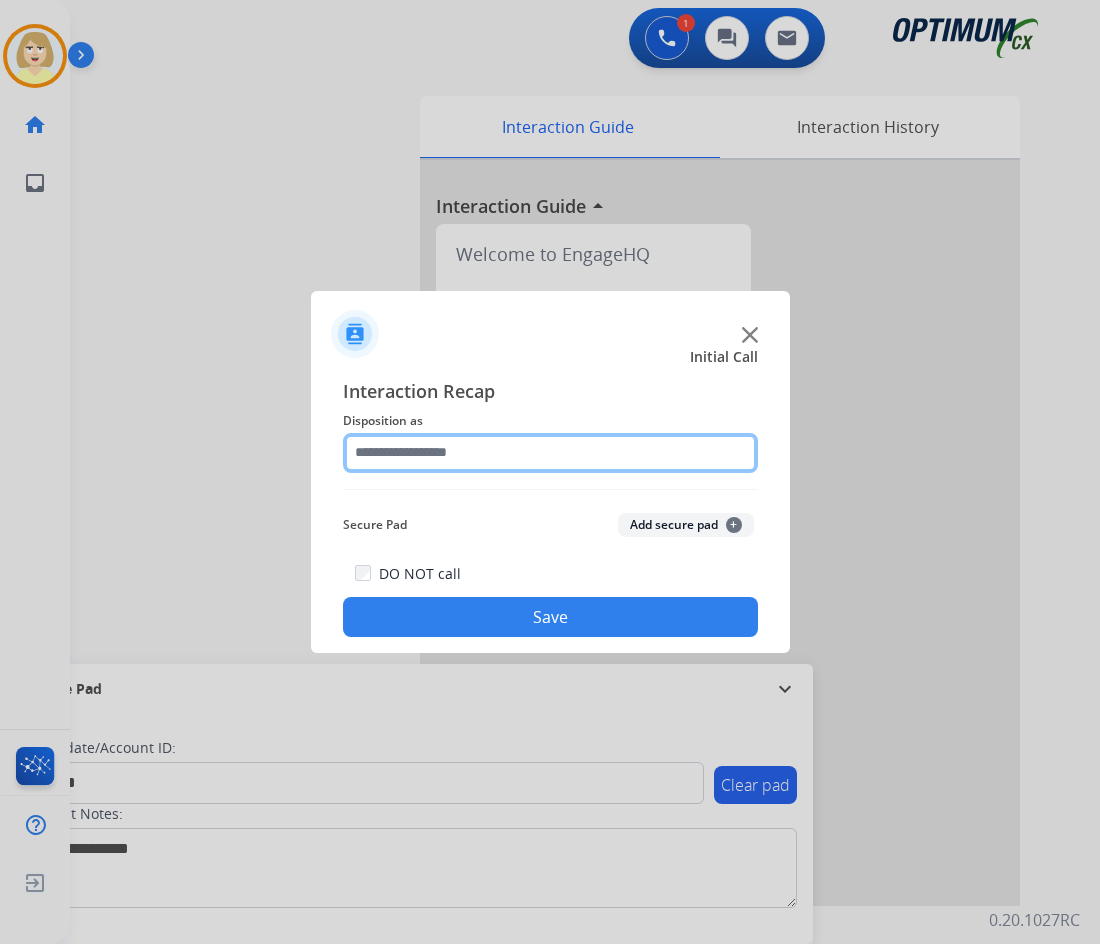 click 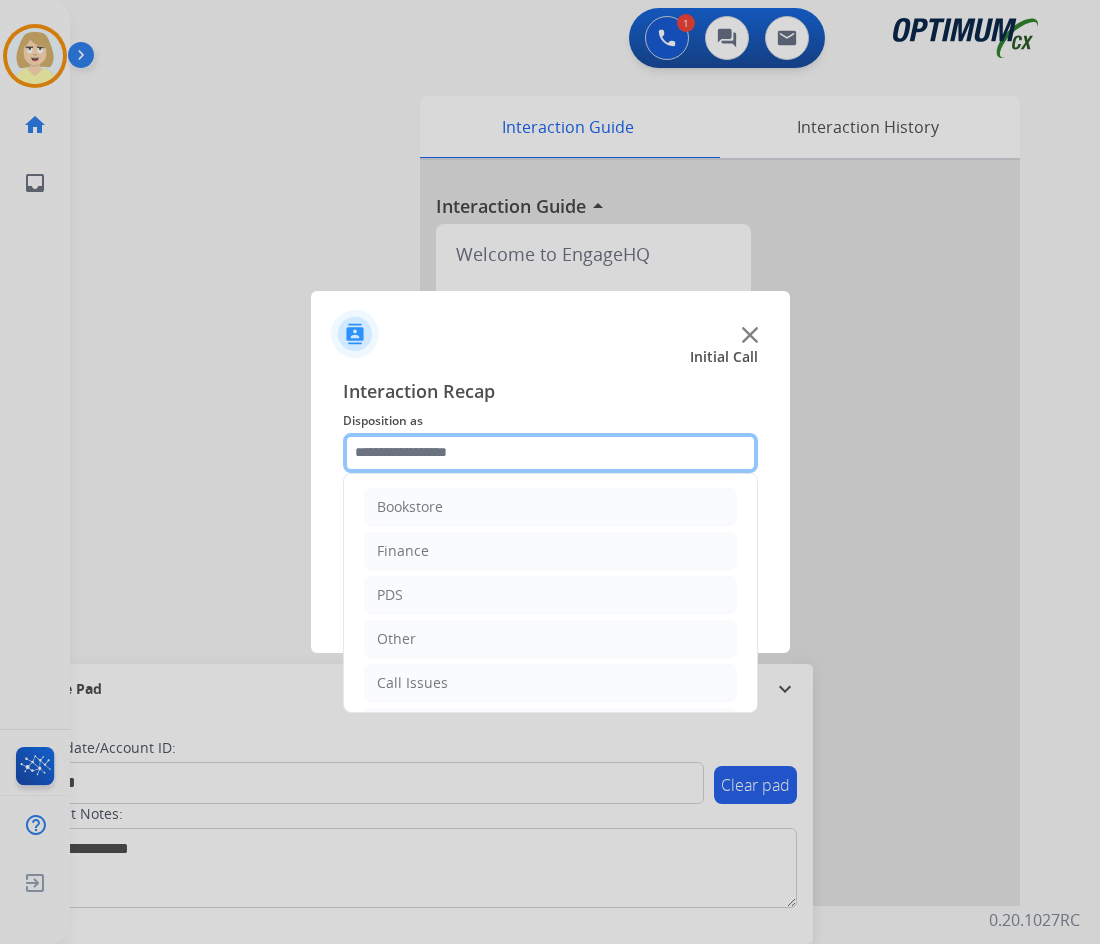 click 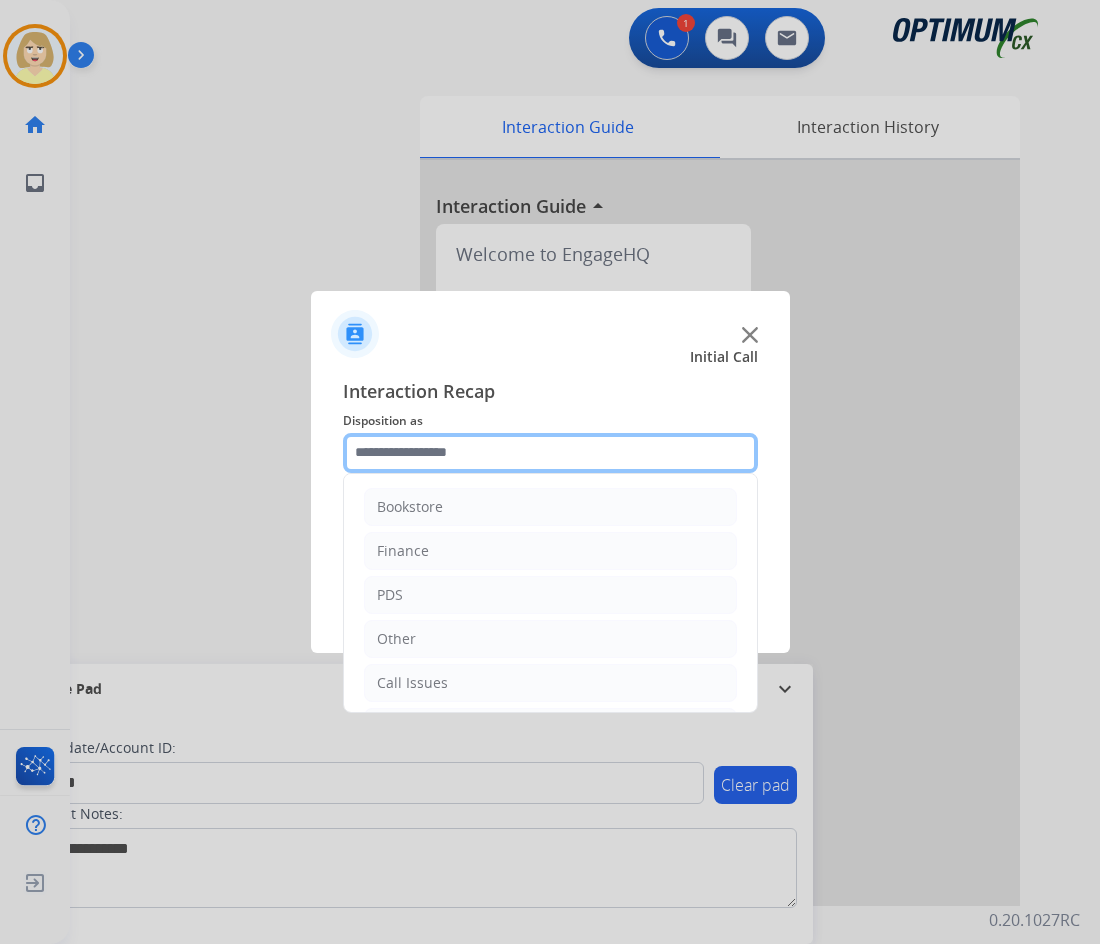 scroll, scrollTop: 136, scrollLeft: 0, axis: vertical 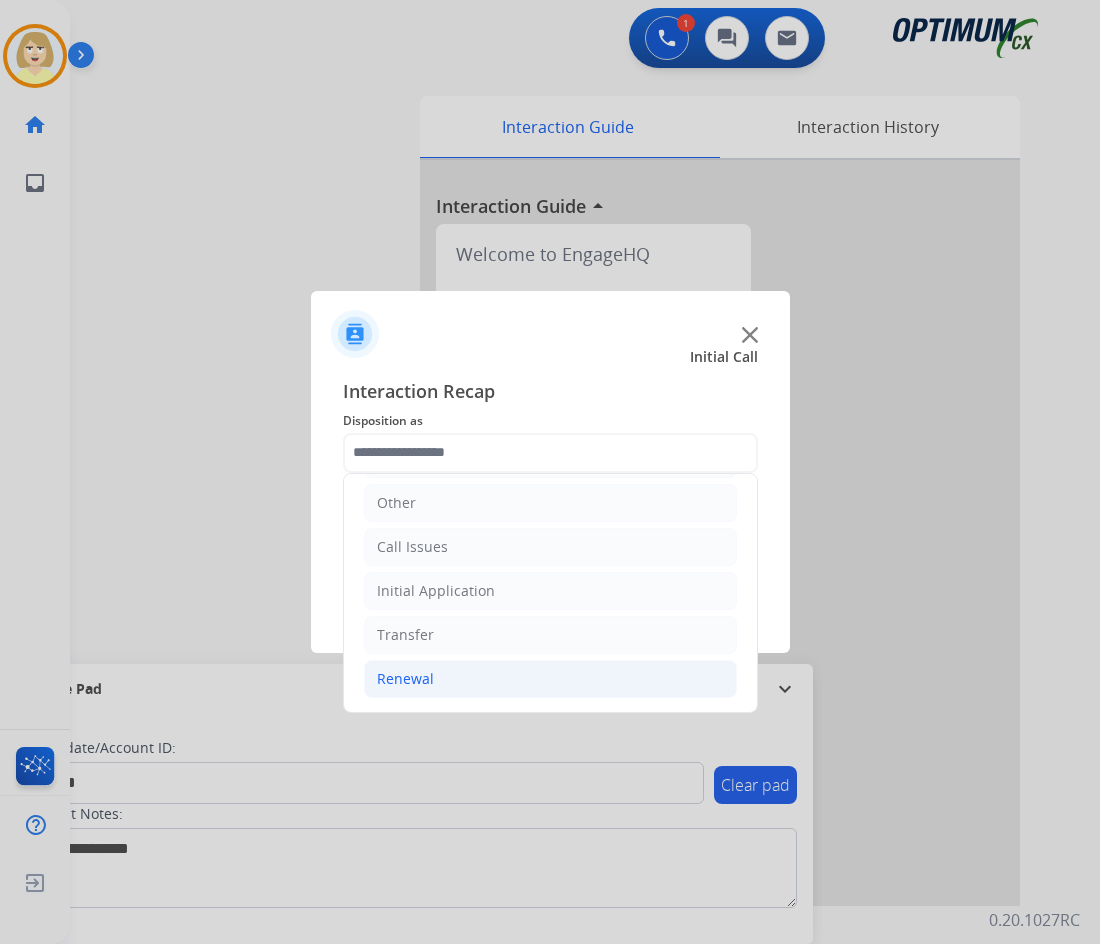 click on "Renewal" 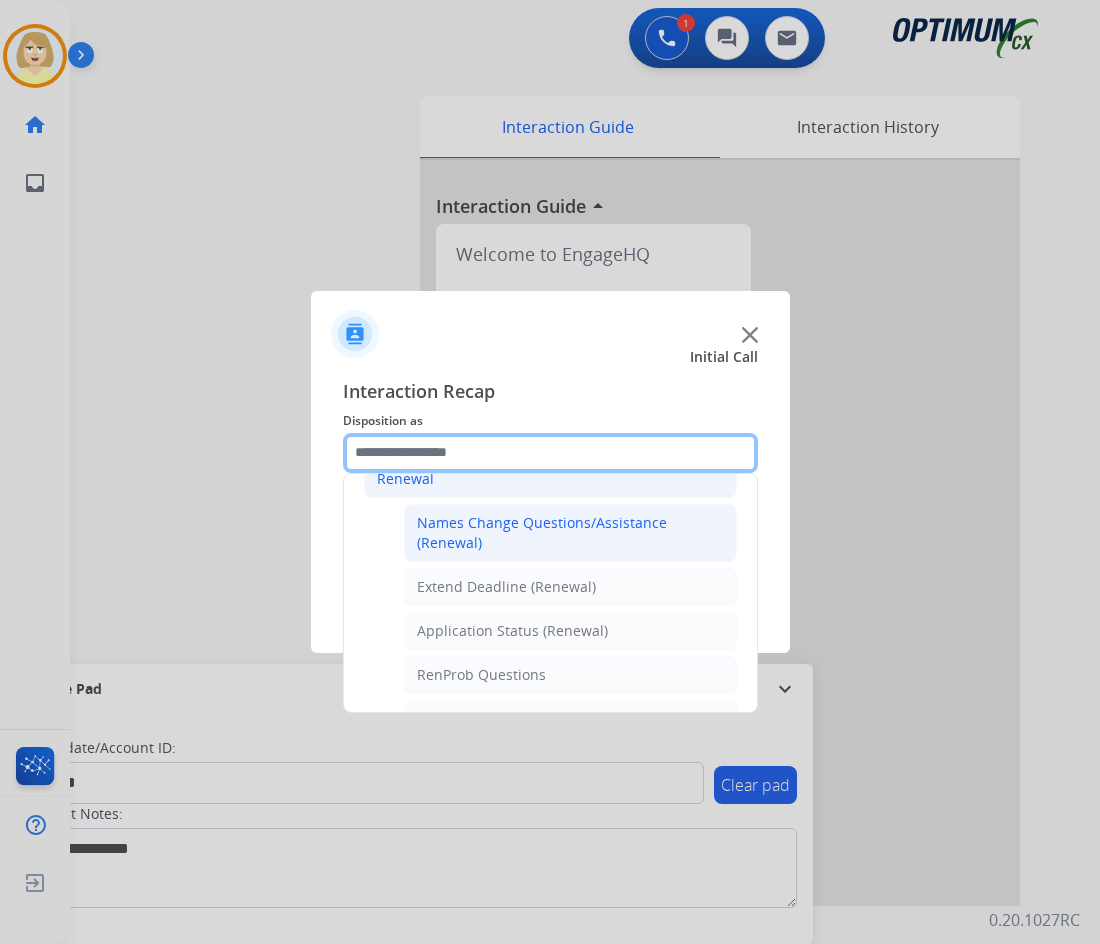 scroll, scrollTop: 436, scrollLeft: 0, axis: vertical 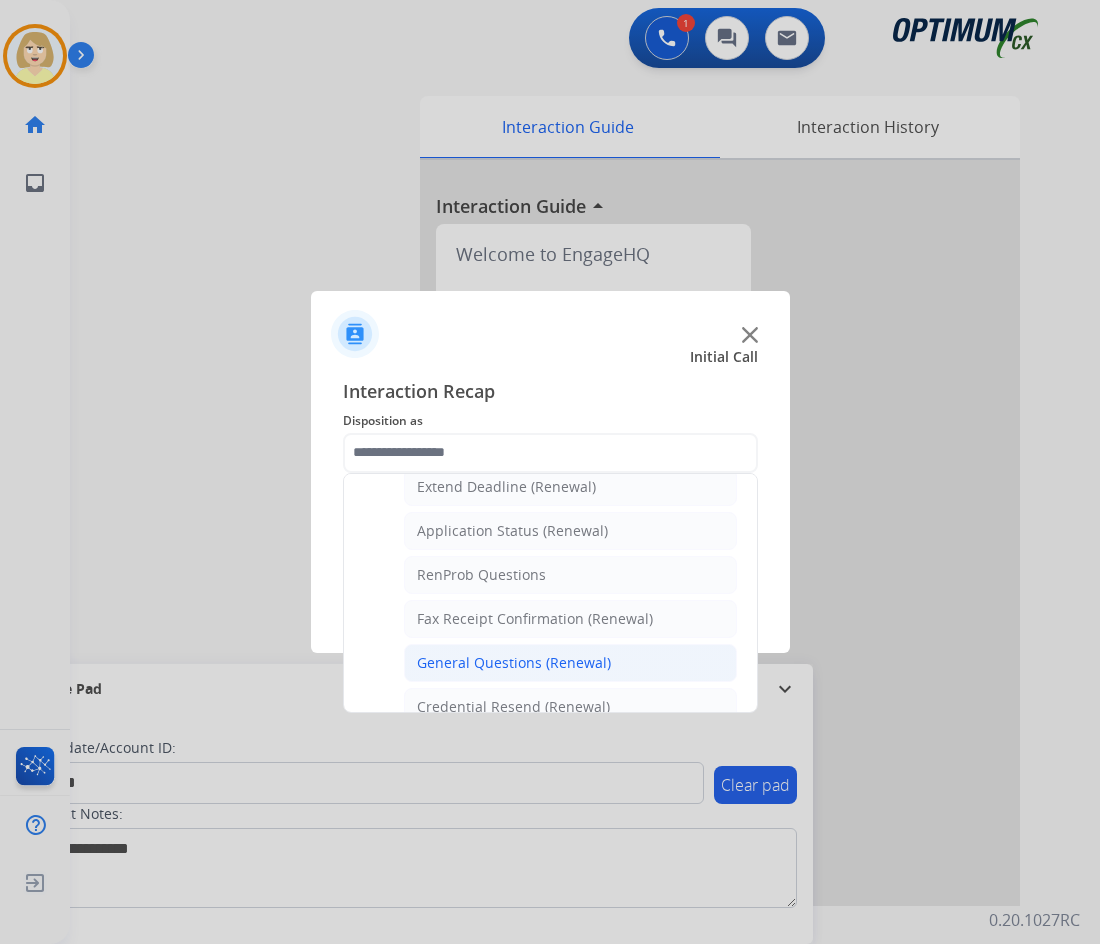 click on "General Questions (Renewal)" 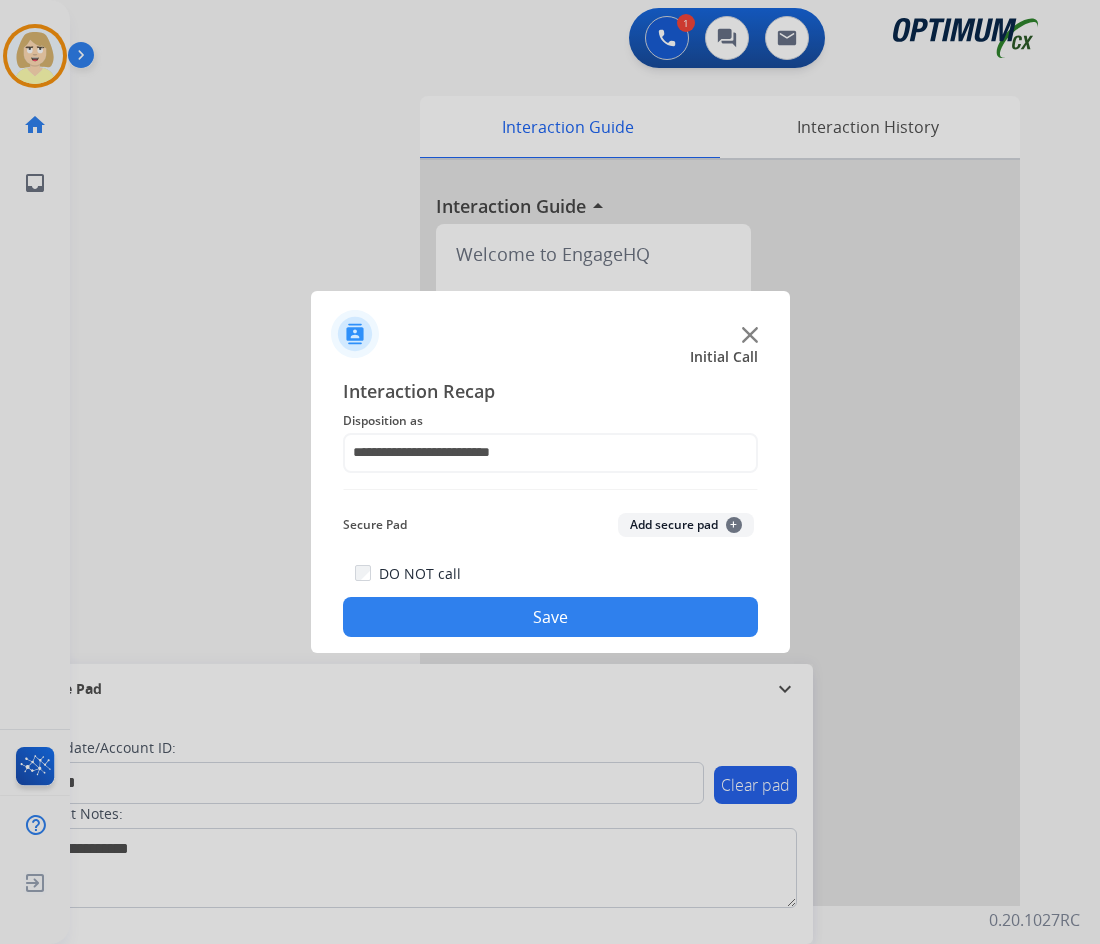 click on "Add secure pad  +" 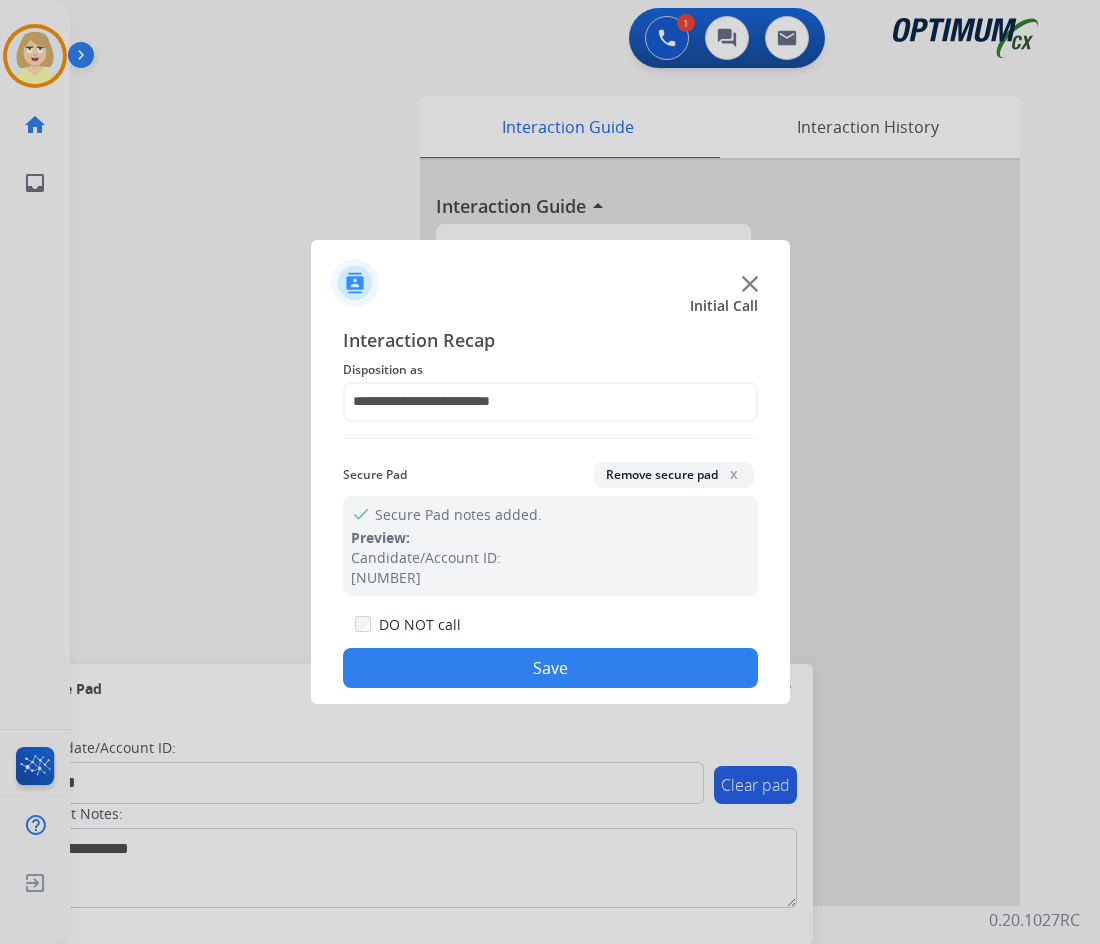 click on "Save" 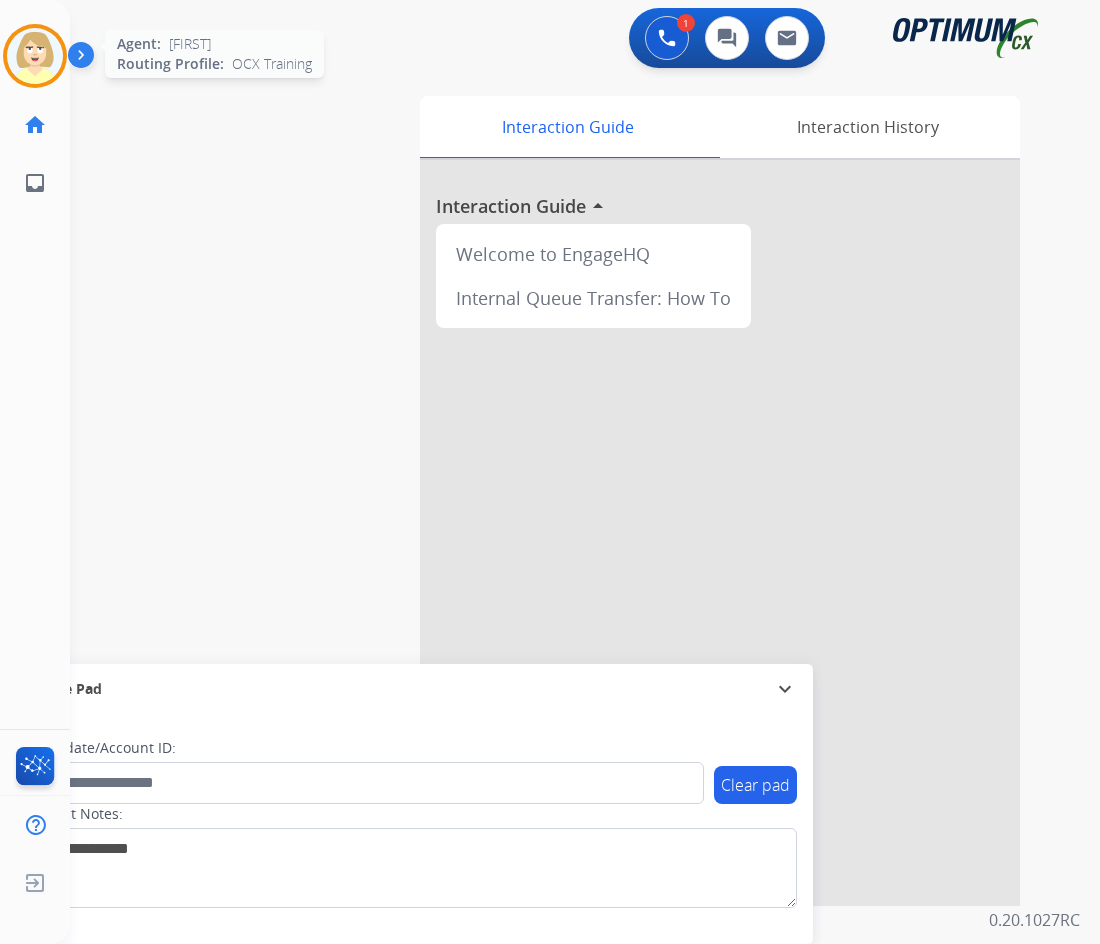 click at bounding box center [35, 56] 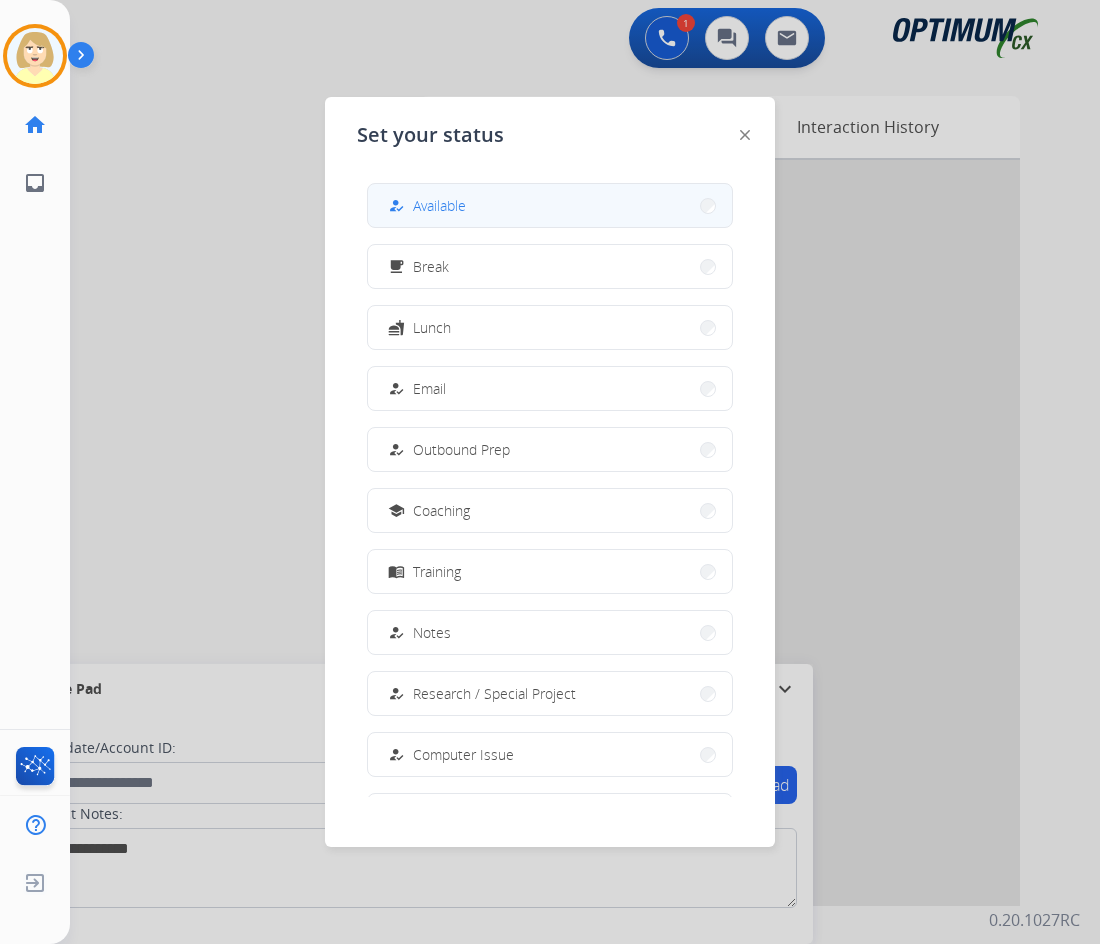 click on "Available" at bounding box center (439, 205) 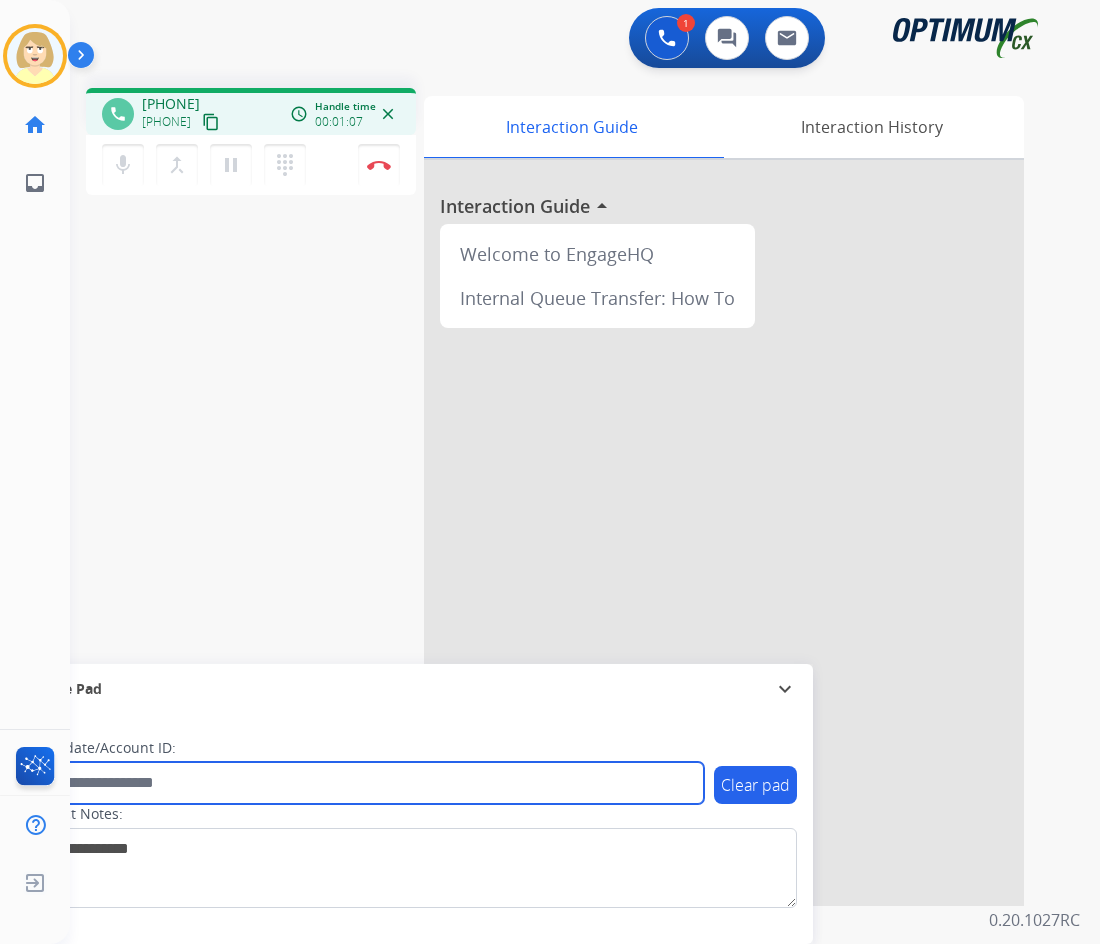 click at bounding box center [365, 783] 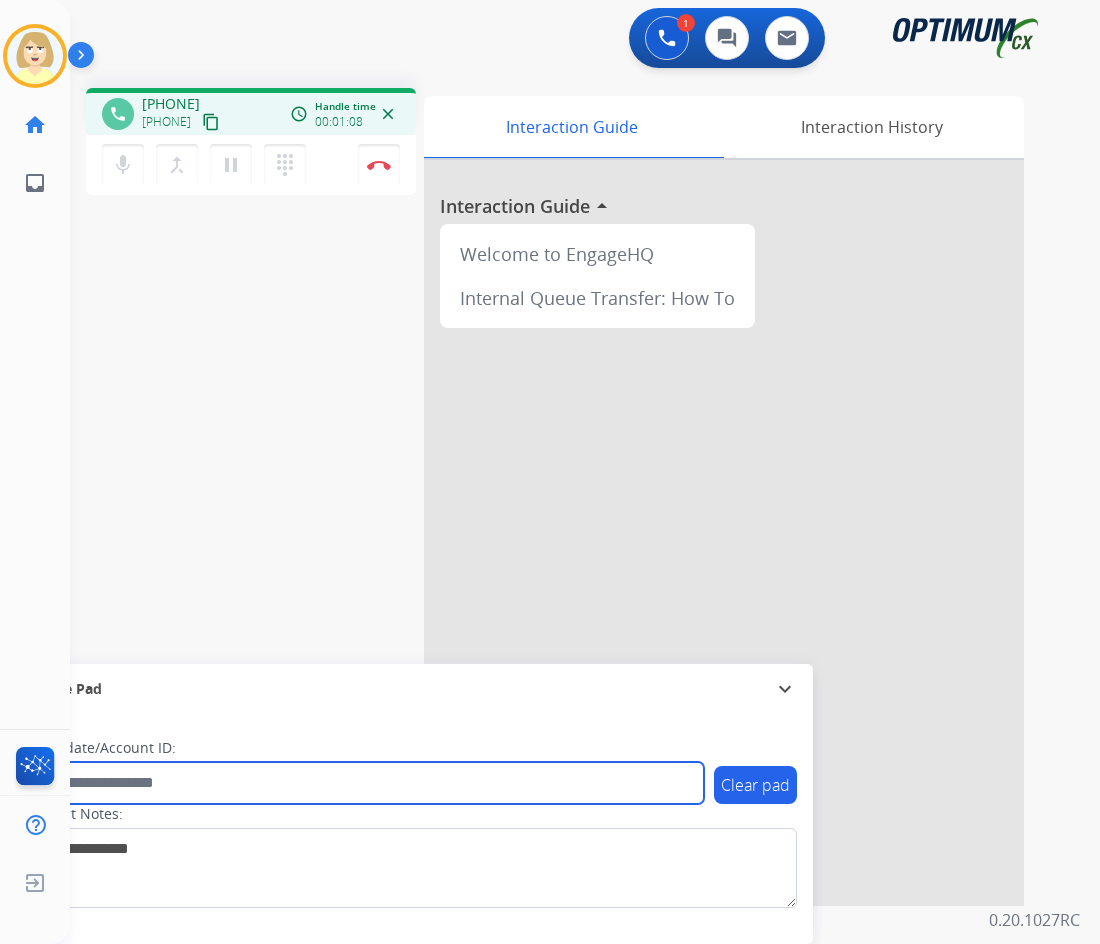 paste on "*******" 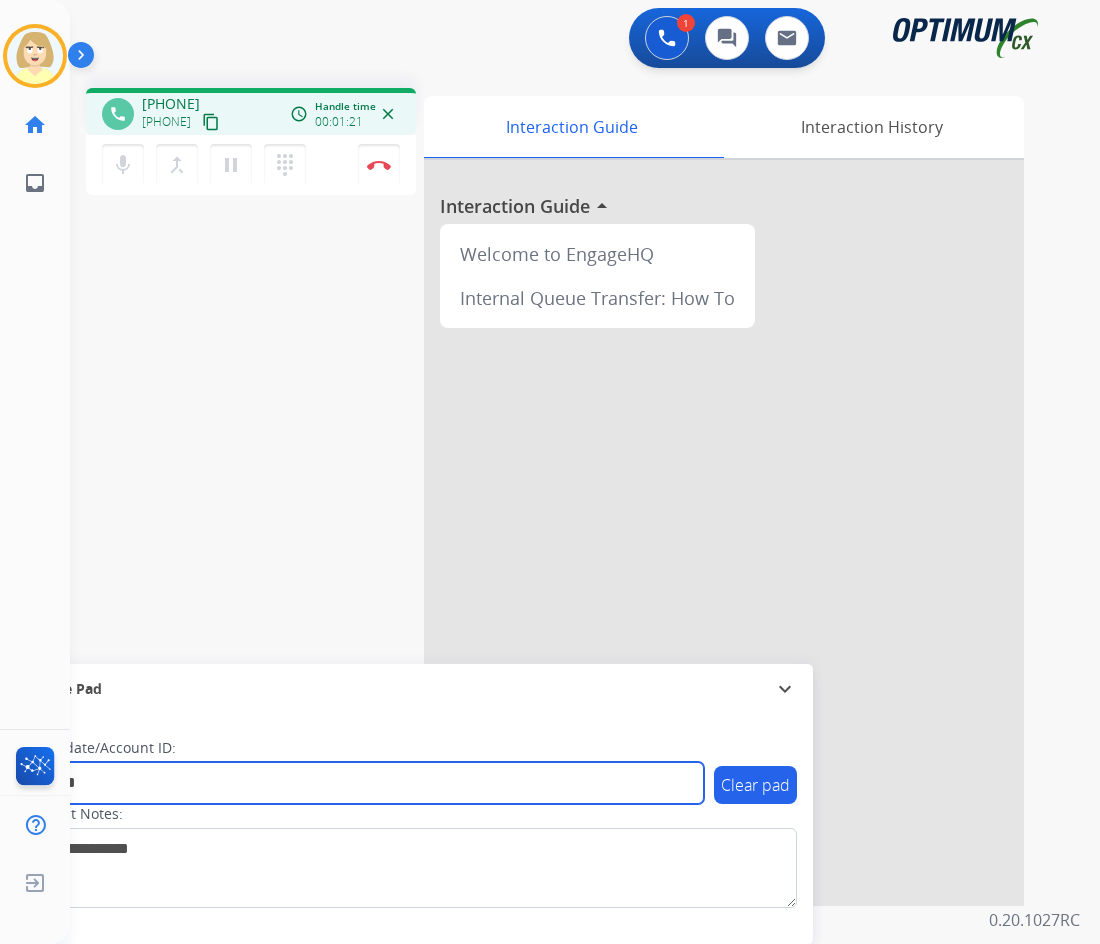 type on "*******" 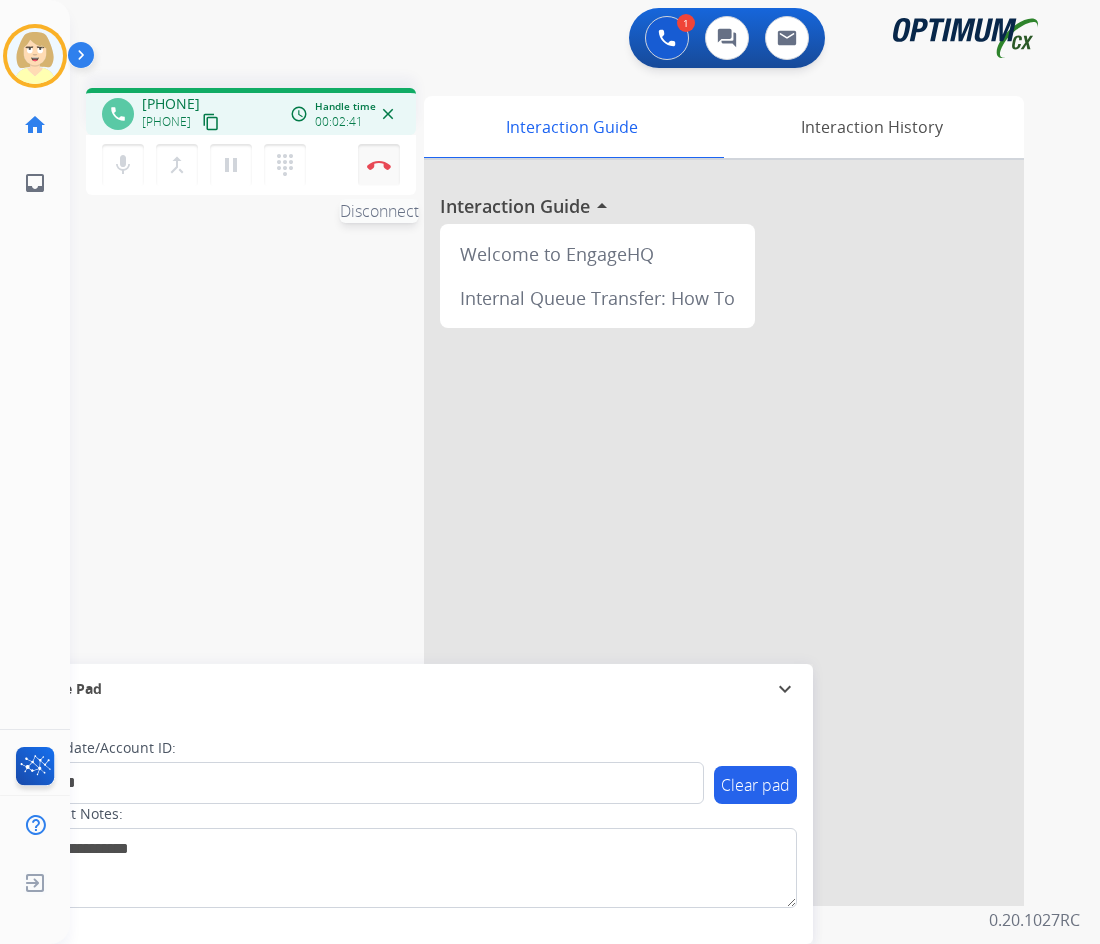 click on "Disconnect" at bounding box center (379, 165) 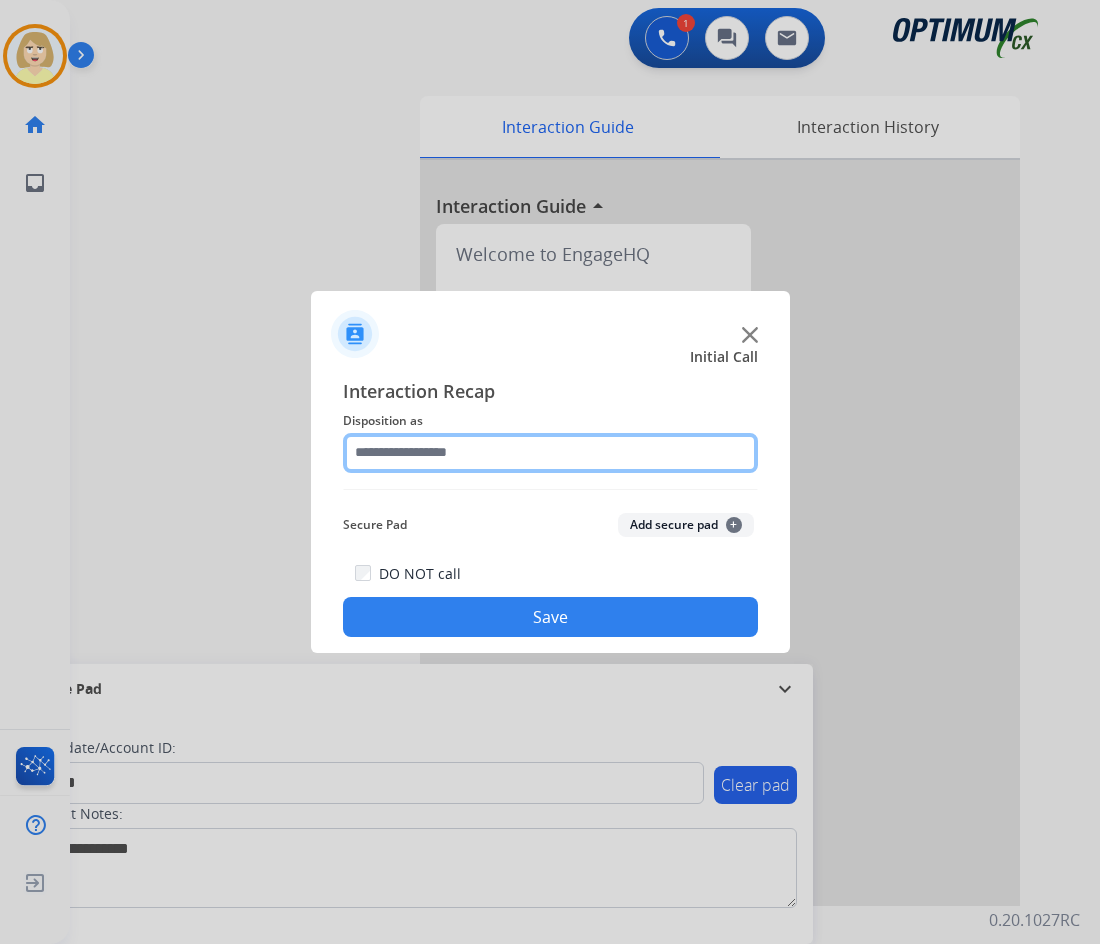 click 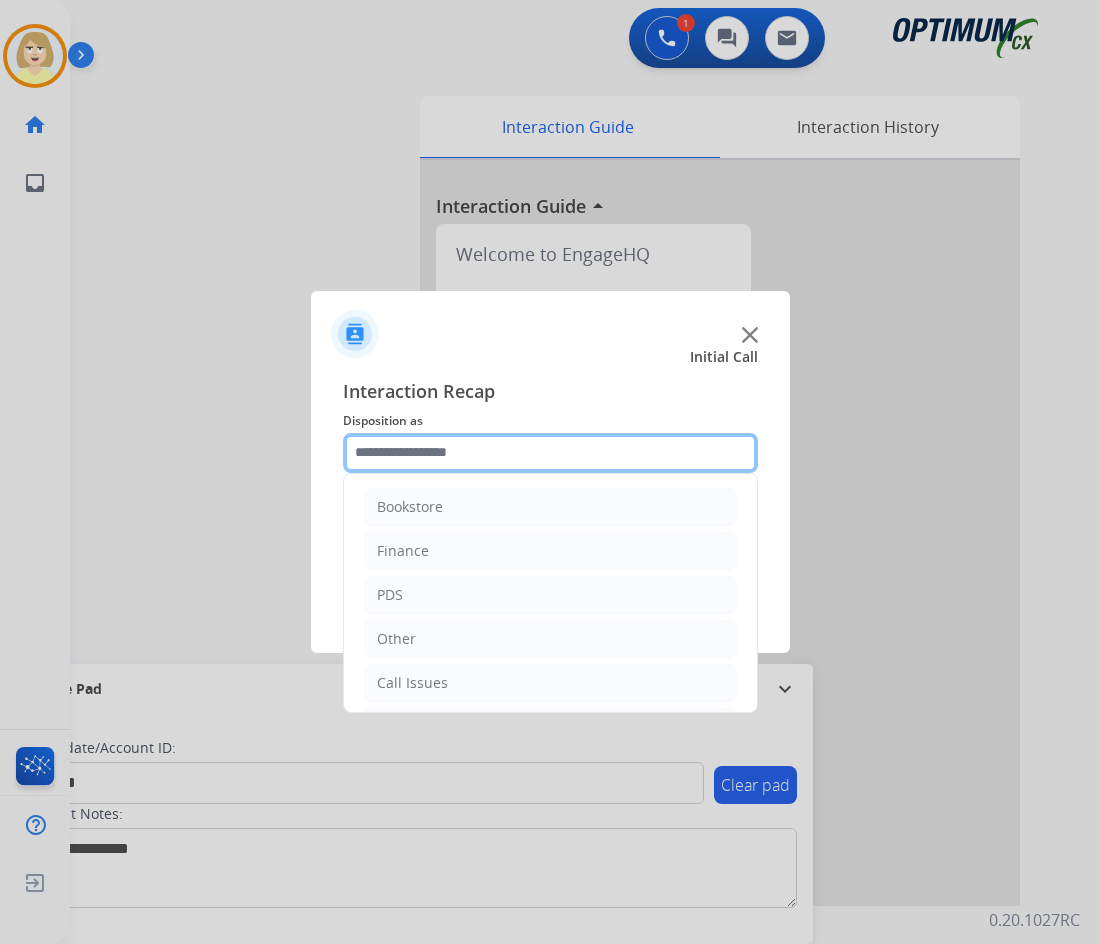 scroll, scrollTop: 136, scrollLeft: 0, axis: vertical 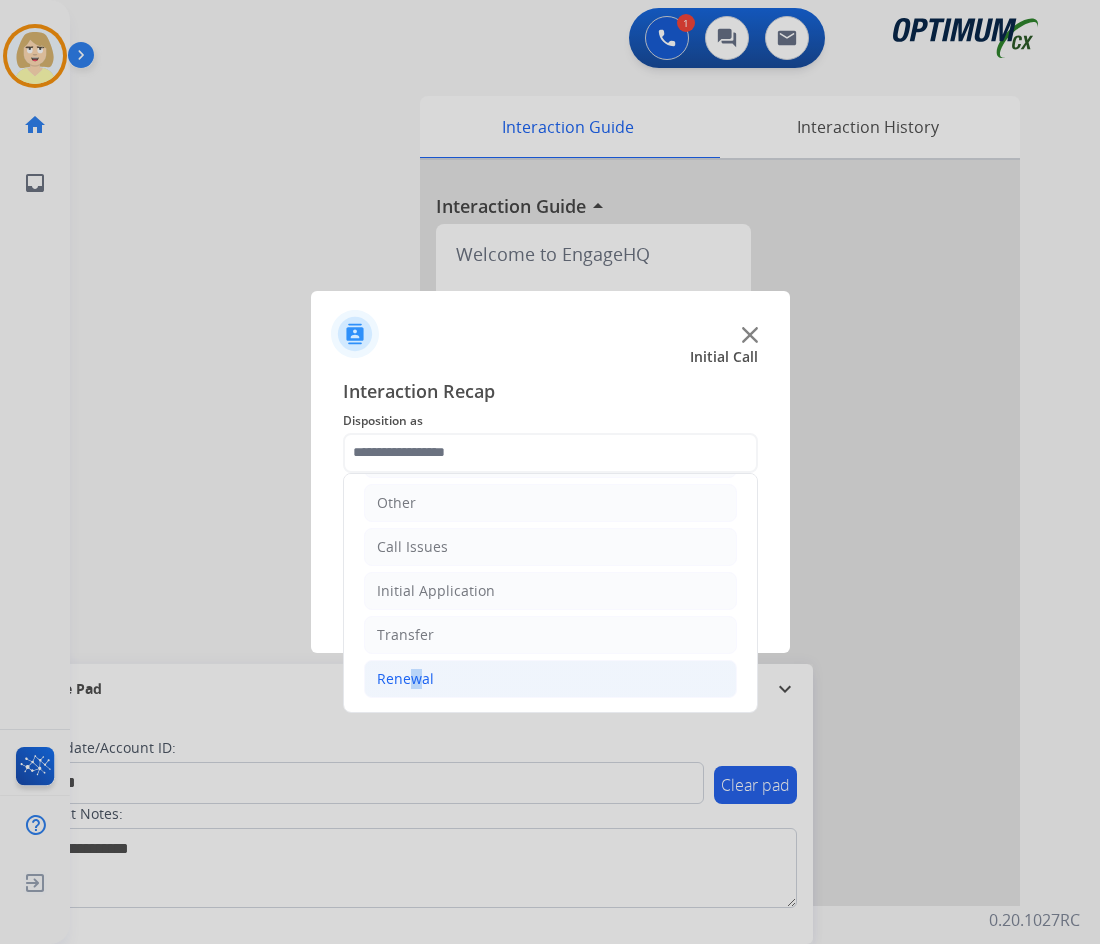 click on "Renewal" 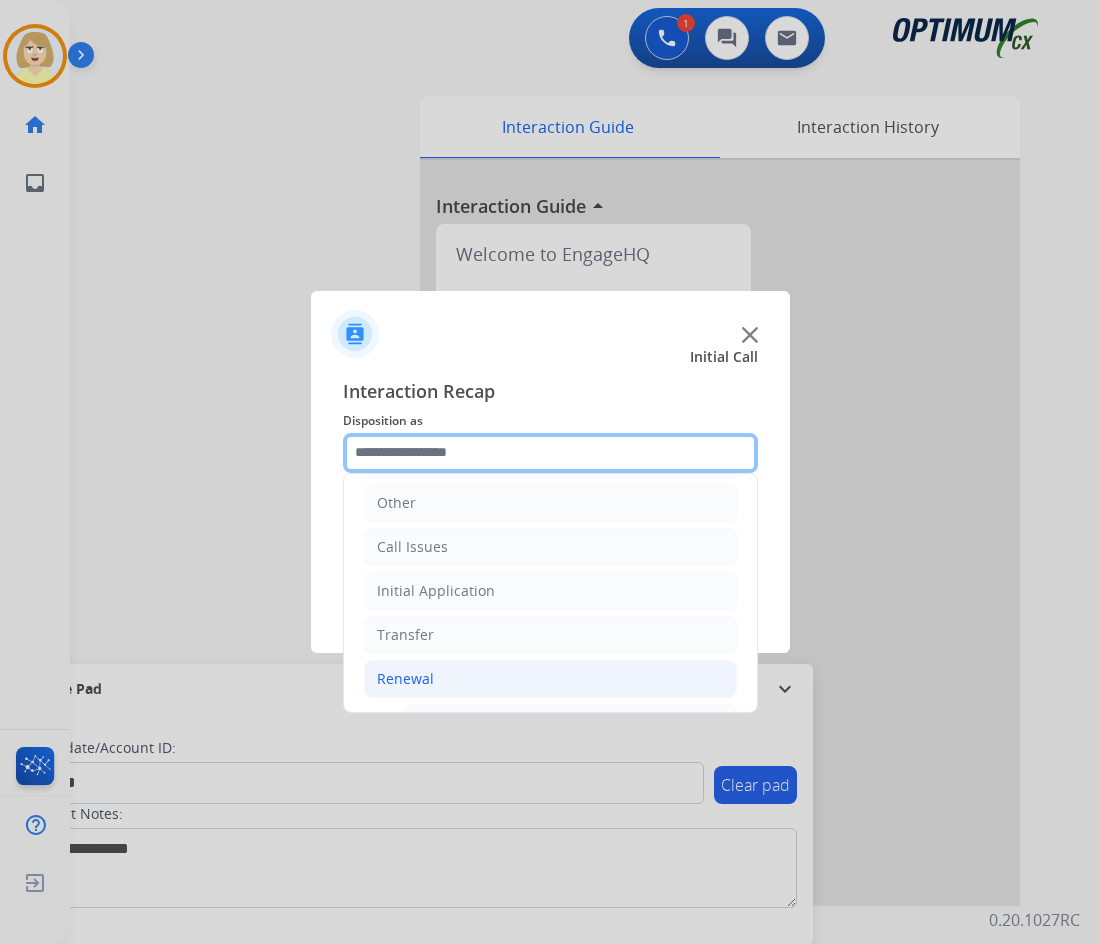 scroll, scrollTop: 336, scrollLeft: 0, axis: vertical 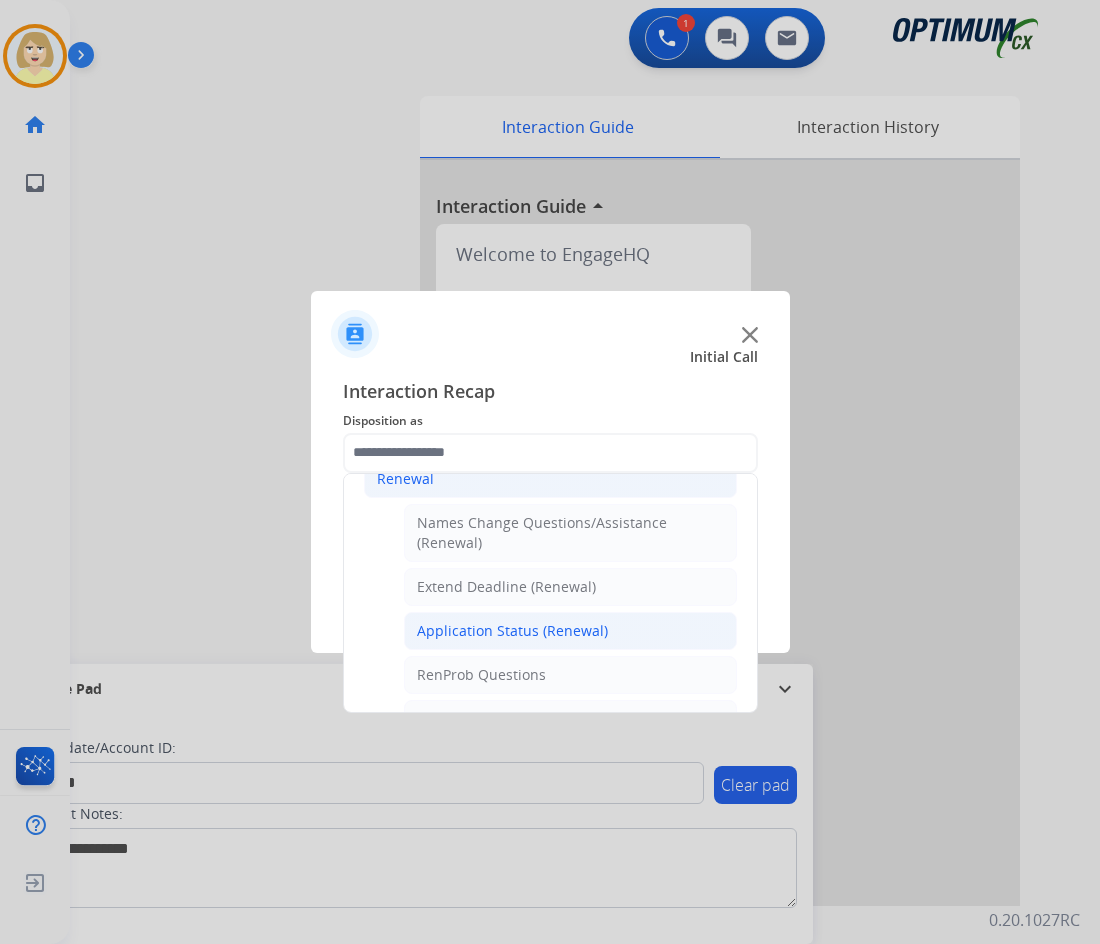 click on "Application Status (Renewal)" 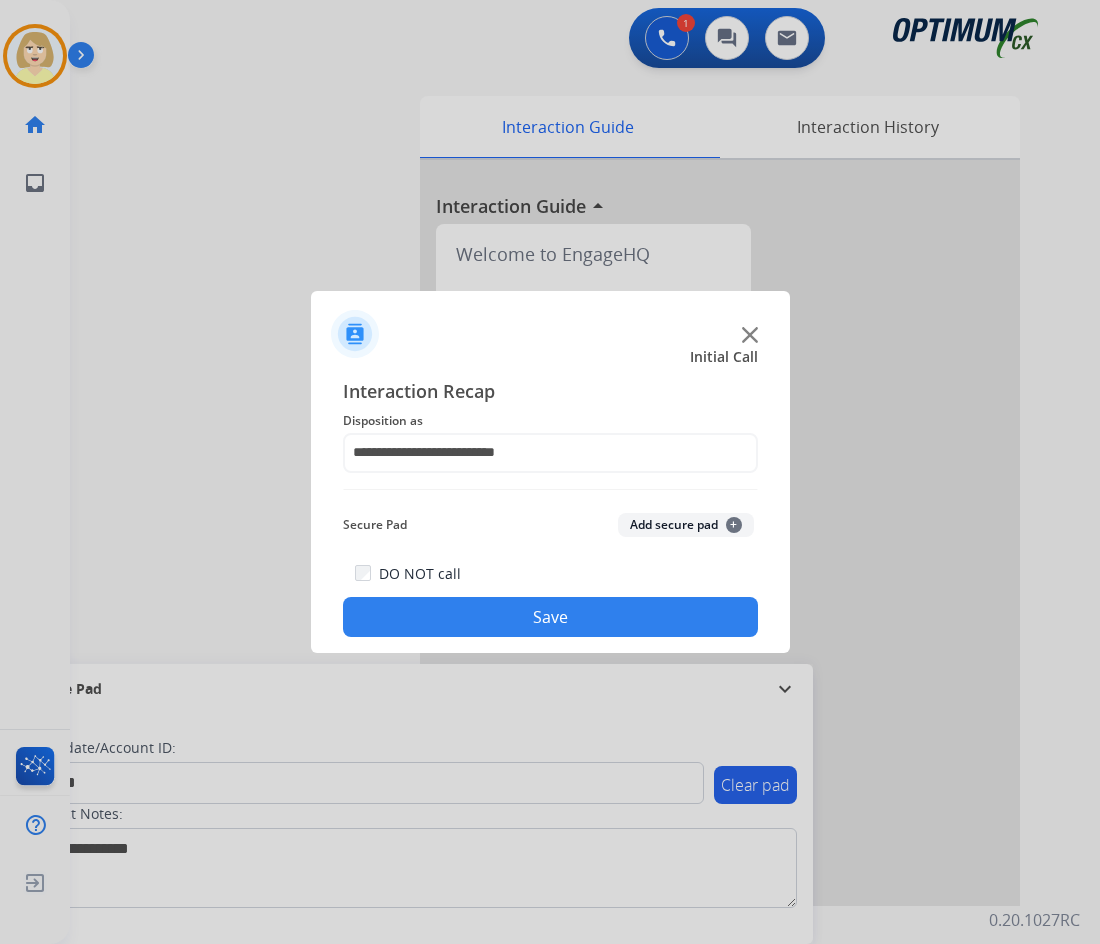 click on "Add secure pad  +" 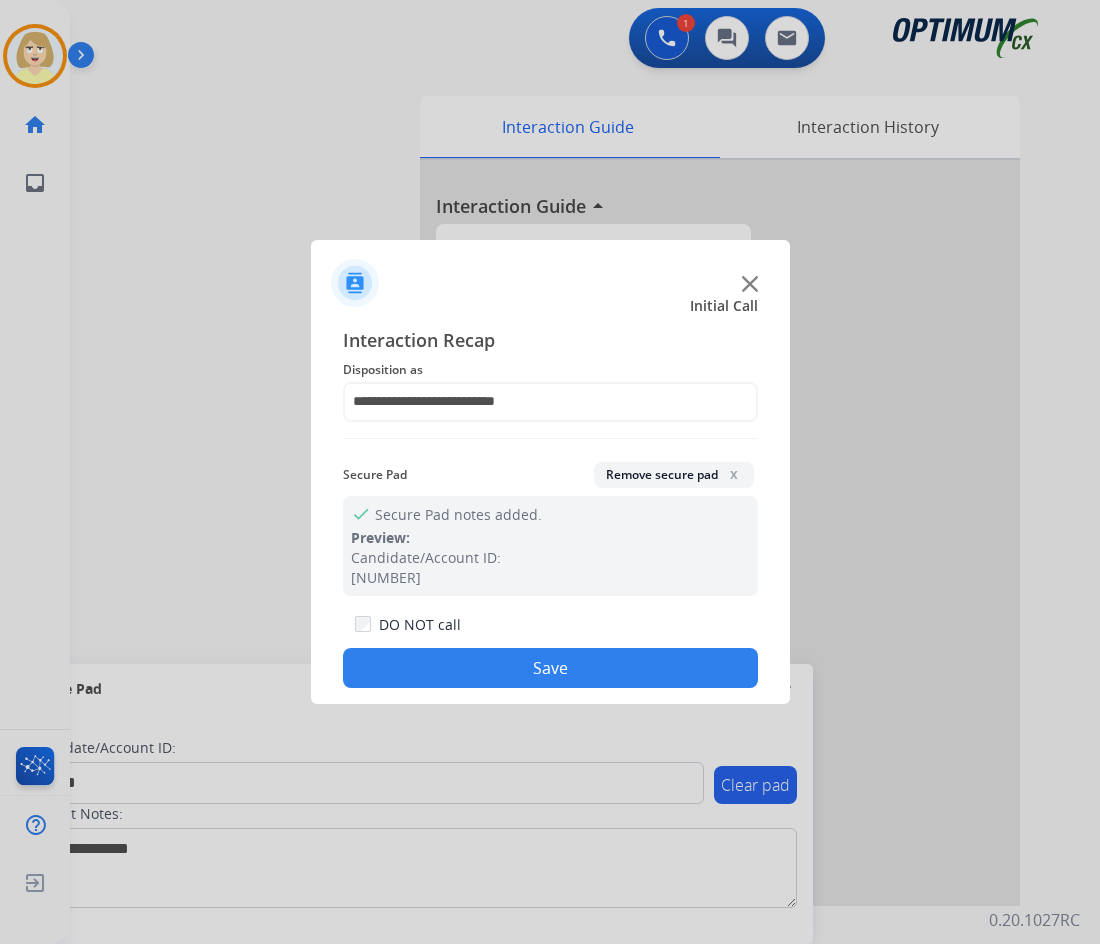 click on "Save" 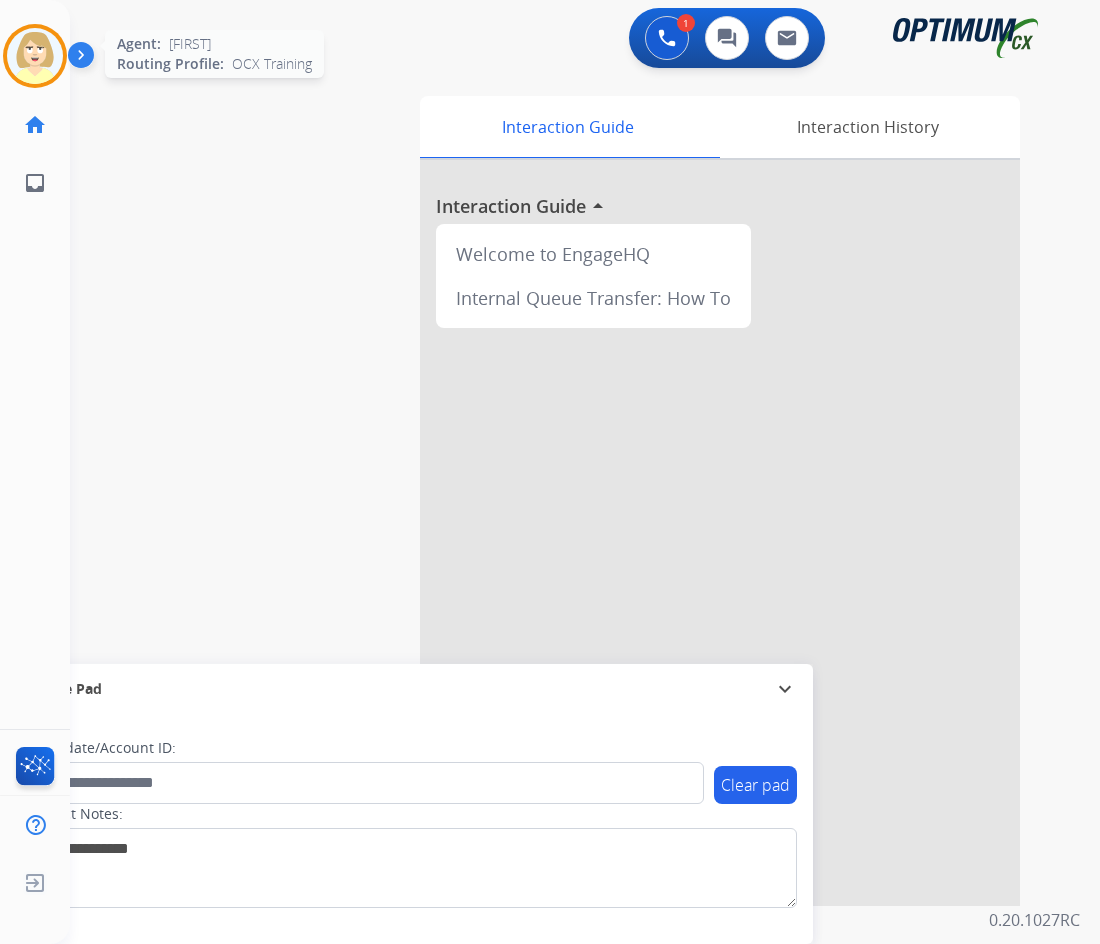 click at bounding box center (35, 56) 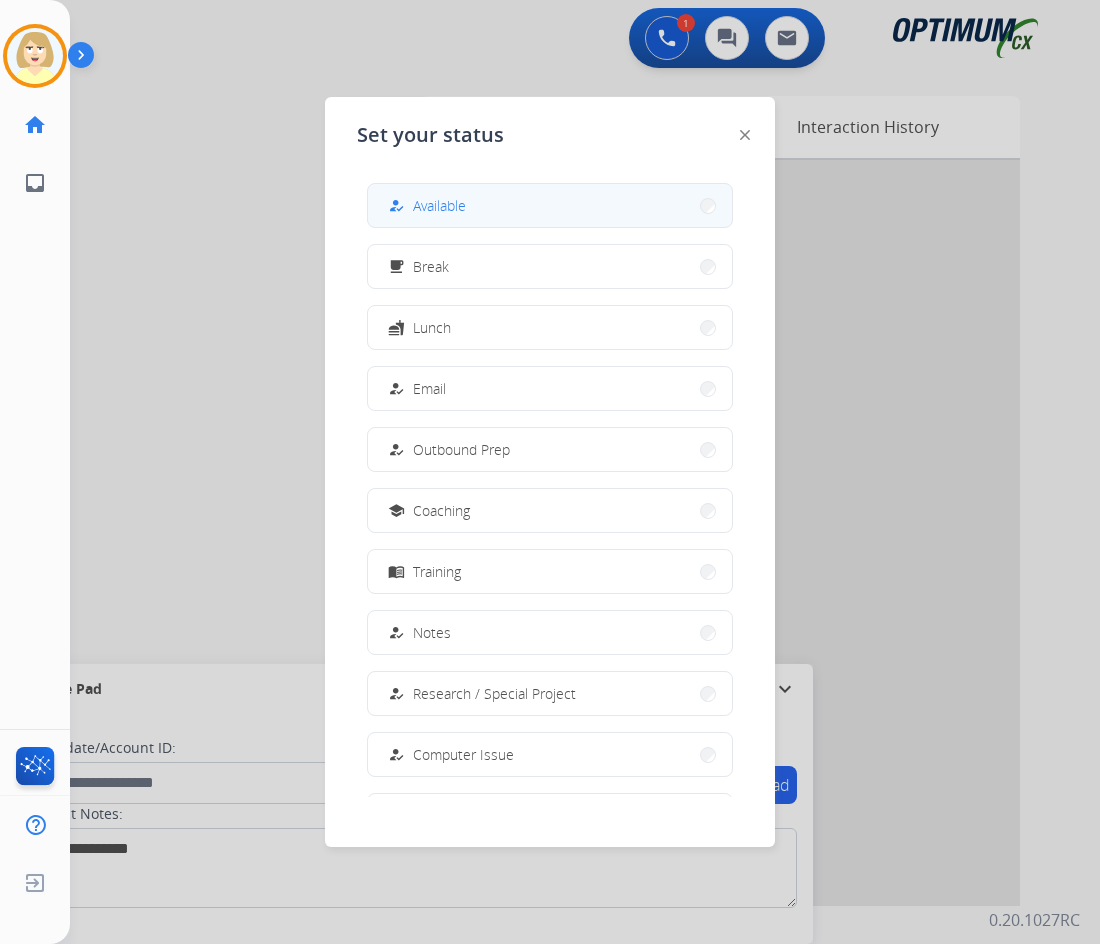 click on "Available" at bounding box center (439, 205) 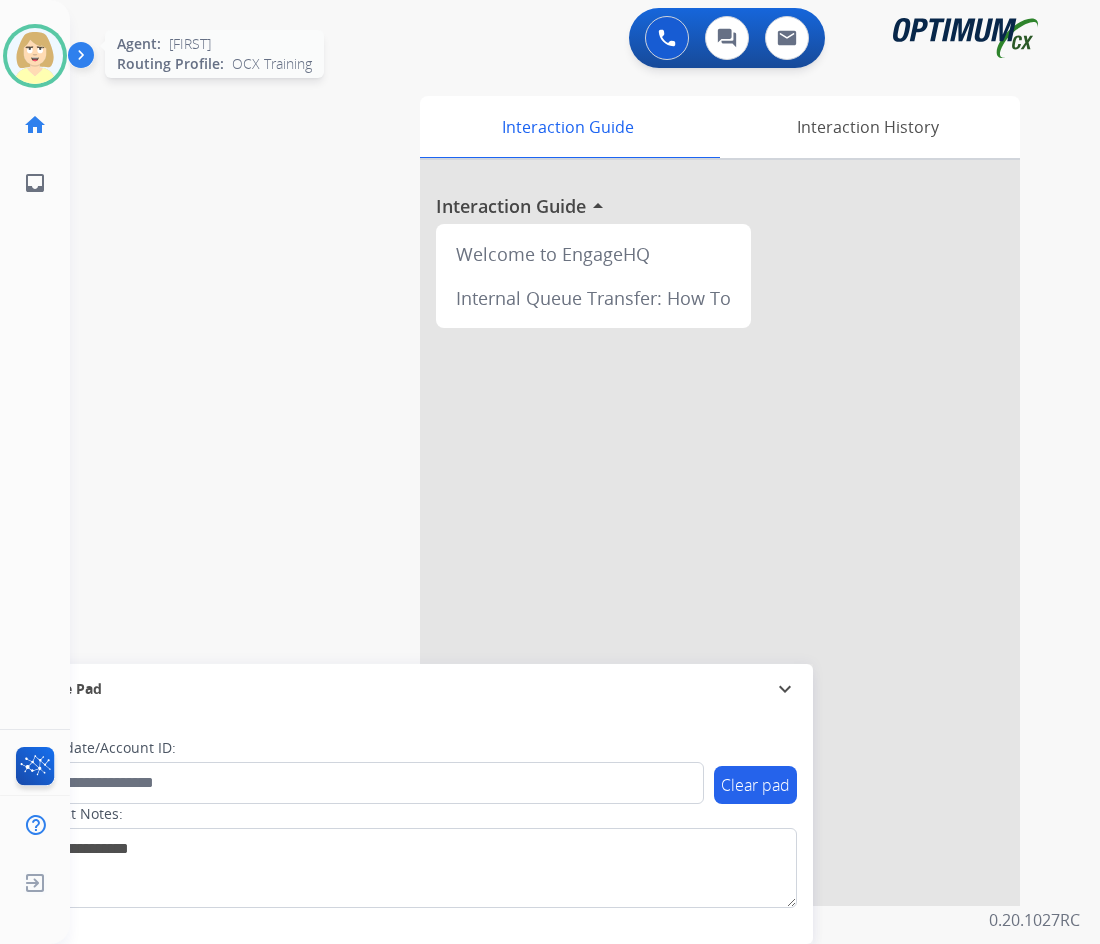 click at bounding box center (35, 56) 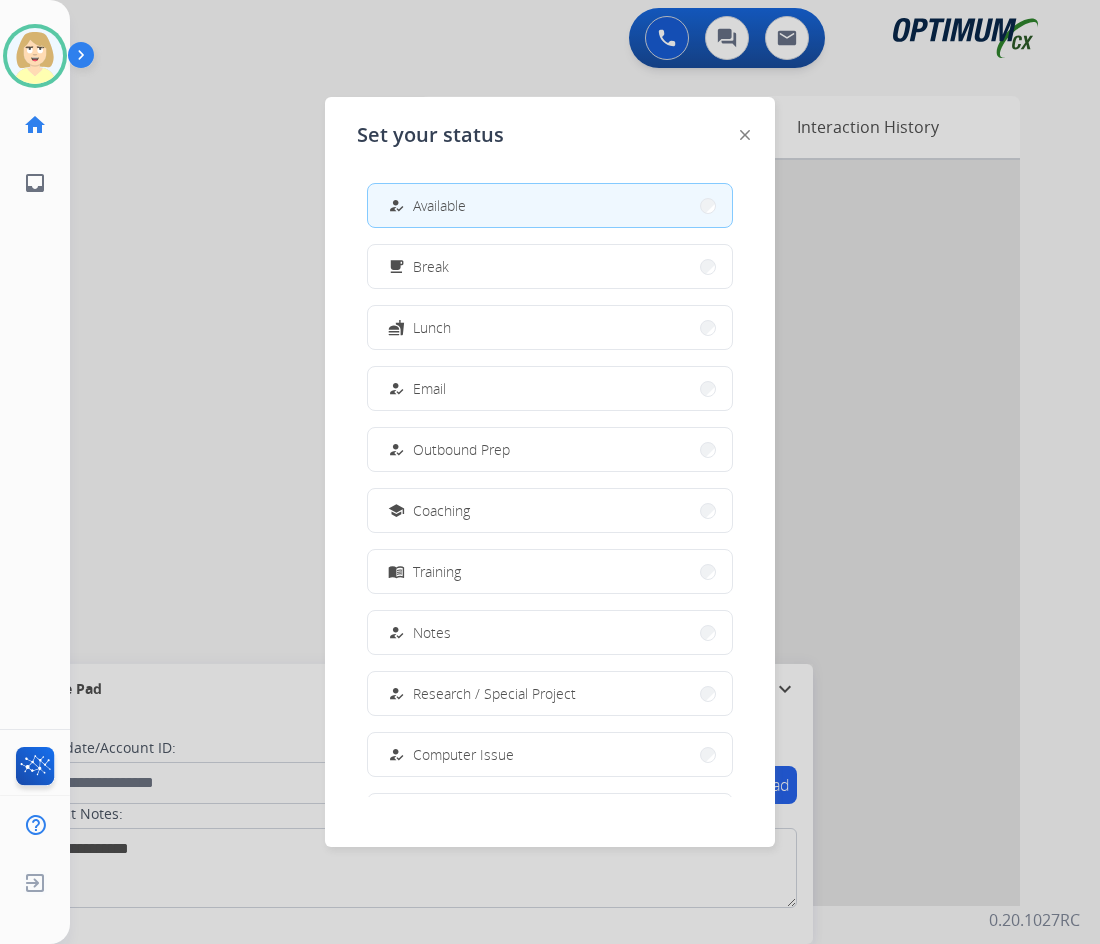 click on "free_breakfast Break" at bounding box center (550, 266) 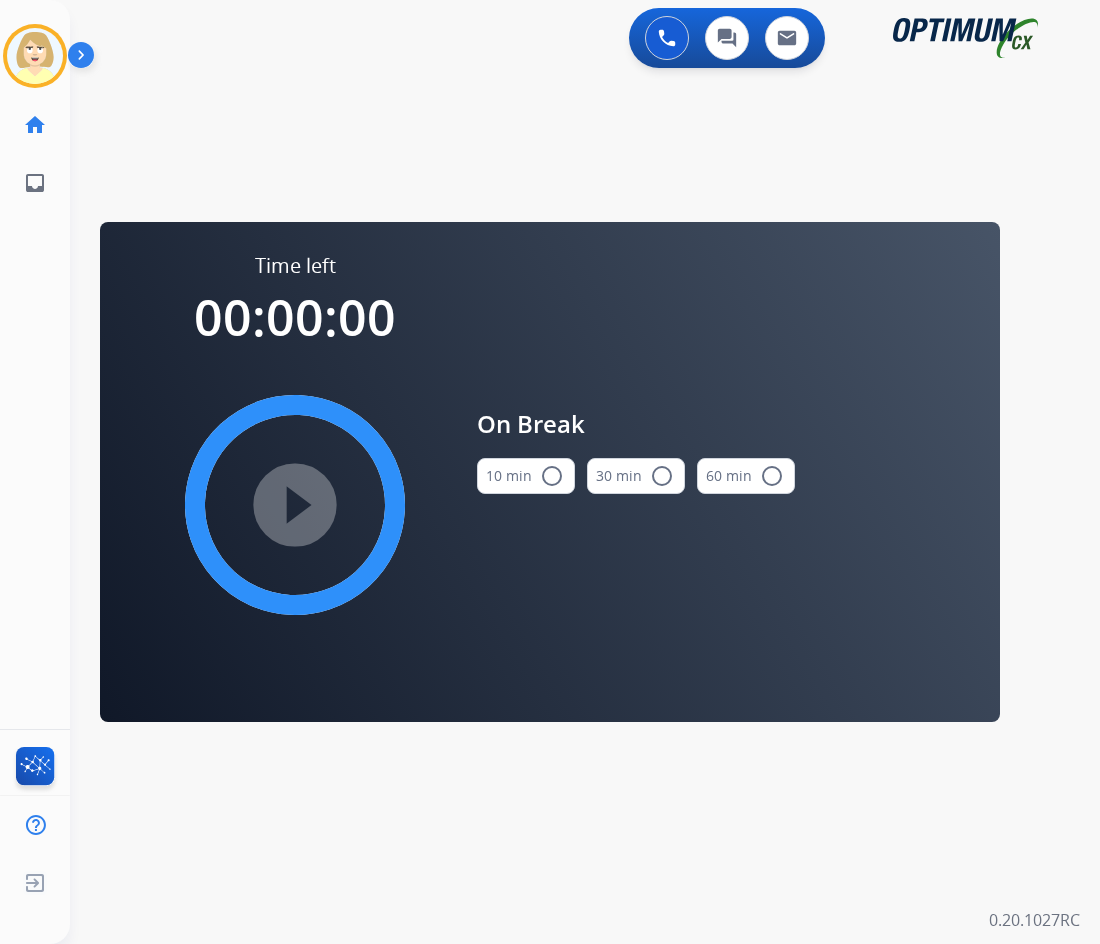 drag, startPoint x: 543, startPoint y: 470, endPoint x: 502, endPoint y: 473, distance: 41.109608 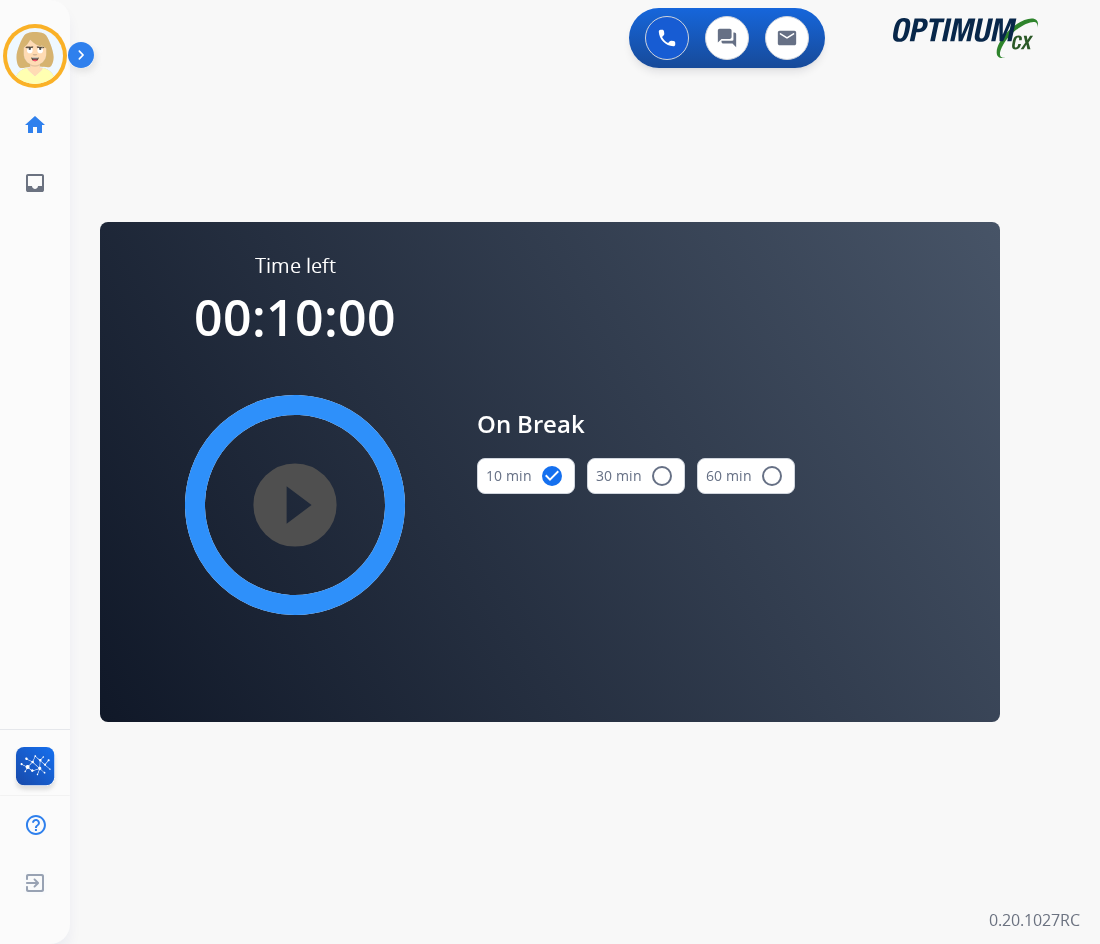 click on "play_circle_filled" at bounding box center [295, 505] 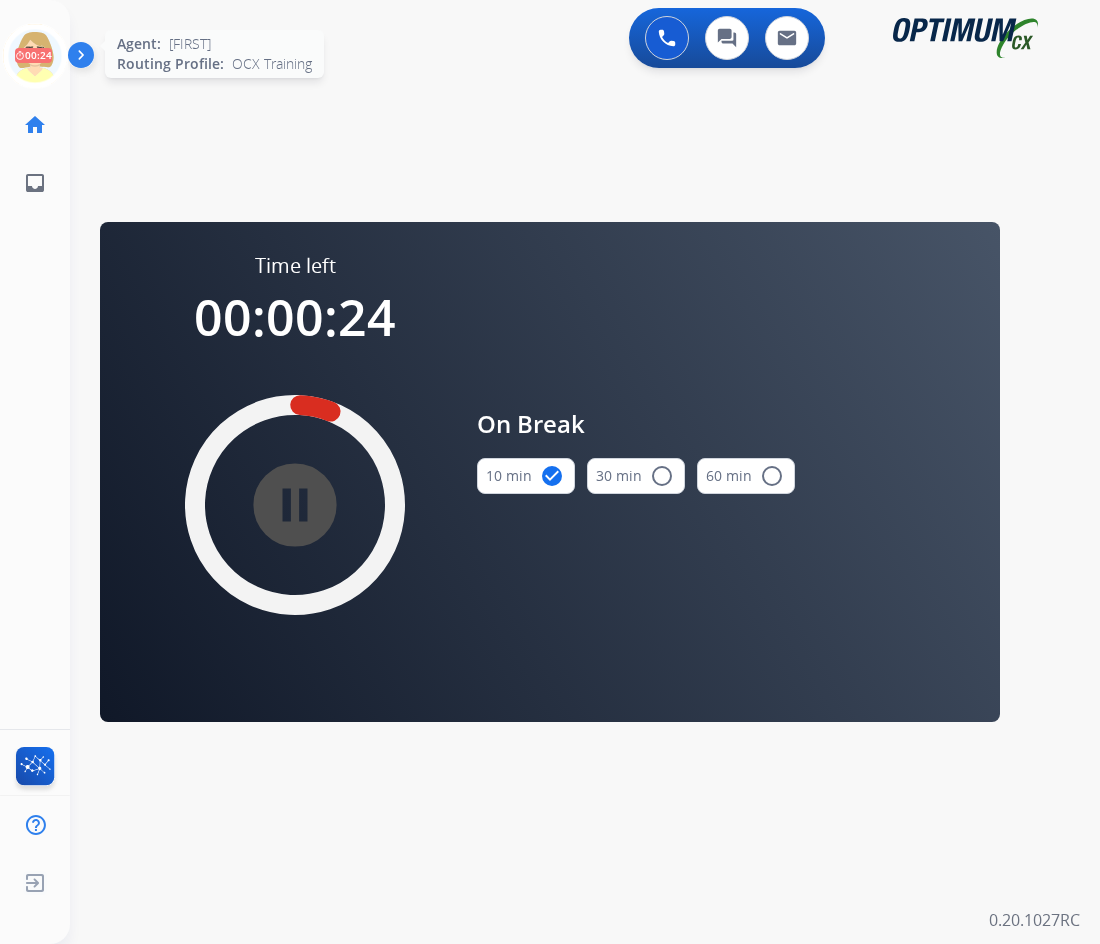 click 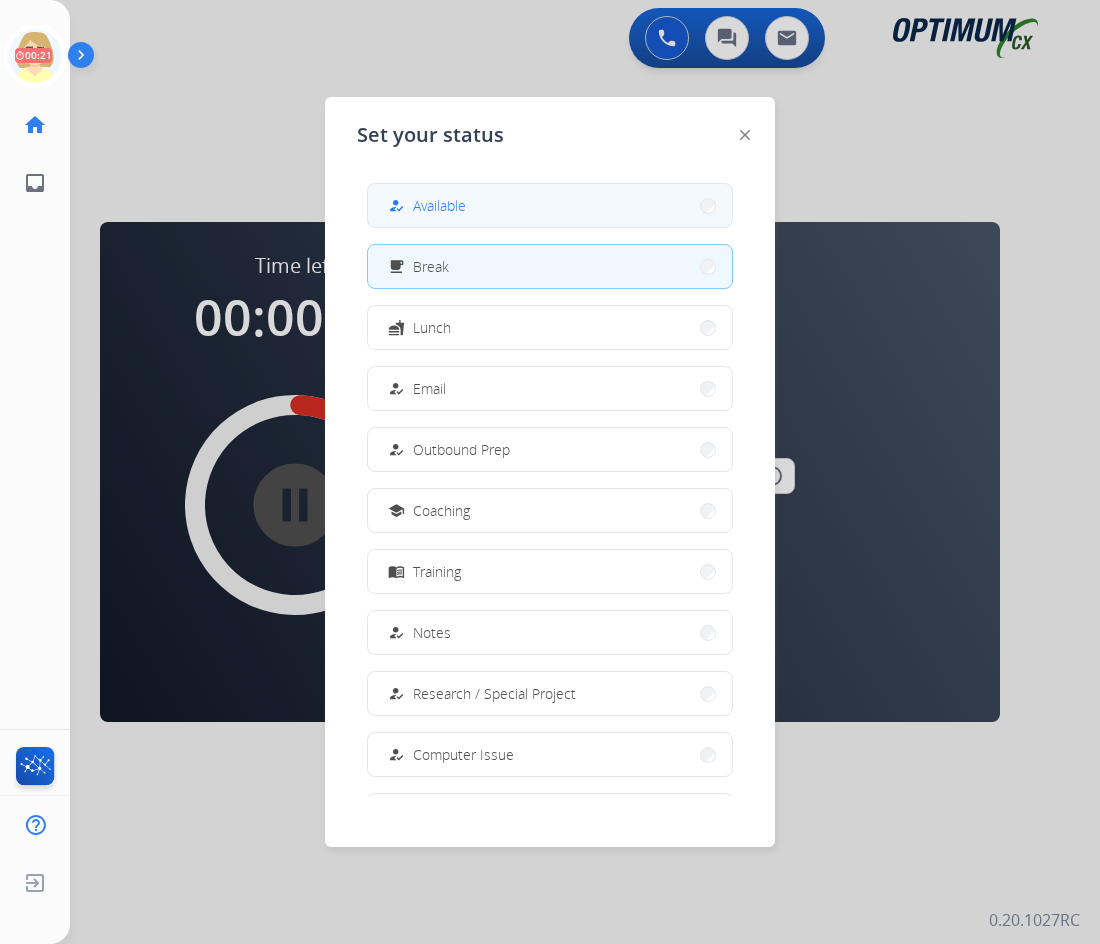 click on "Available" at bounding box center (439, 205) 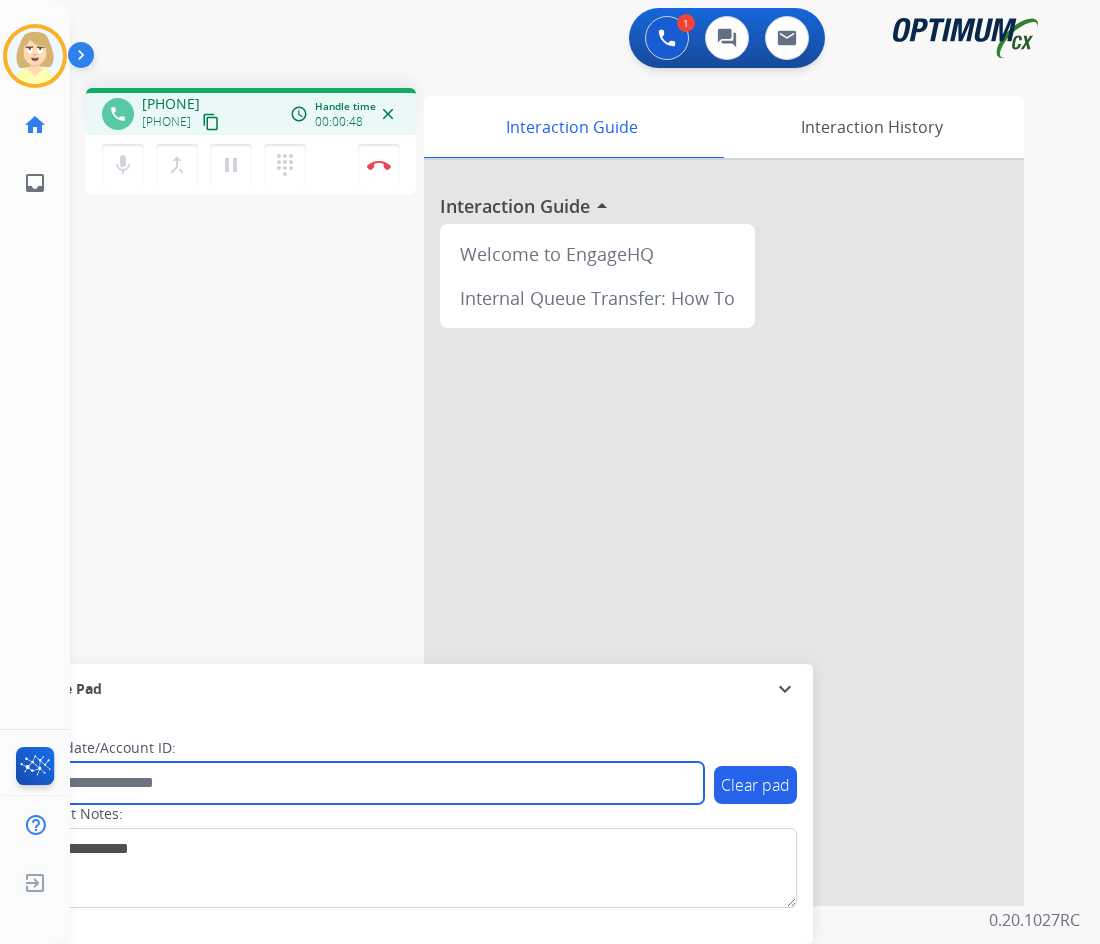 click at bounding box center [365, 783] 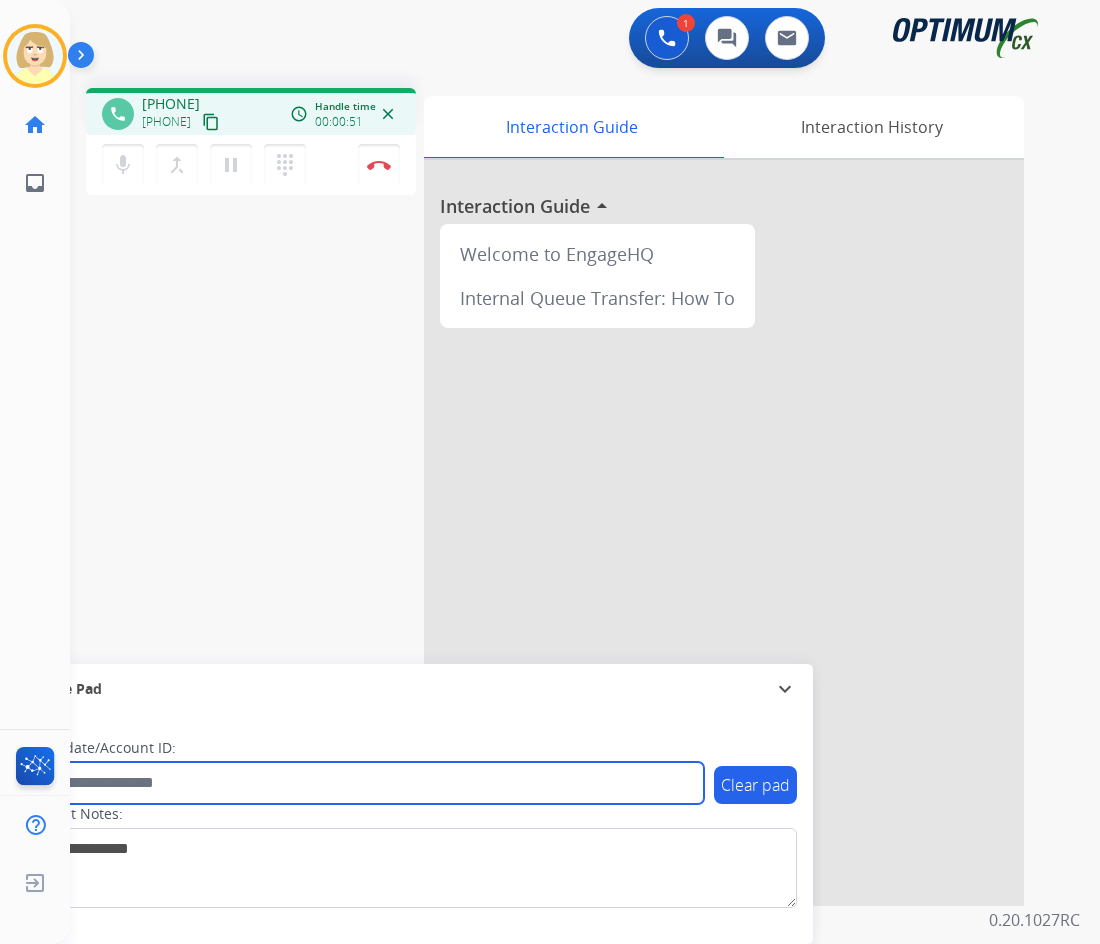 paste on "*******" 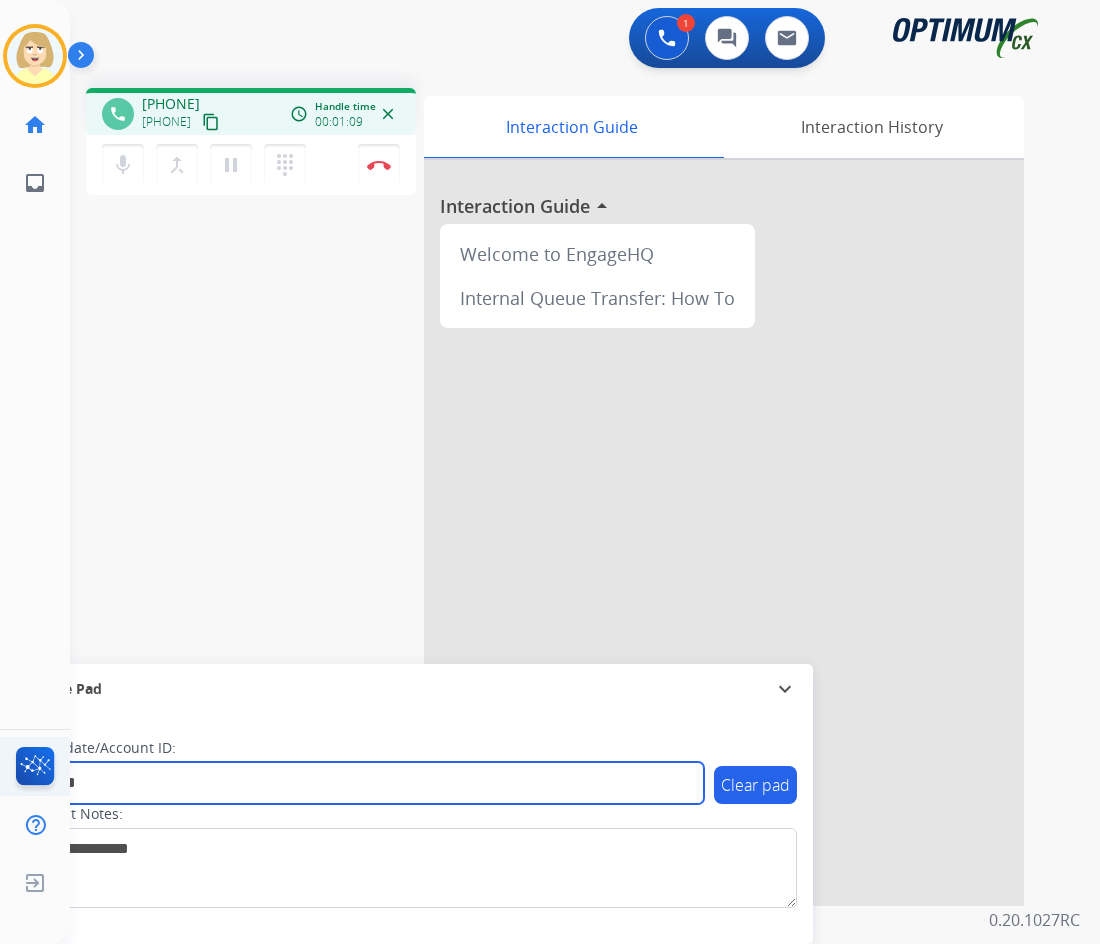 type on "*******" 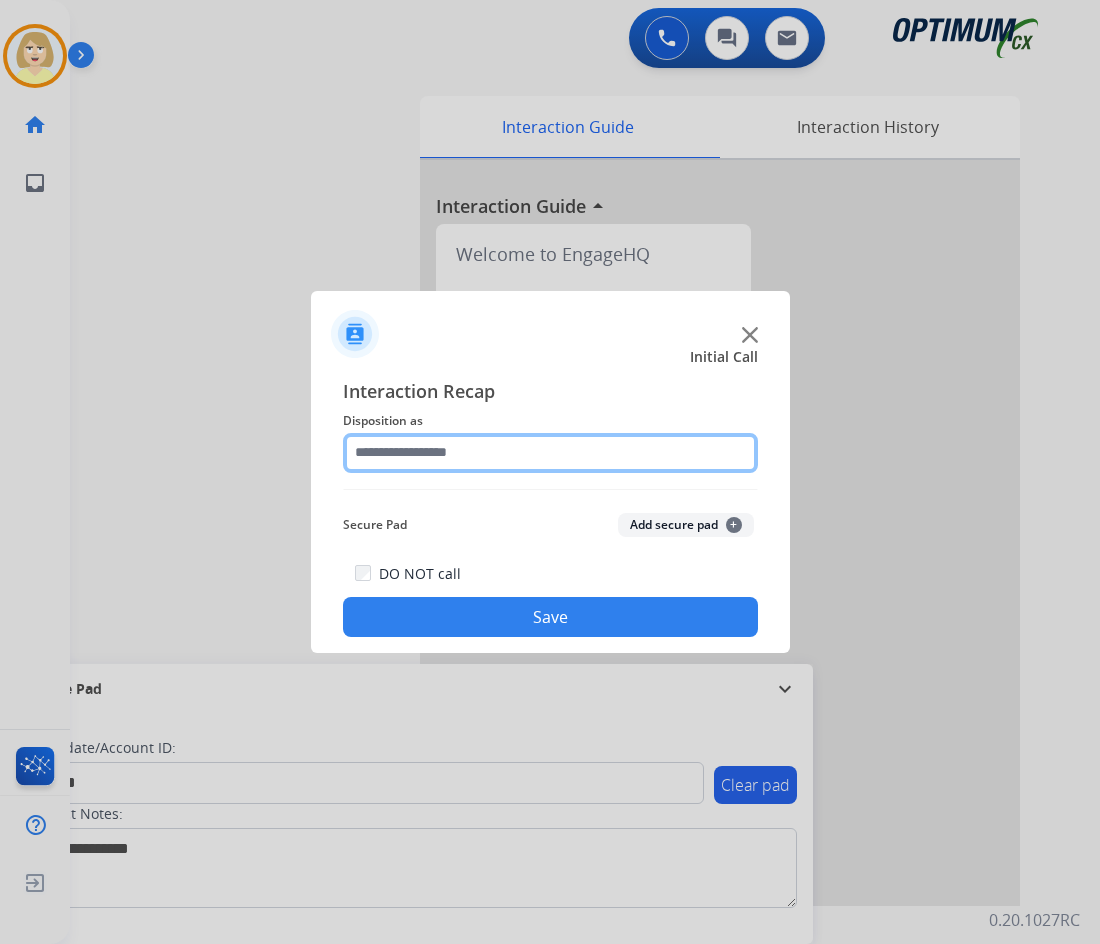 click 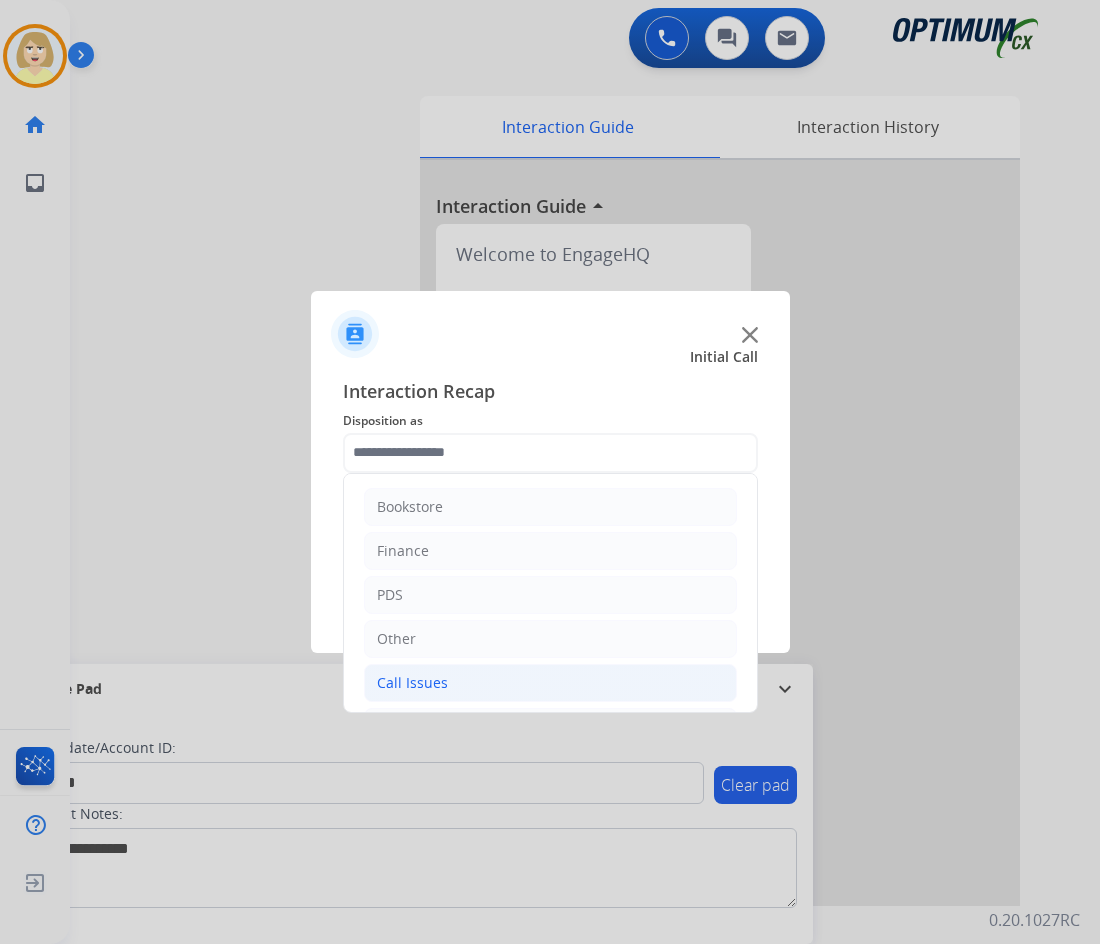 click on "Call Issues" 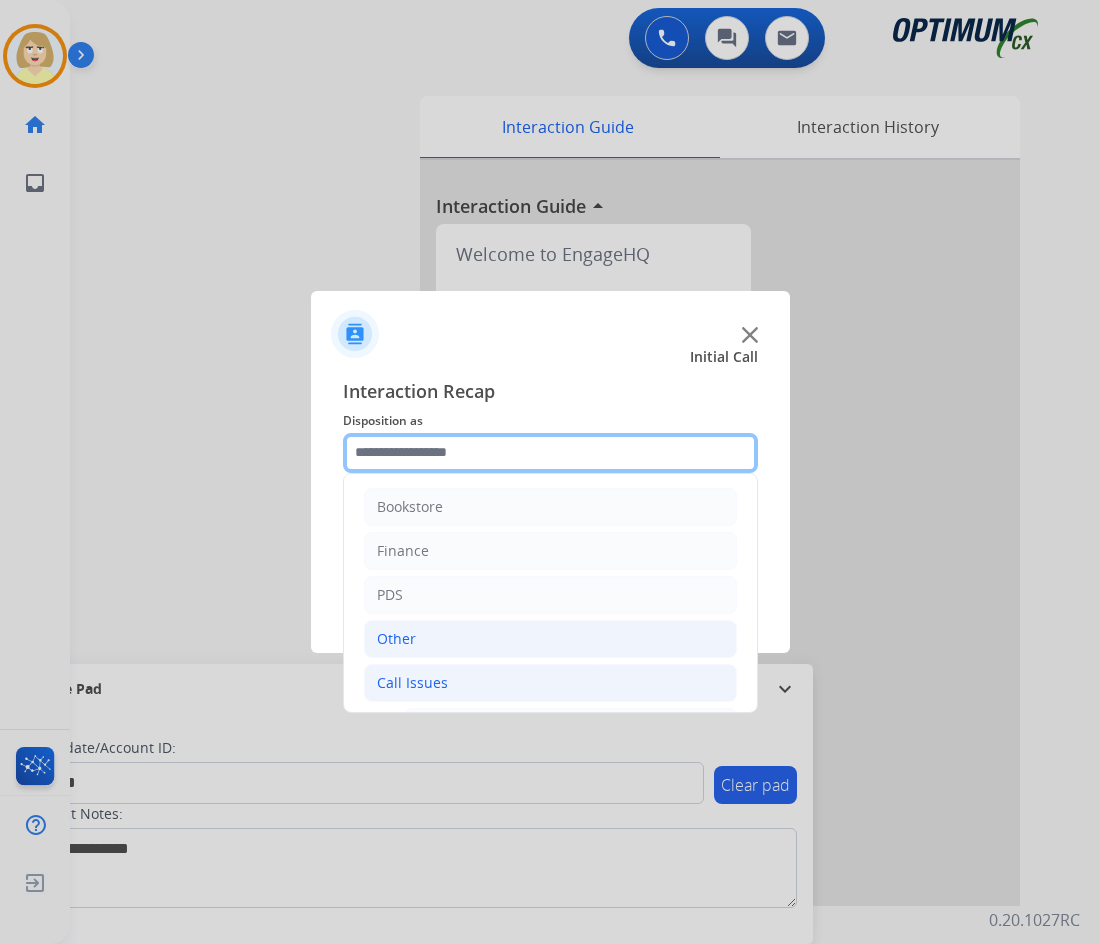 scroll, scrollTop: 200, scrollLeft: 0, axis: vertical 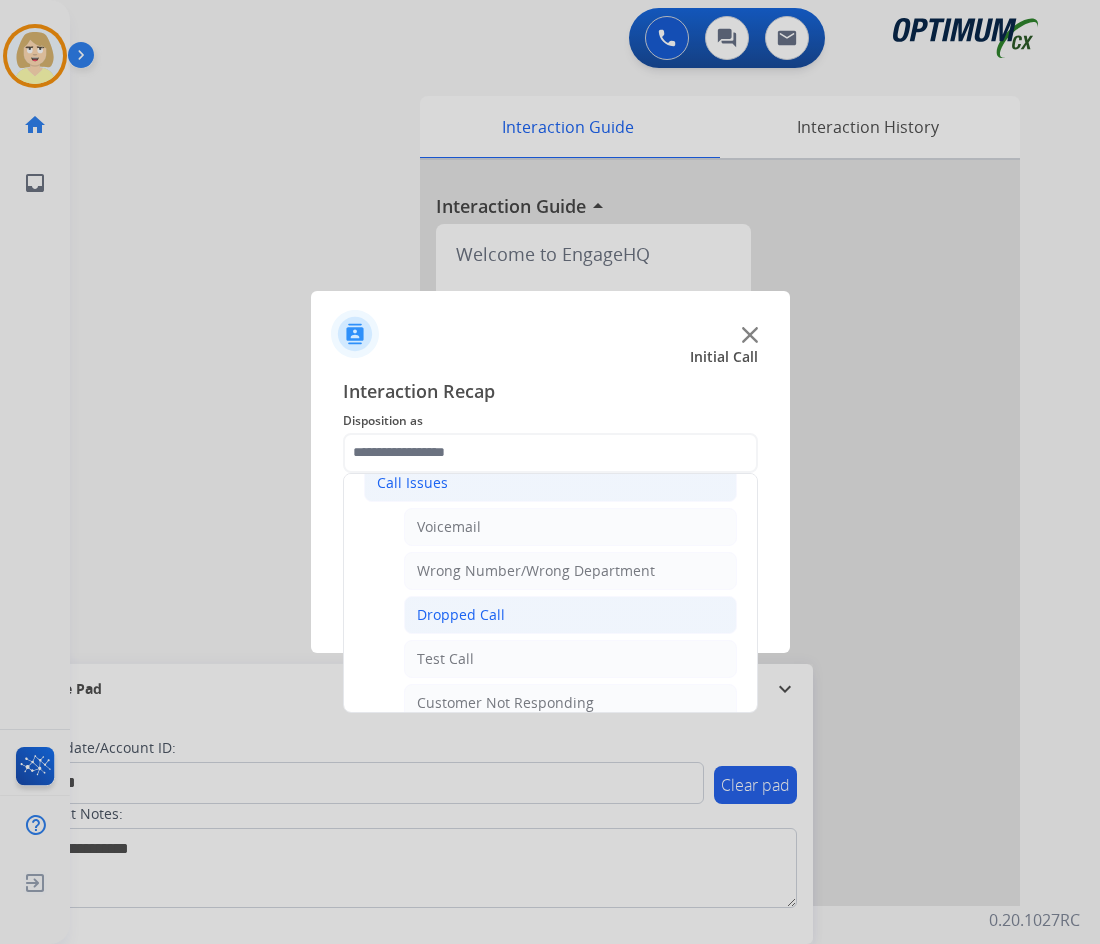 click on "Dropped Call" 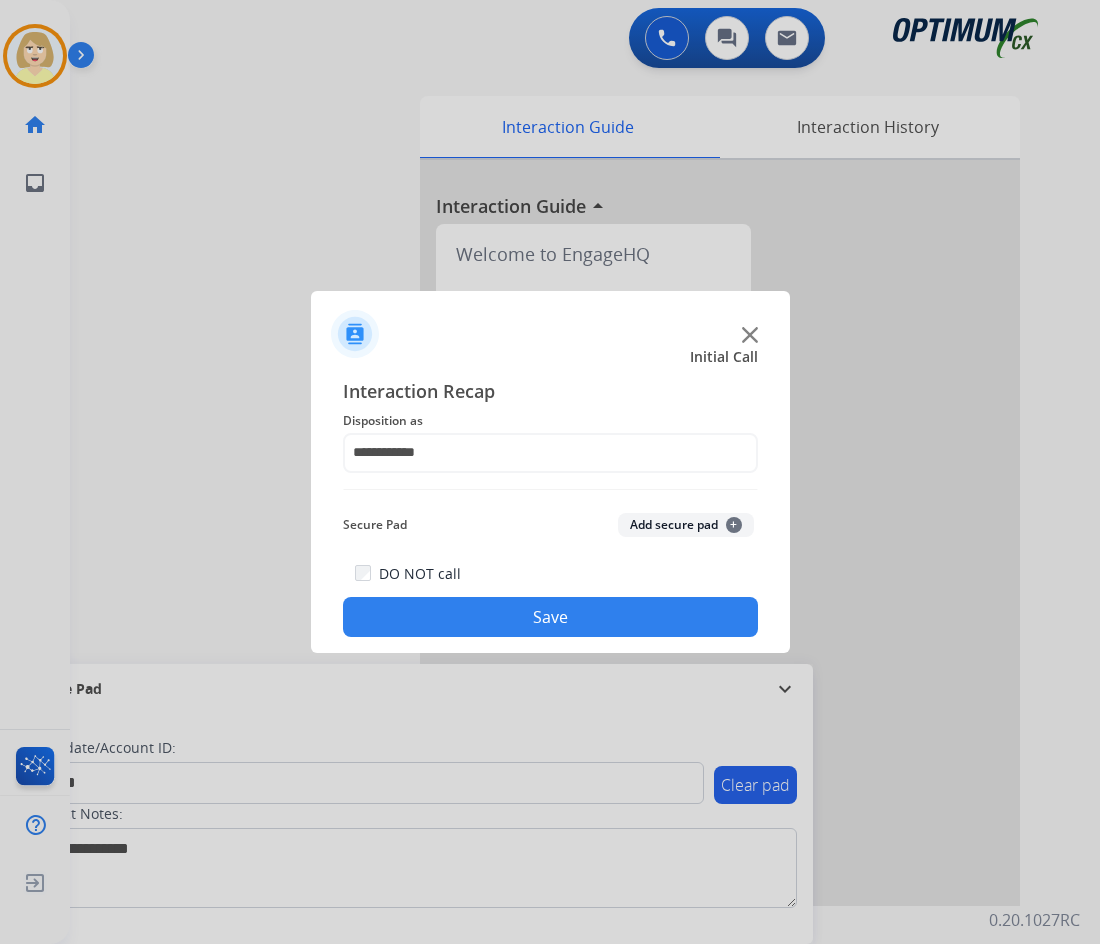 click on "Add secure pad  +" 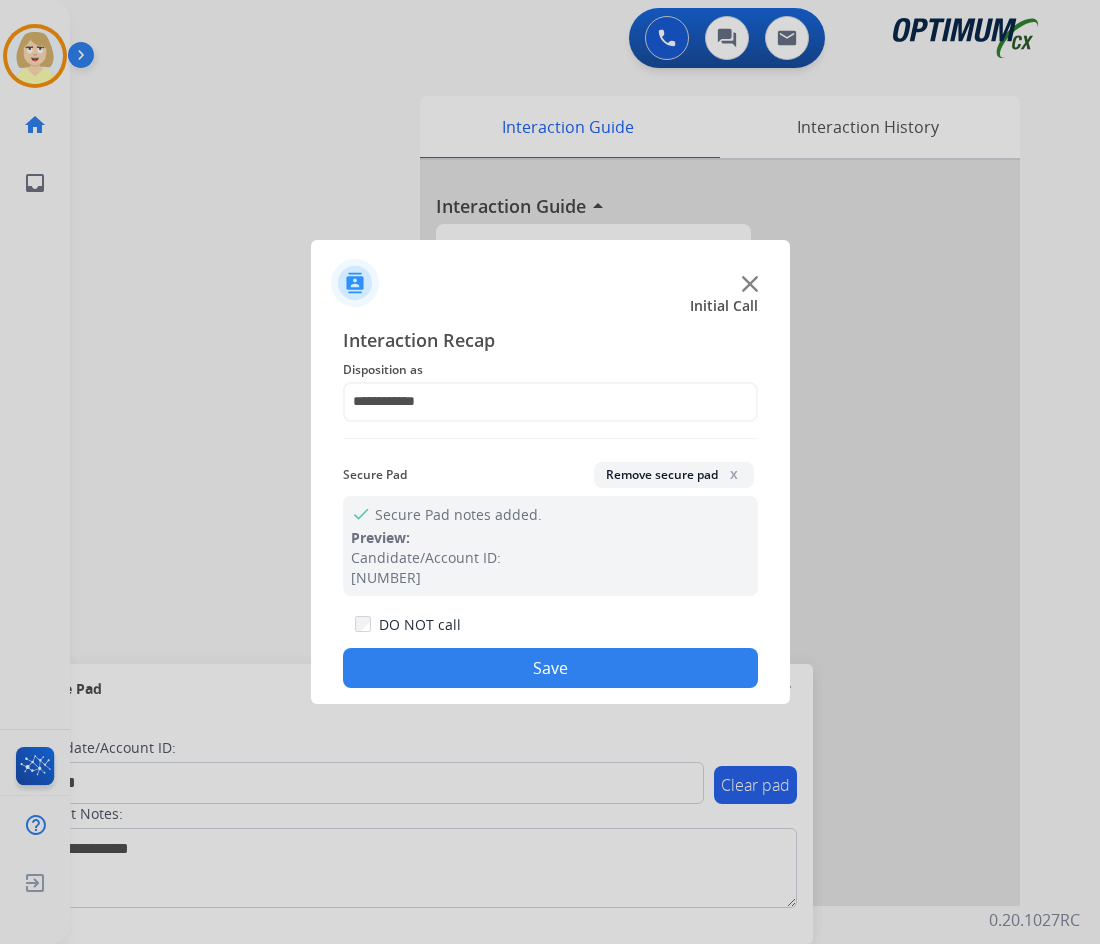 click on "Save" 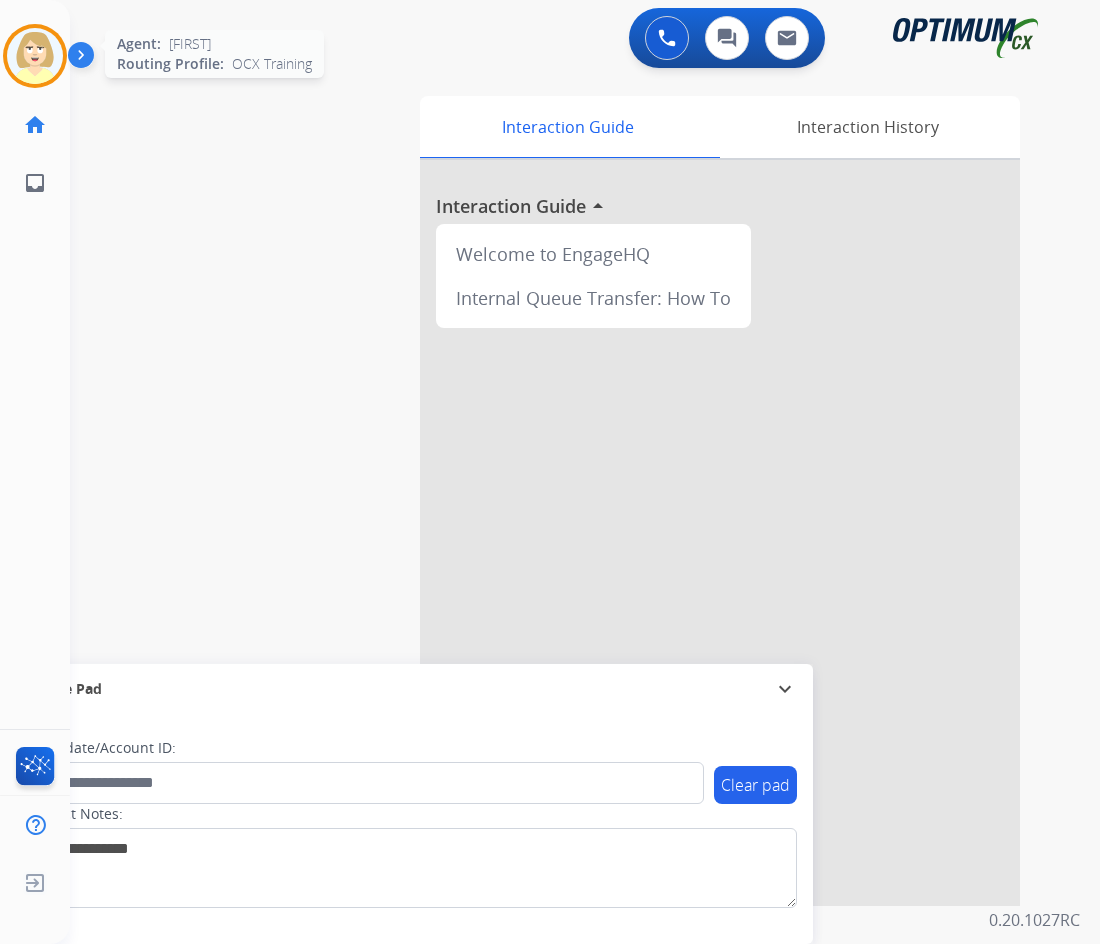 click at bounding box center [35, 56] 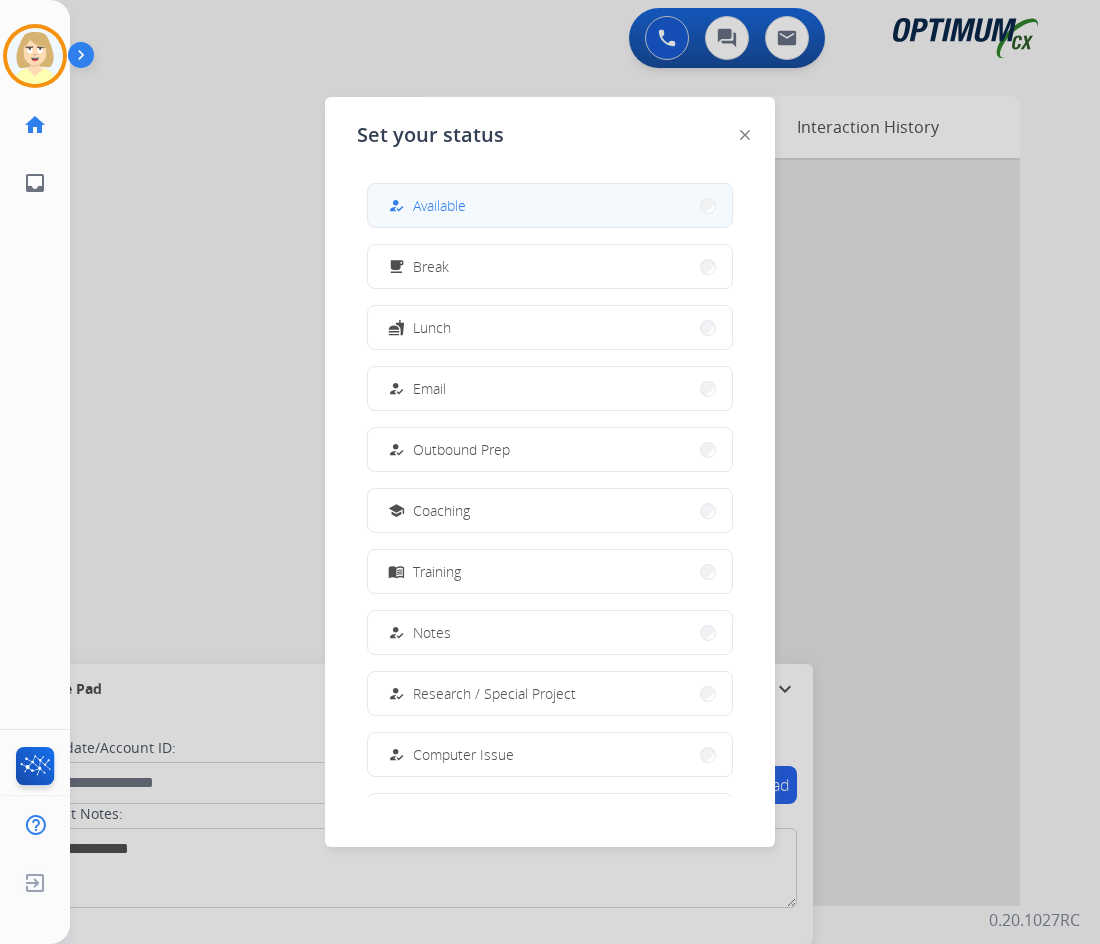 click on "Available" at bounding box center [439, 205] 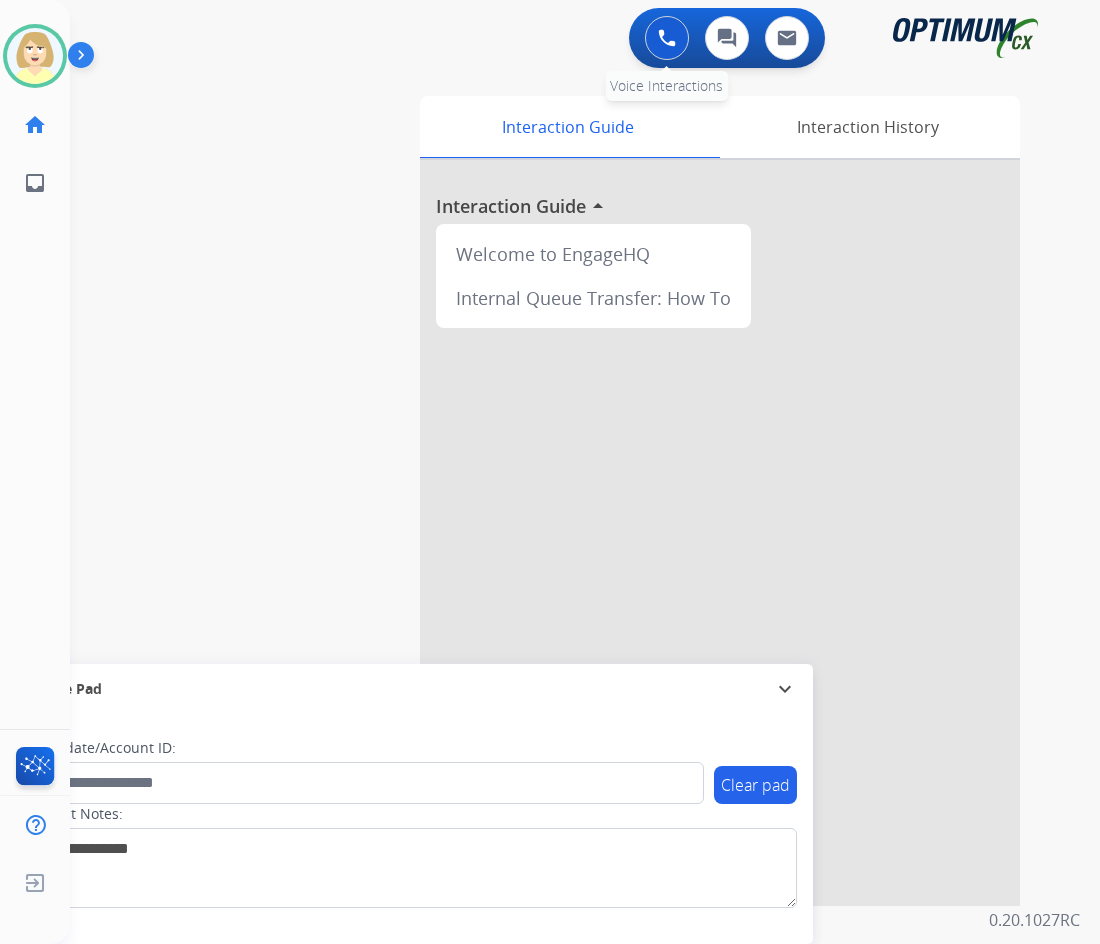 click at bounding box center (667, 38) 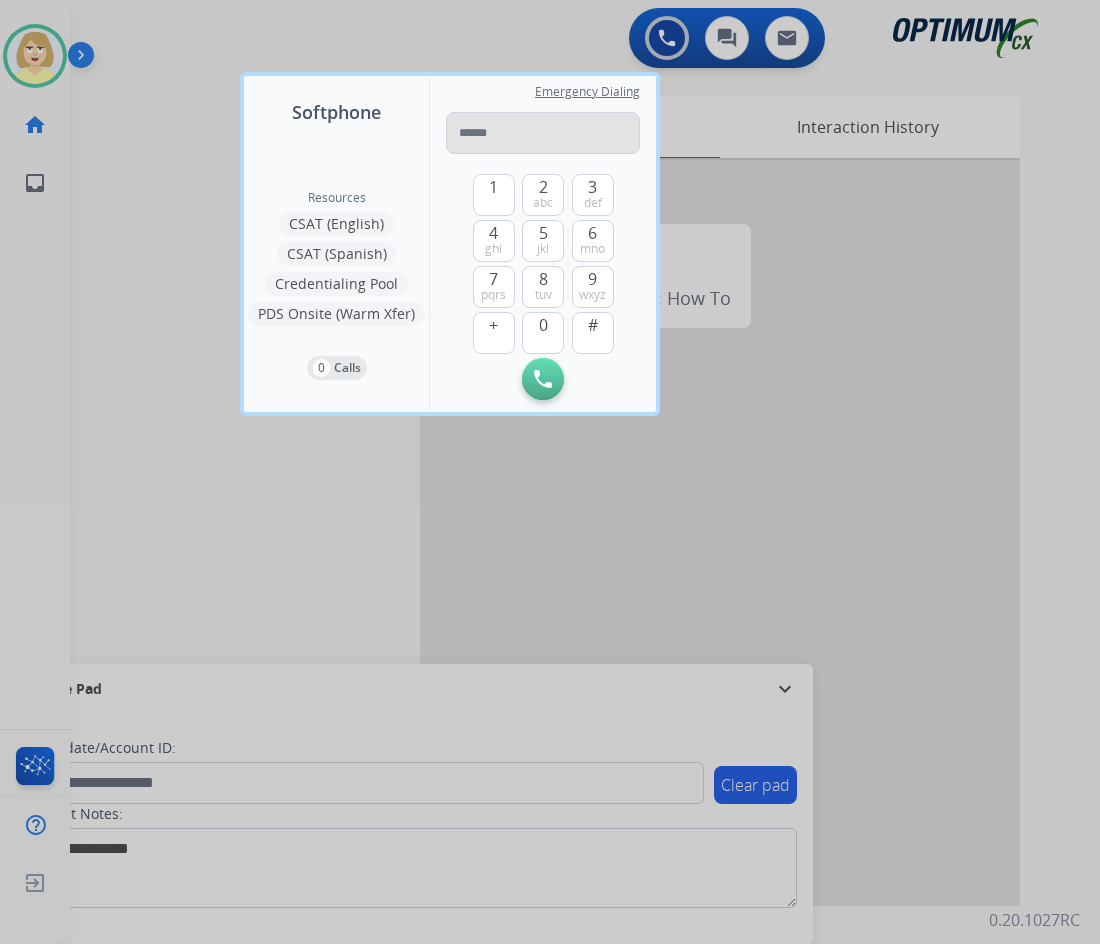 click at bounding box center (543, 133) 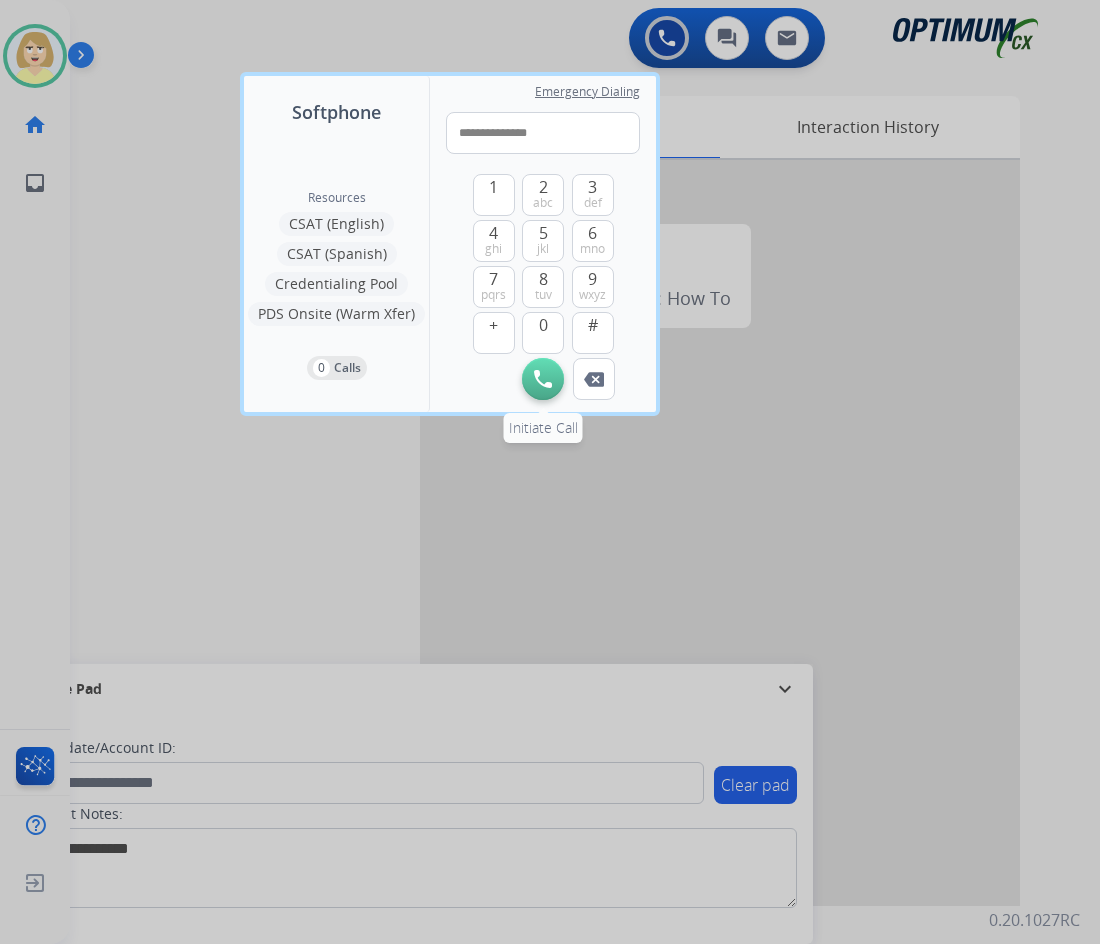 type on "**********" 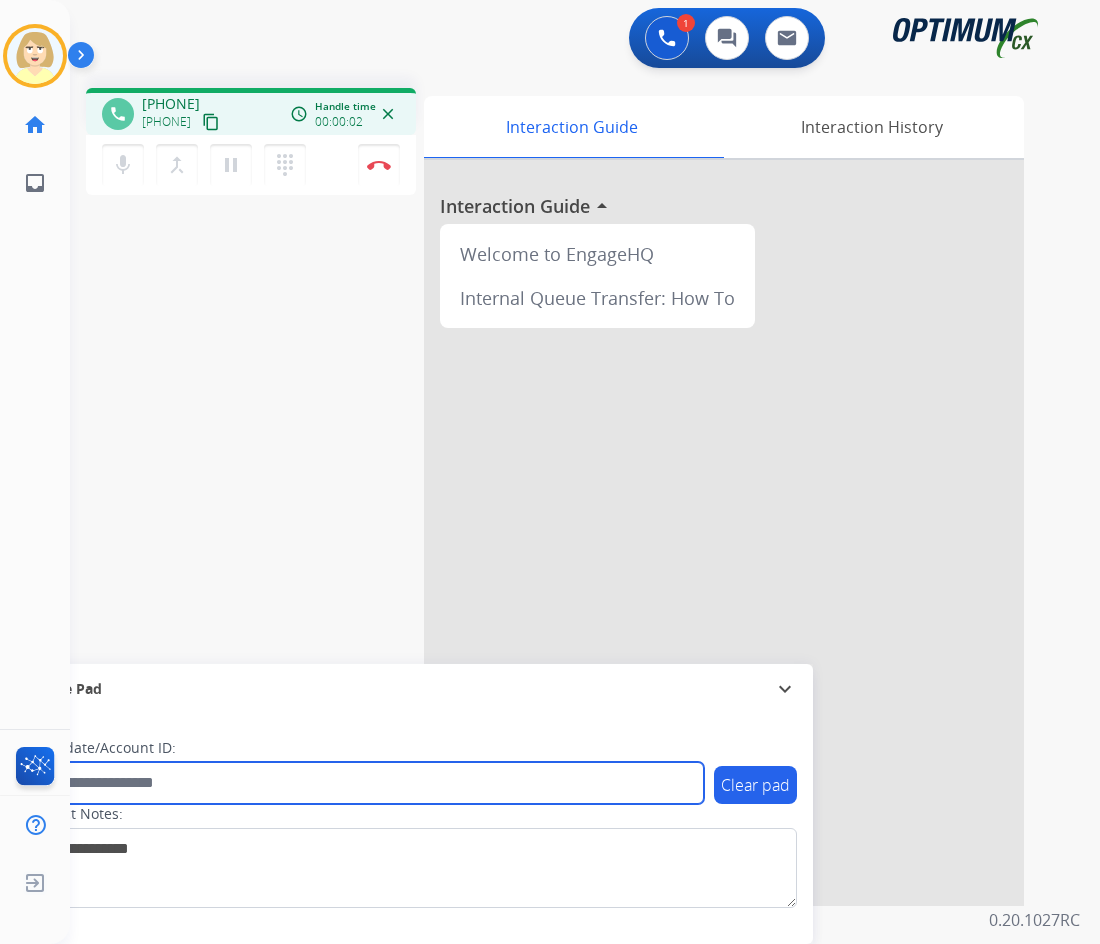 click at bounding box center (365, 783) 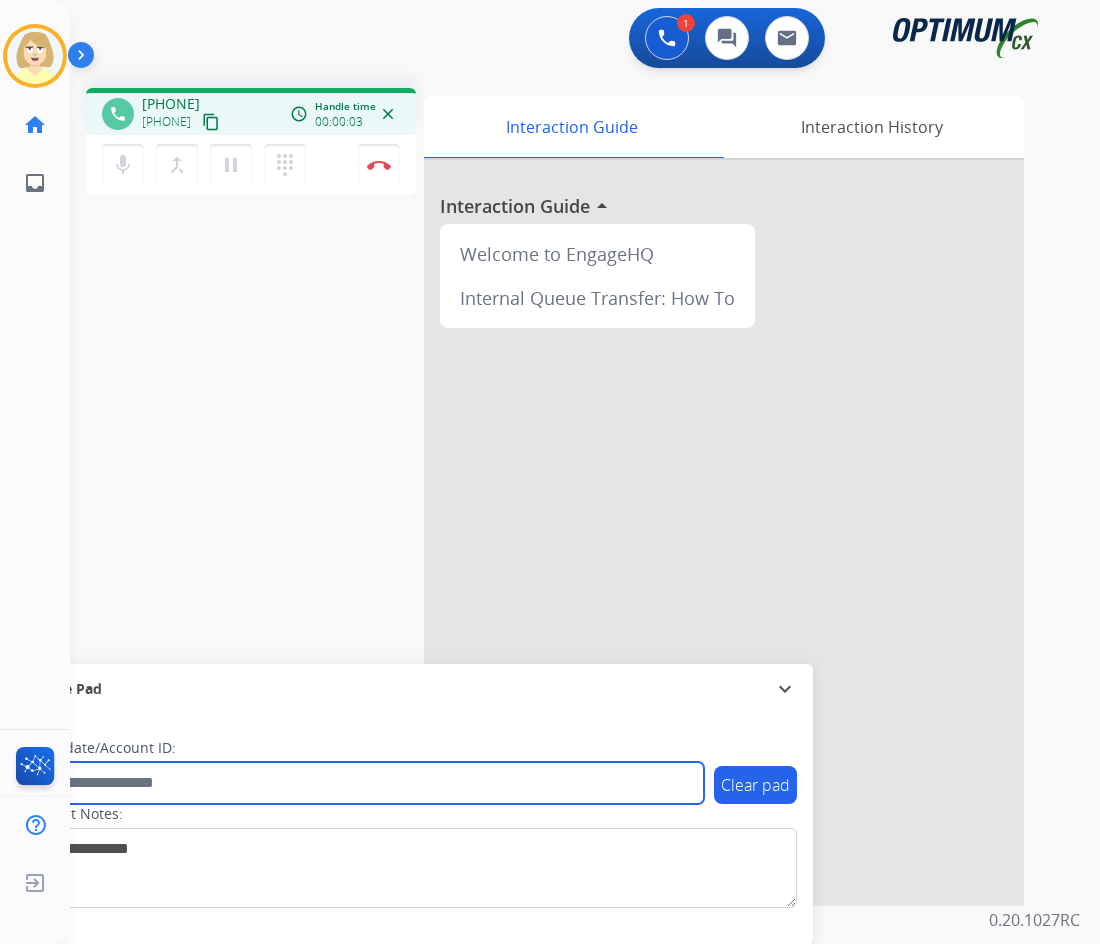 paste on "*******" 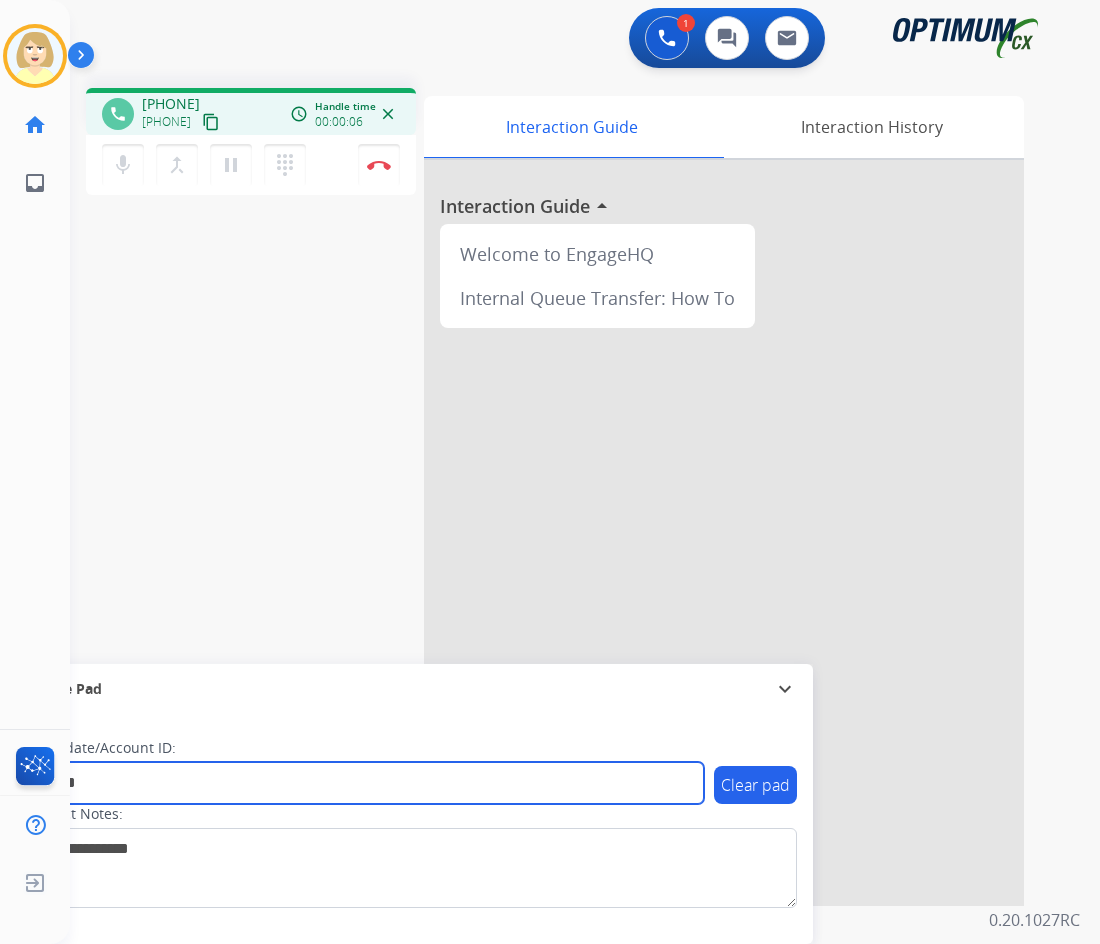 type on "*******" 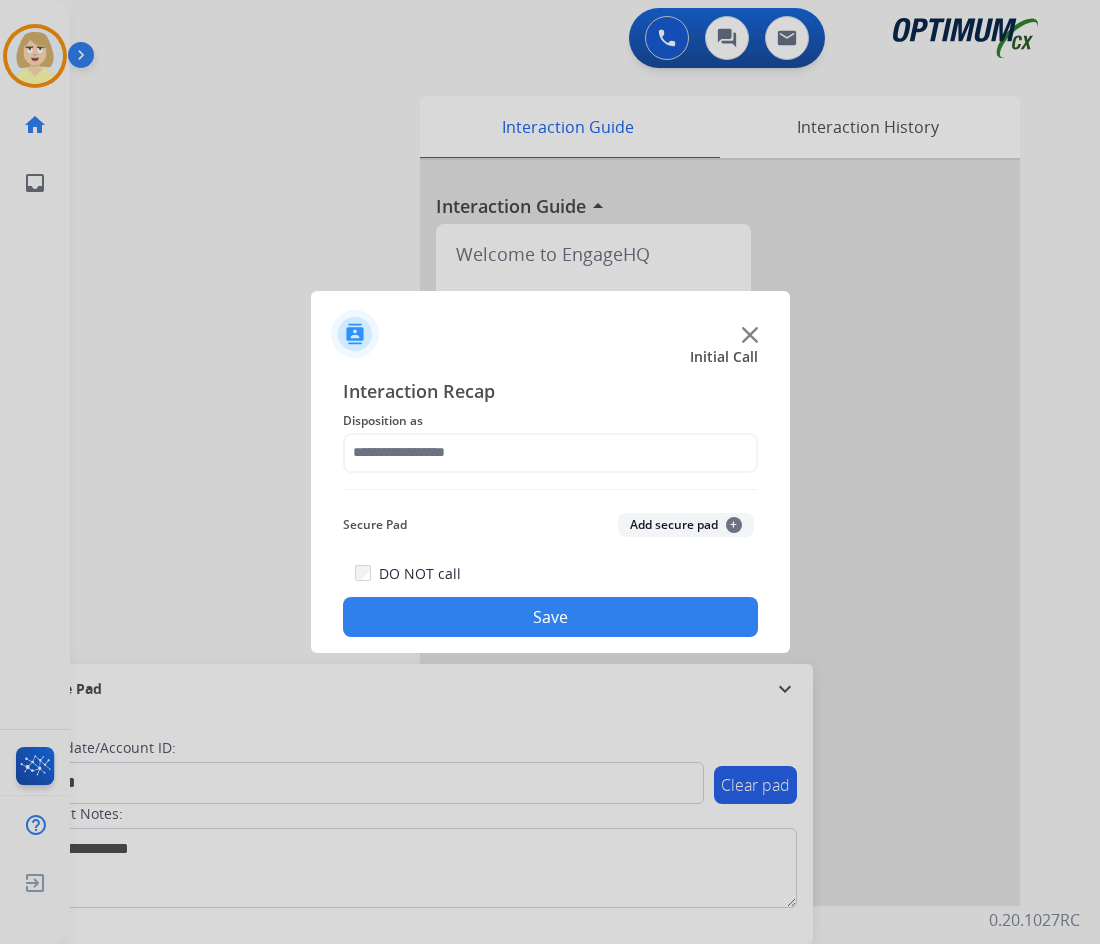 drag, startPoint x: 531, startPoint y: 608, endPoint x: 359, endPoint y: 550, distance: 181.51584 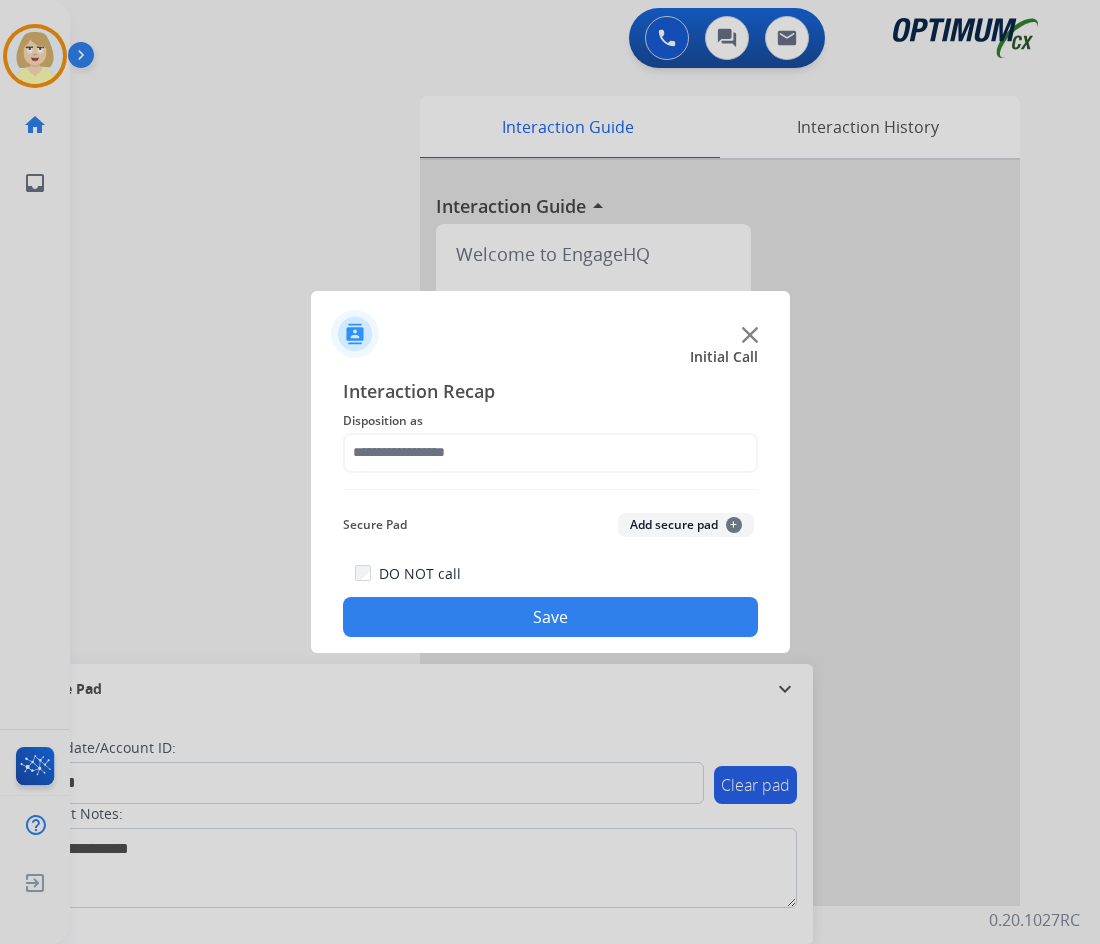 click on "Interaction Recap Disposition as    Secure Pad  Add secure pad  +  DO NOT call  Save" 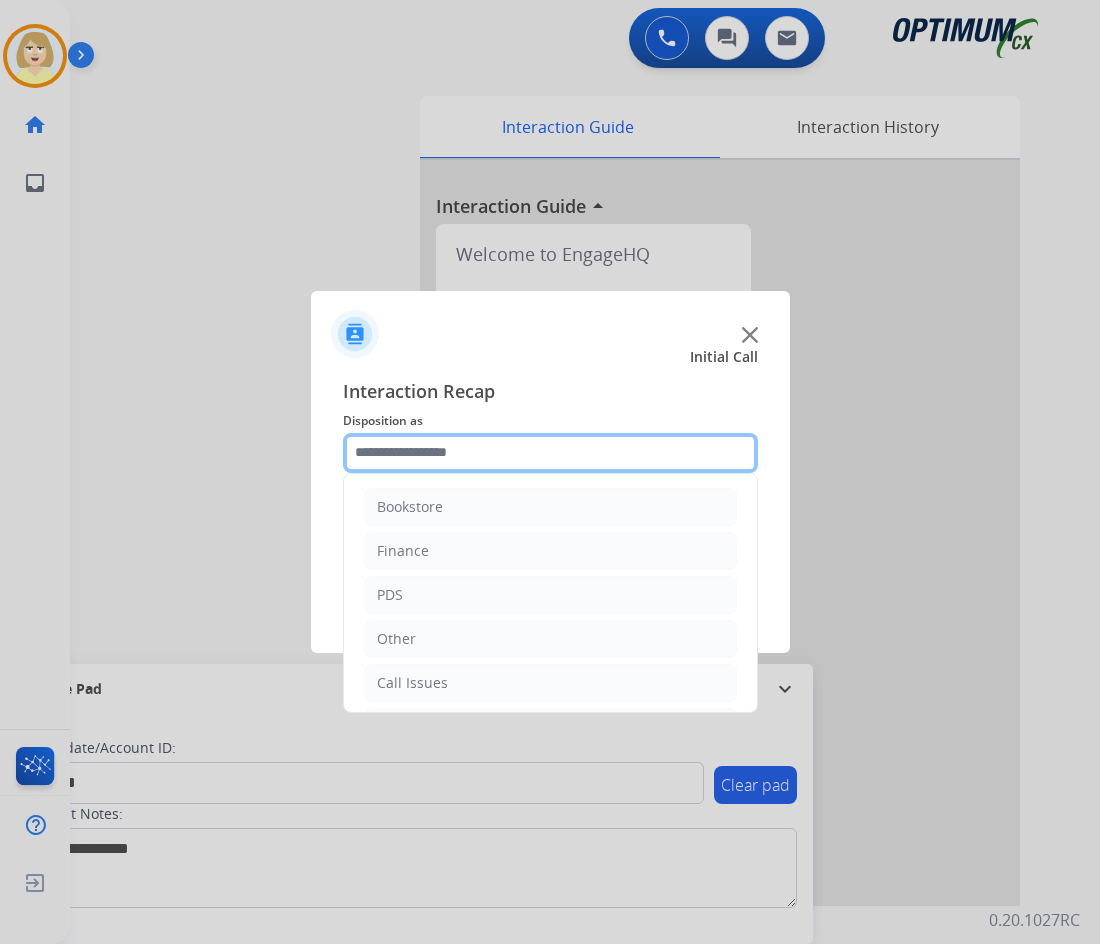 click 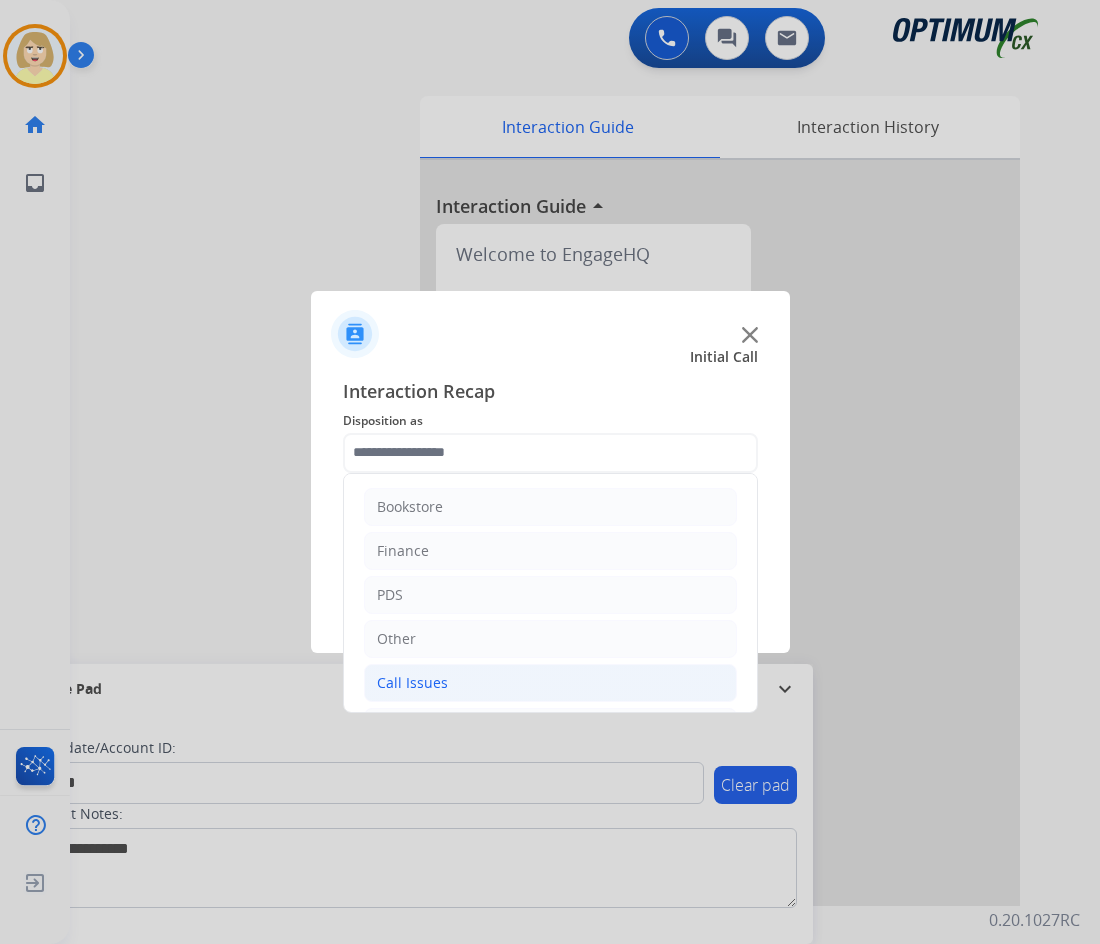 click on "Call Issues" 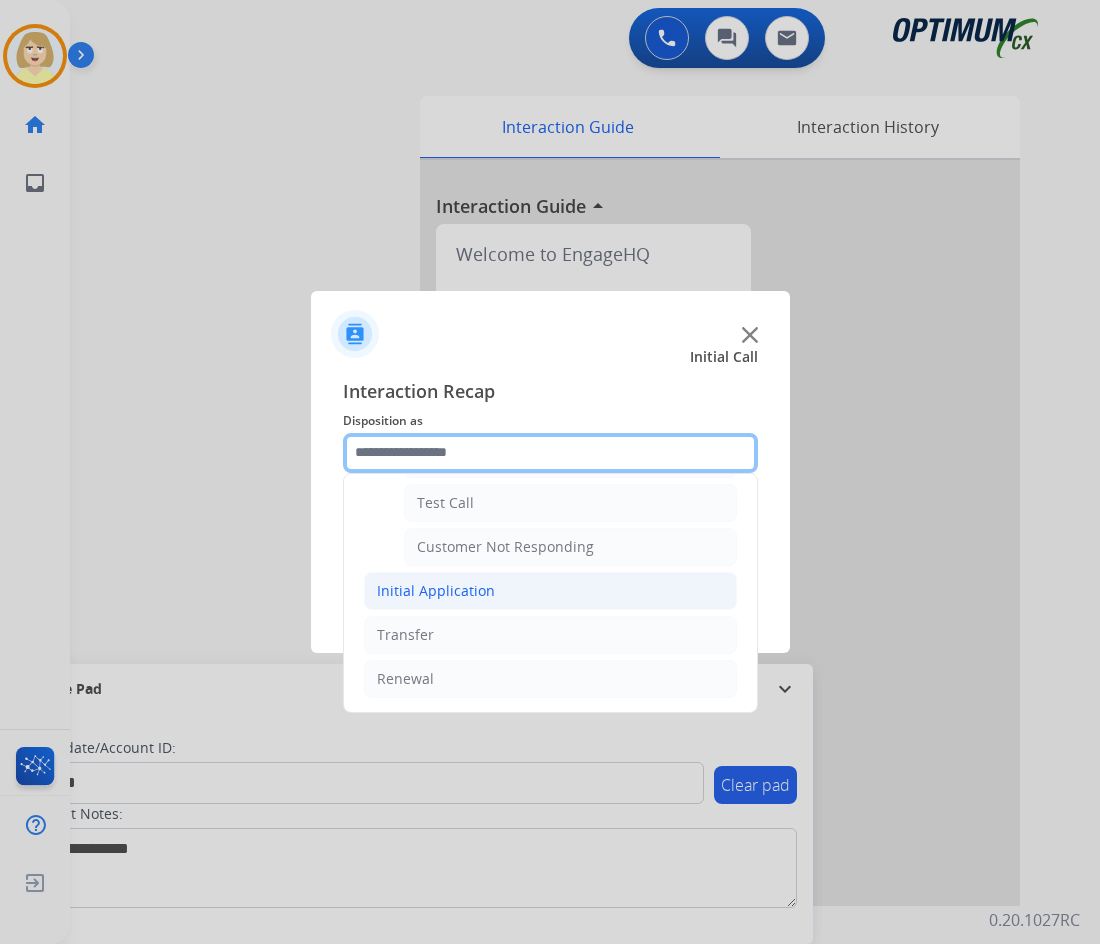 scroll, scrollTop: 256, scrollLeft: 0, axis: vertical 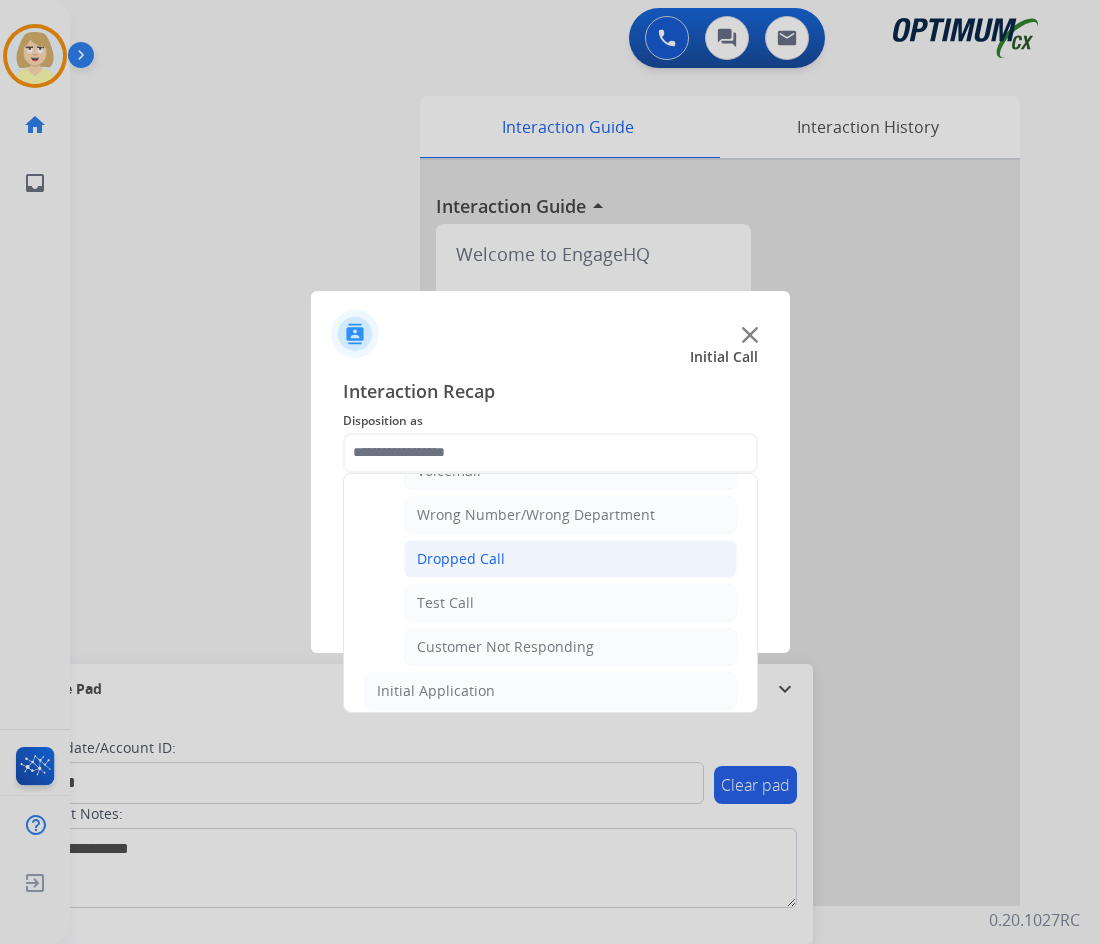 click on "Dropped Call" 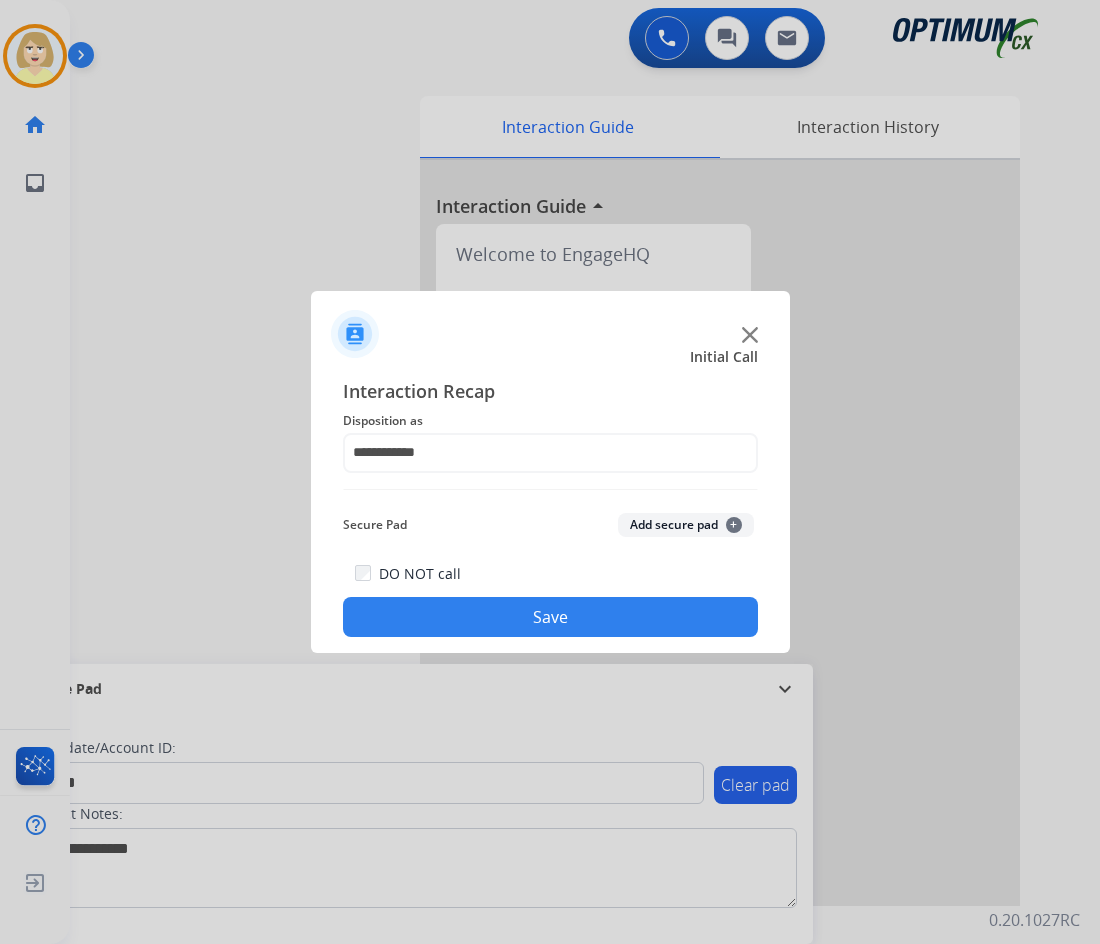 click on "Add secure pad  +" 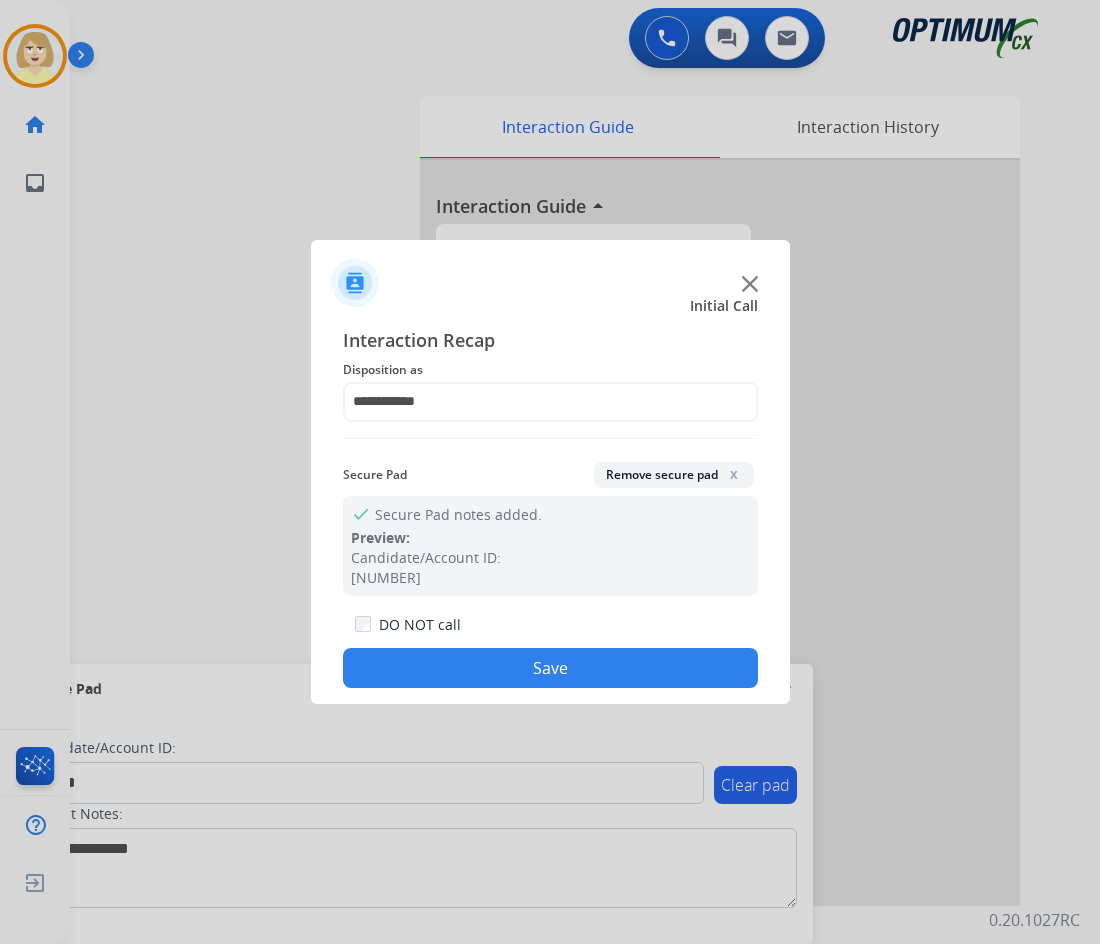 drag, startPoint x: 484, startPoint y: 674, endPoint x: 304, endPoint y: 540, distance: 224.40143 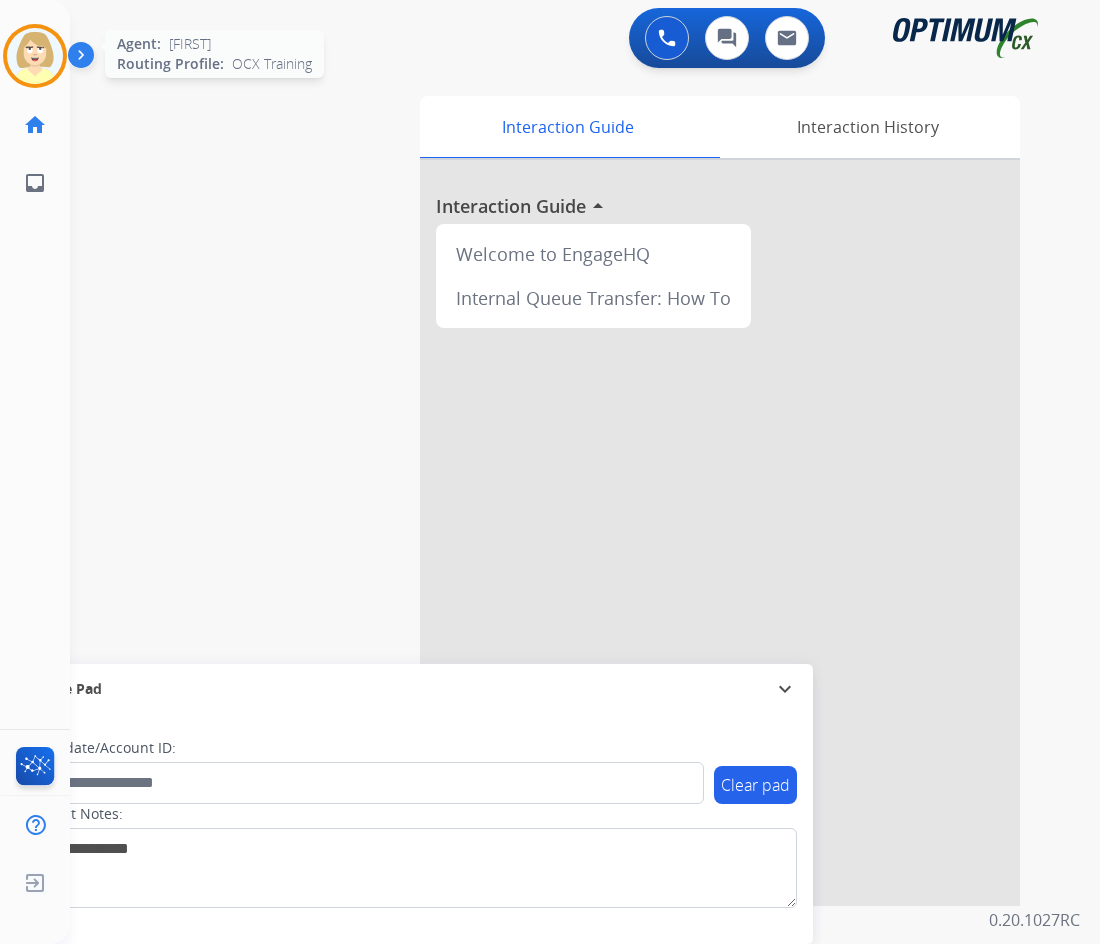 click at bounding box center (35, 56) 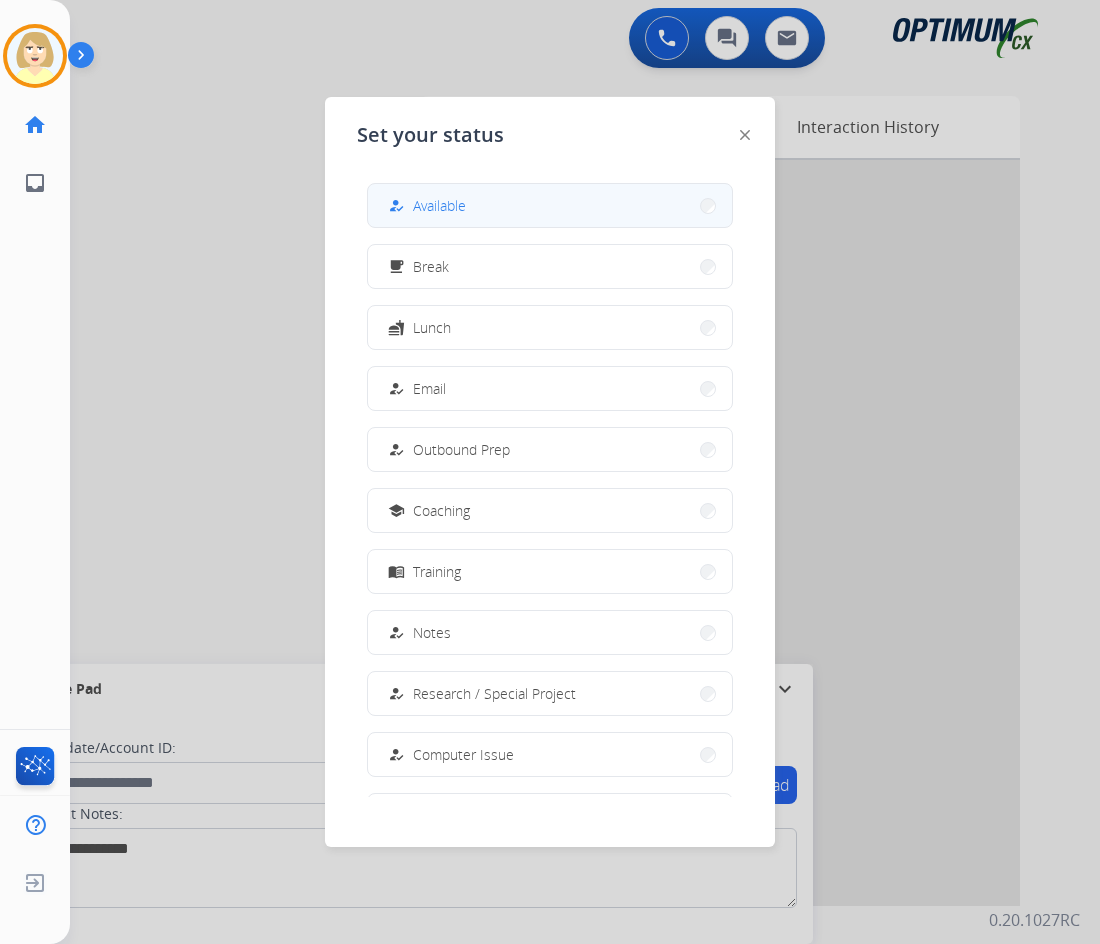 click on "Available" at bounding box center (439, 205) 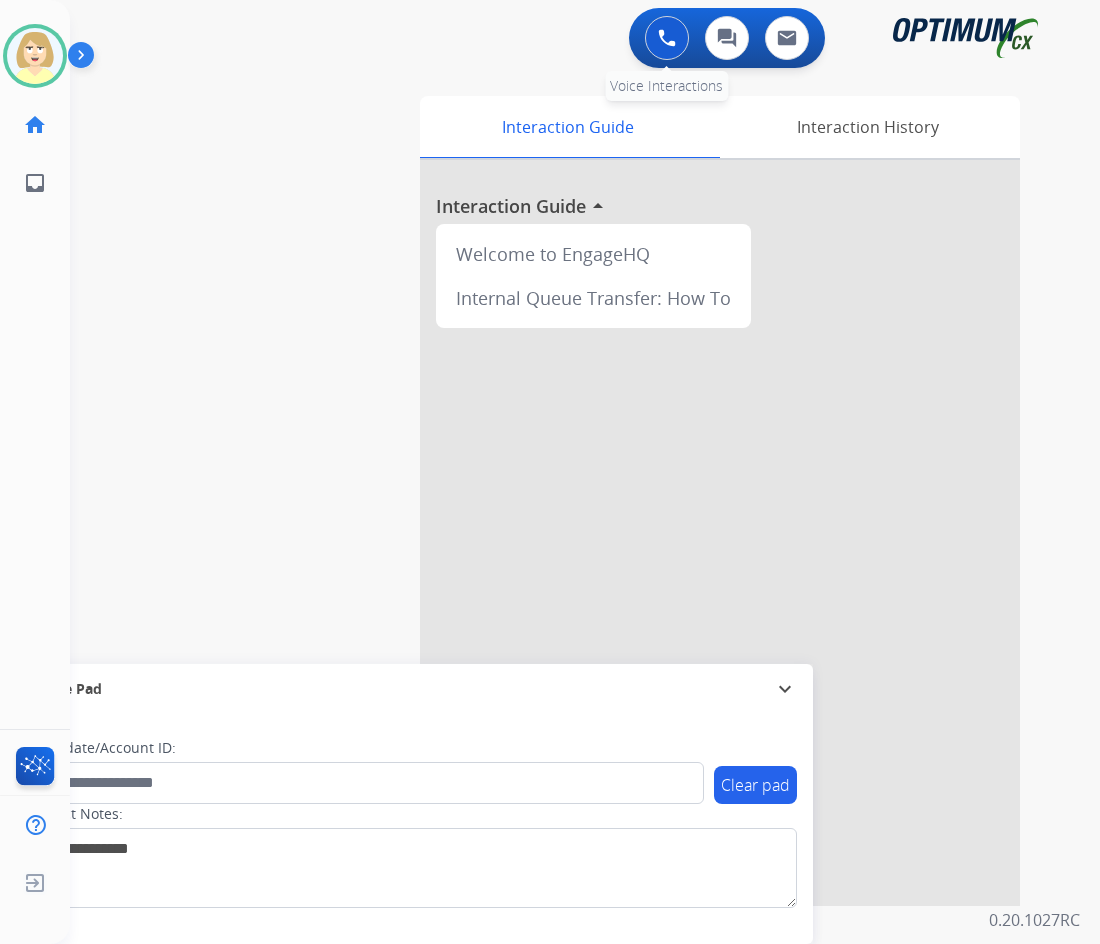 click at bounding box center [667, 38] 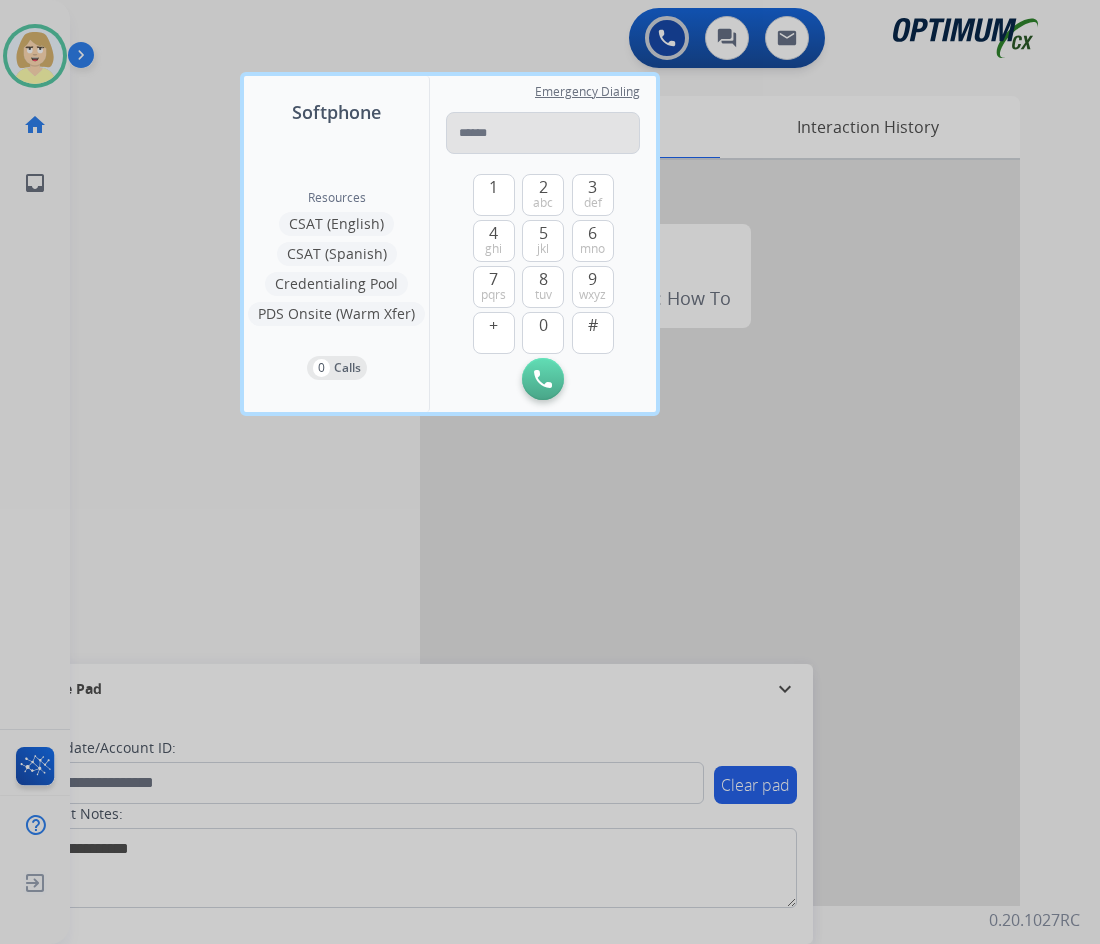 click at bounding box center [543, 133] 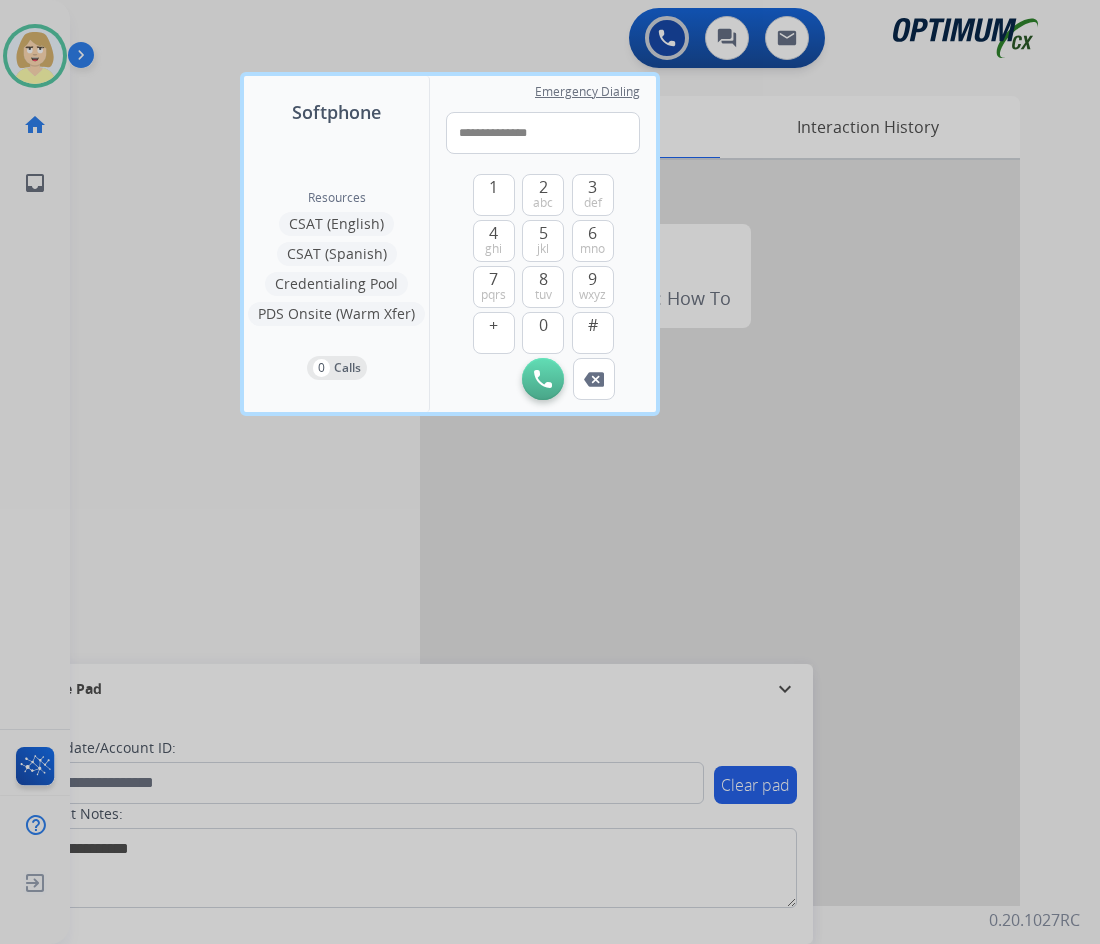 type on "**********" 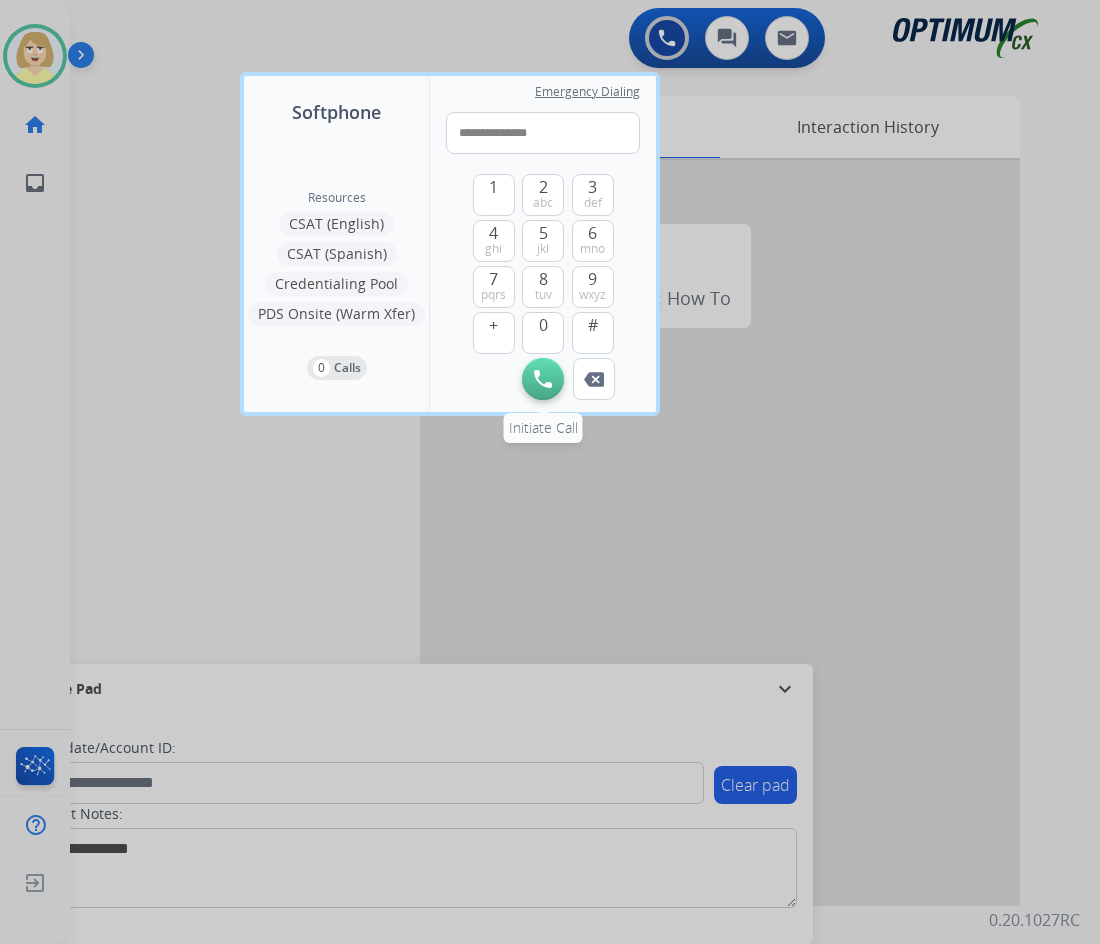click on "Initiate Call Remove Number" at bounding box center (543, 379) 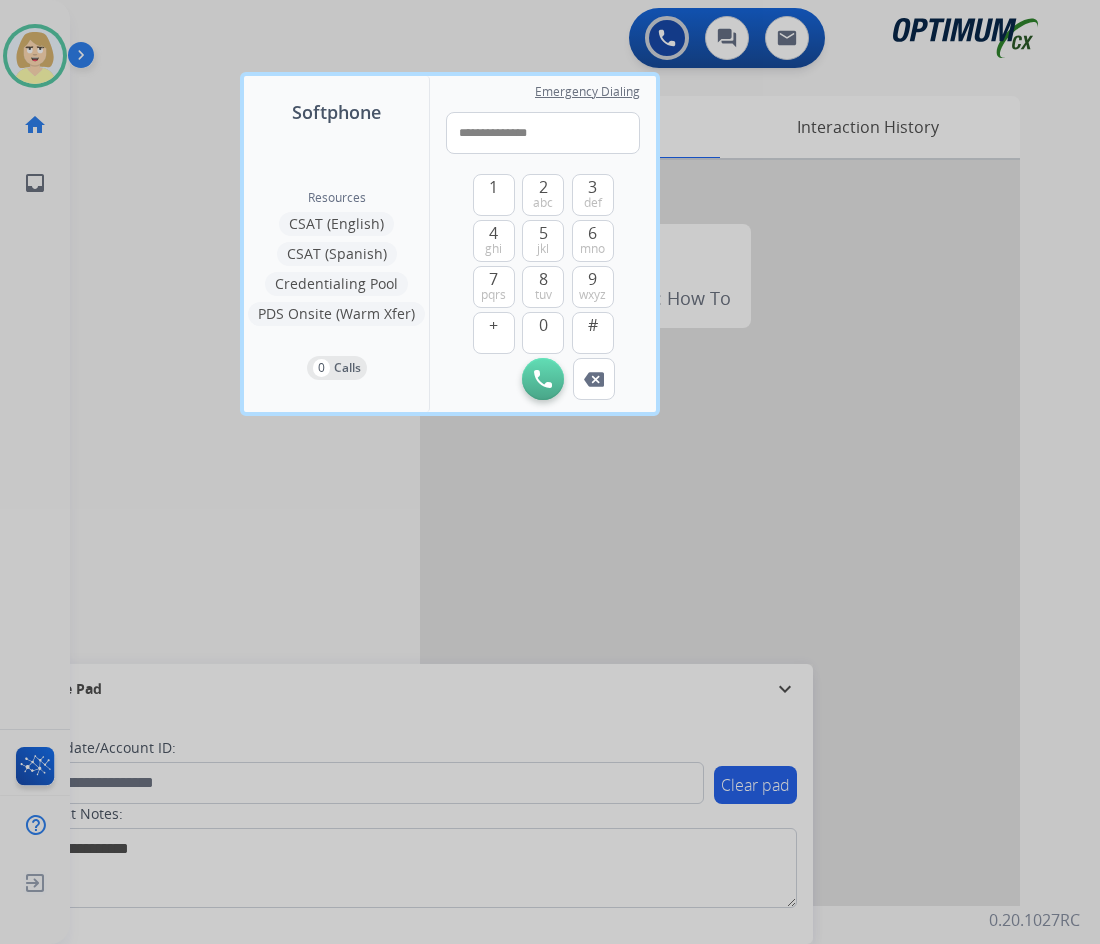 click at bounding box center [543, 379] 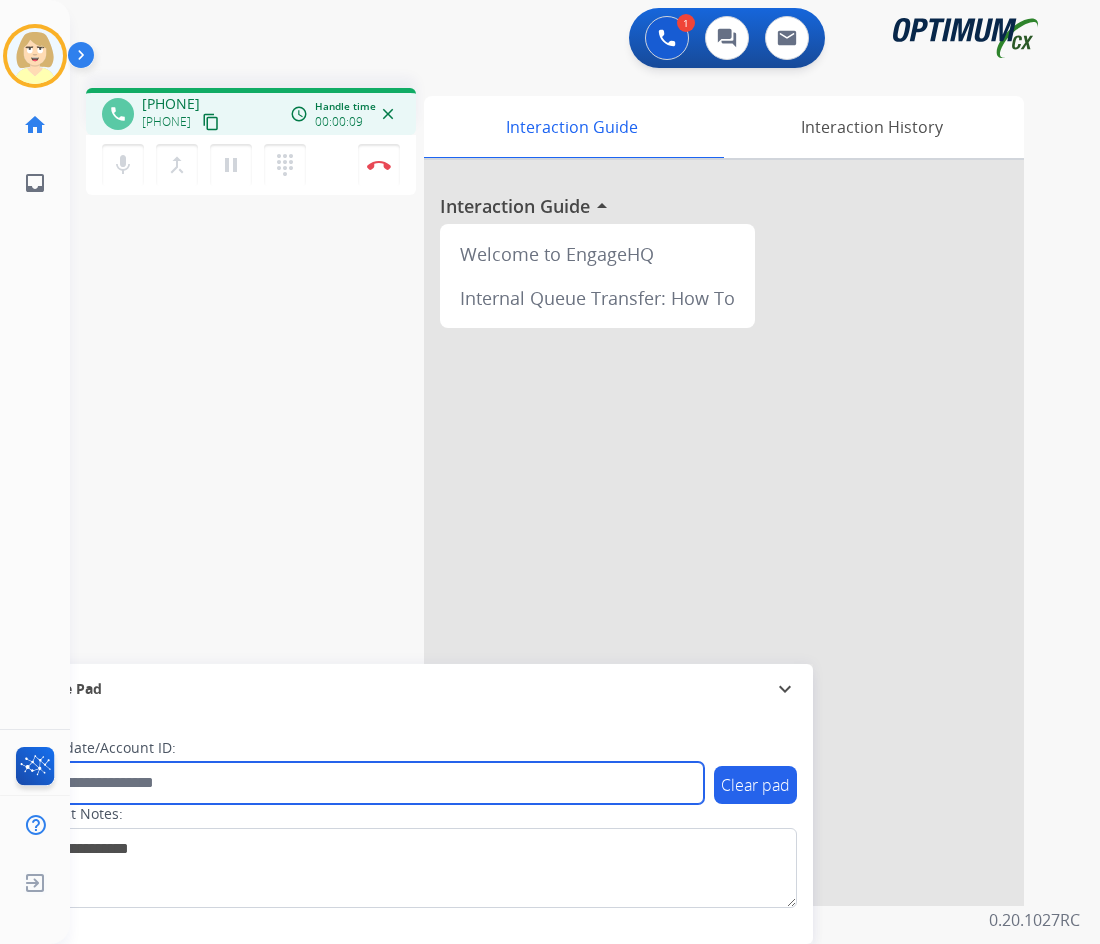 click at bounding box center (365, 783) 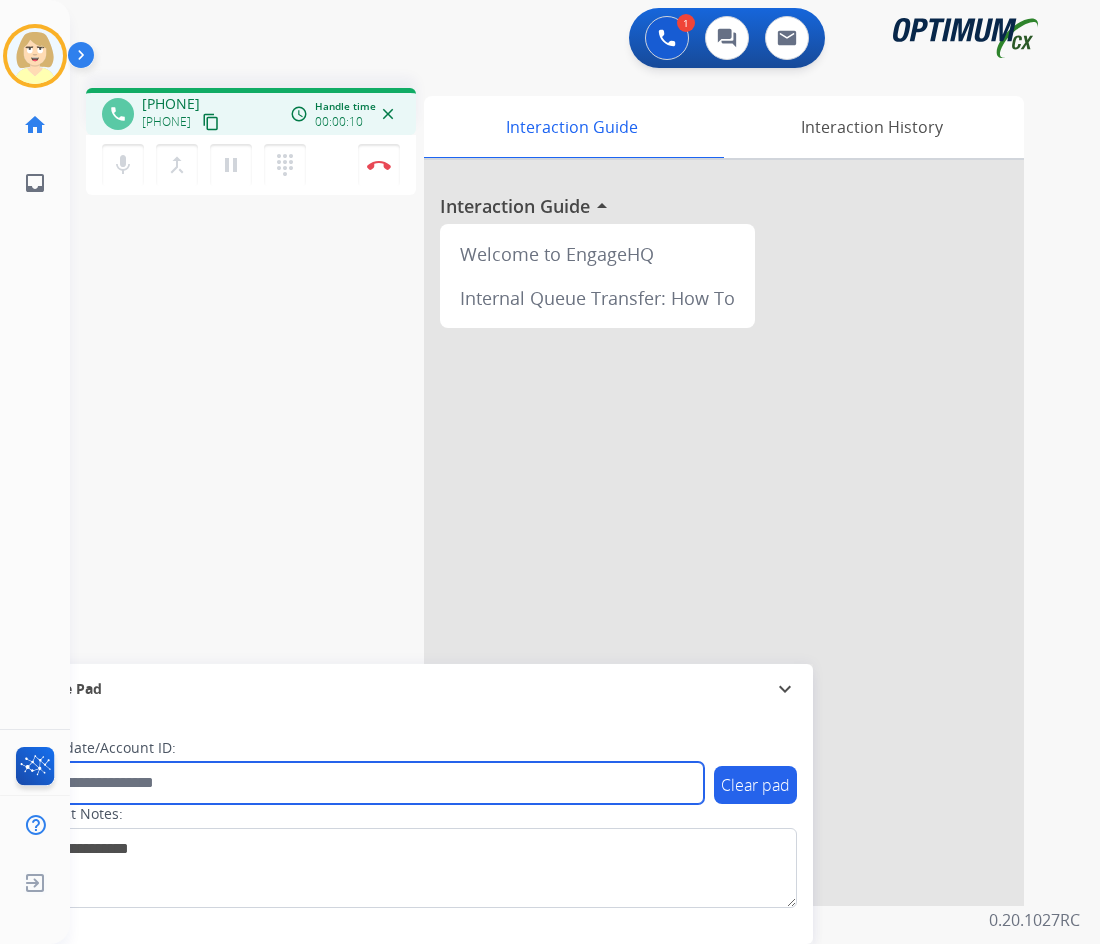 paste on "*******" 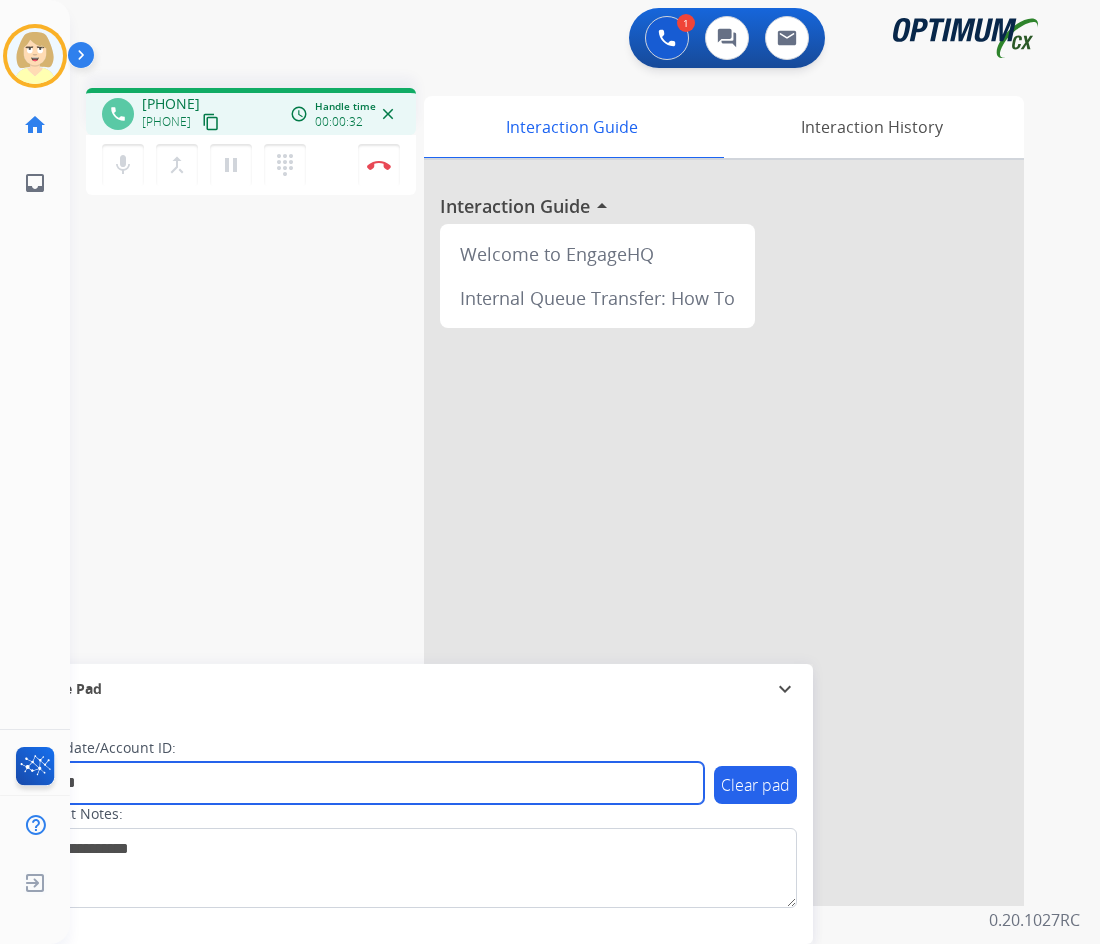 type on "*******" 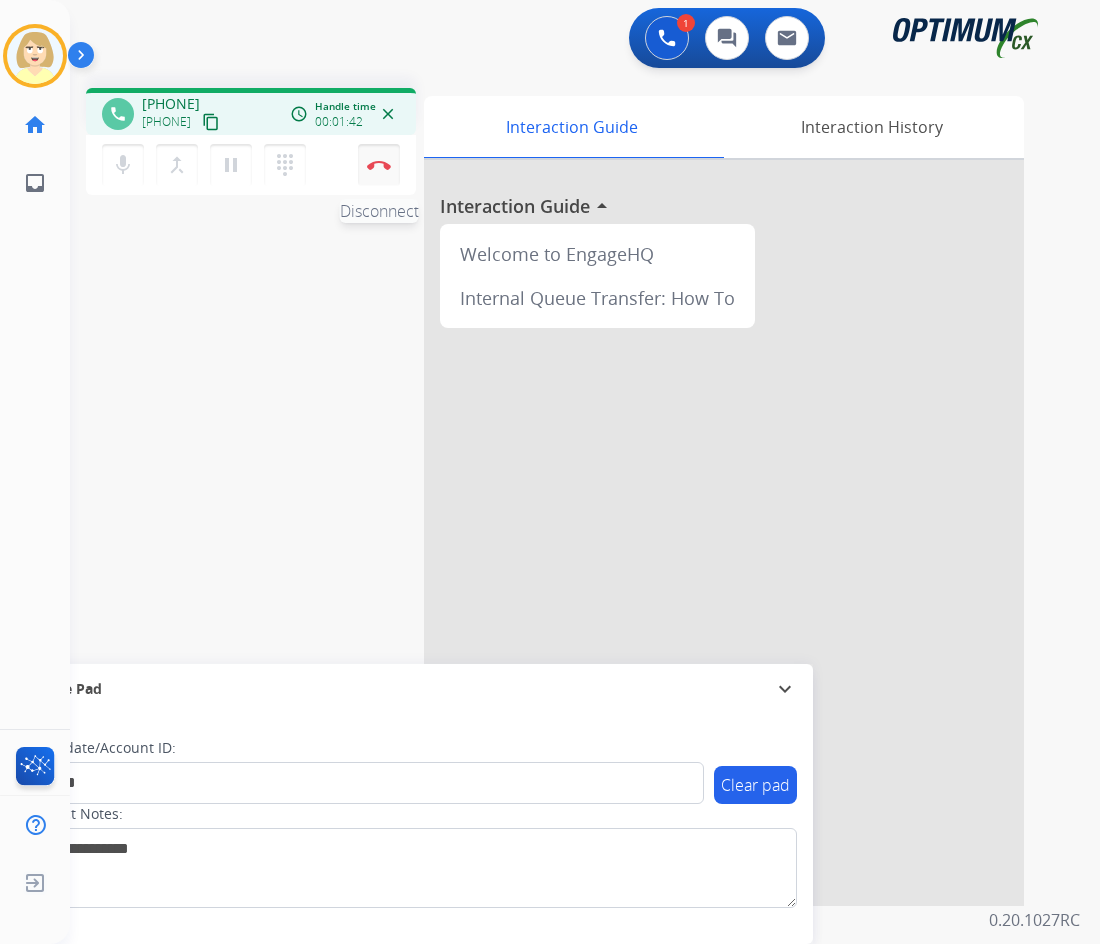 click at bounding box center (379, 165) 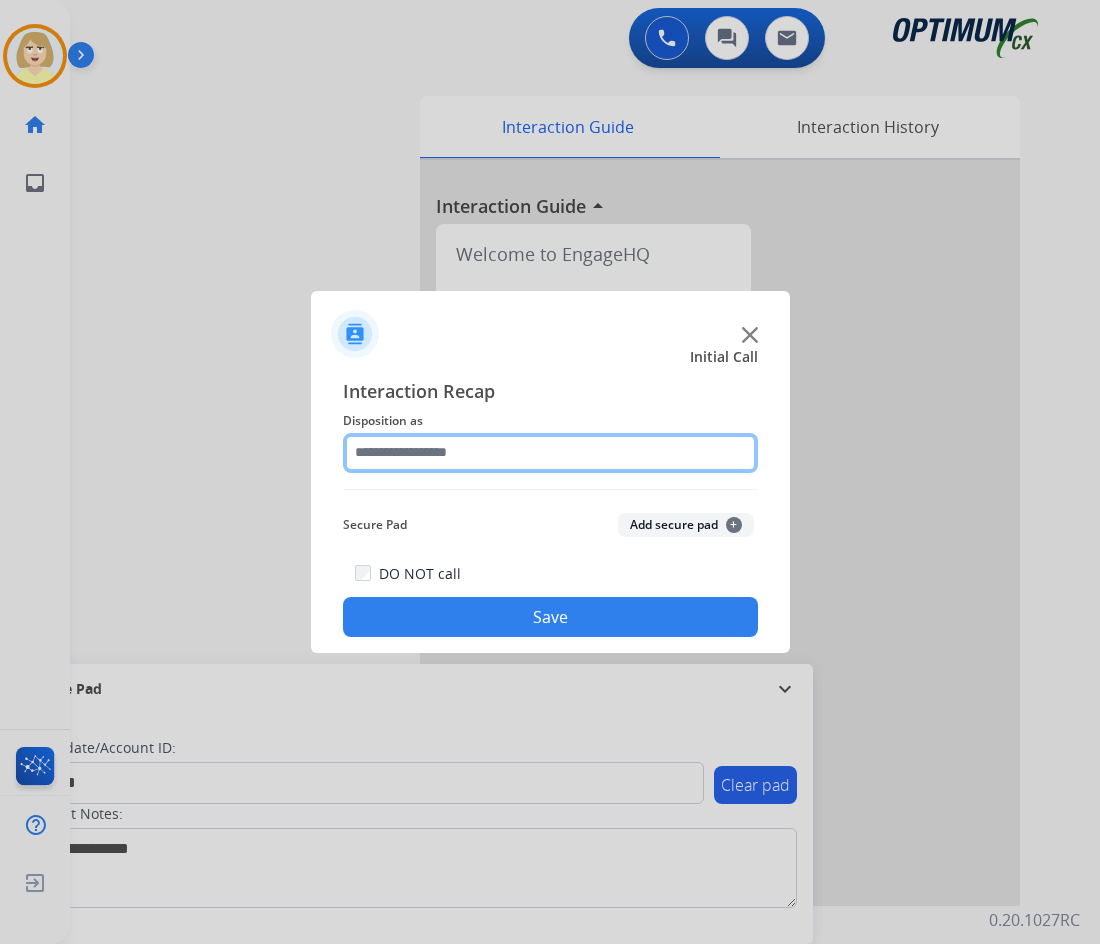 click 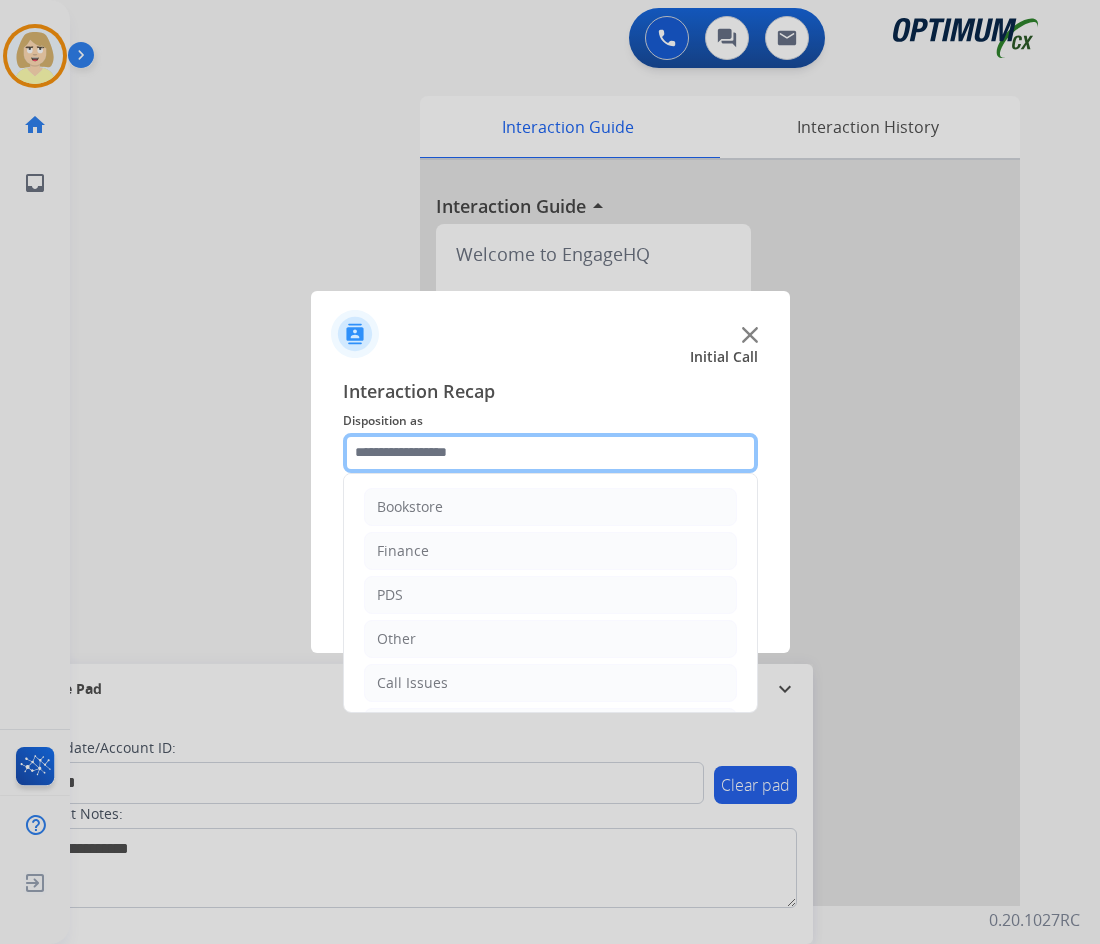click 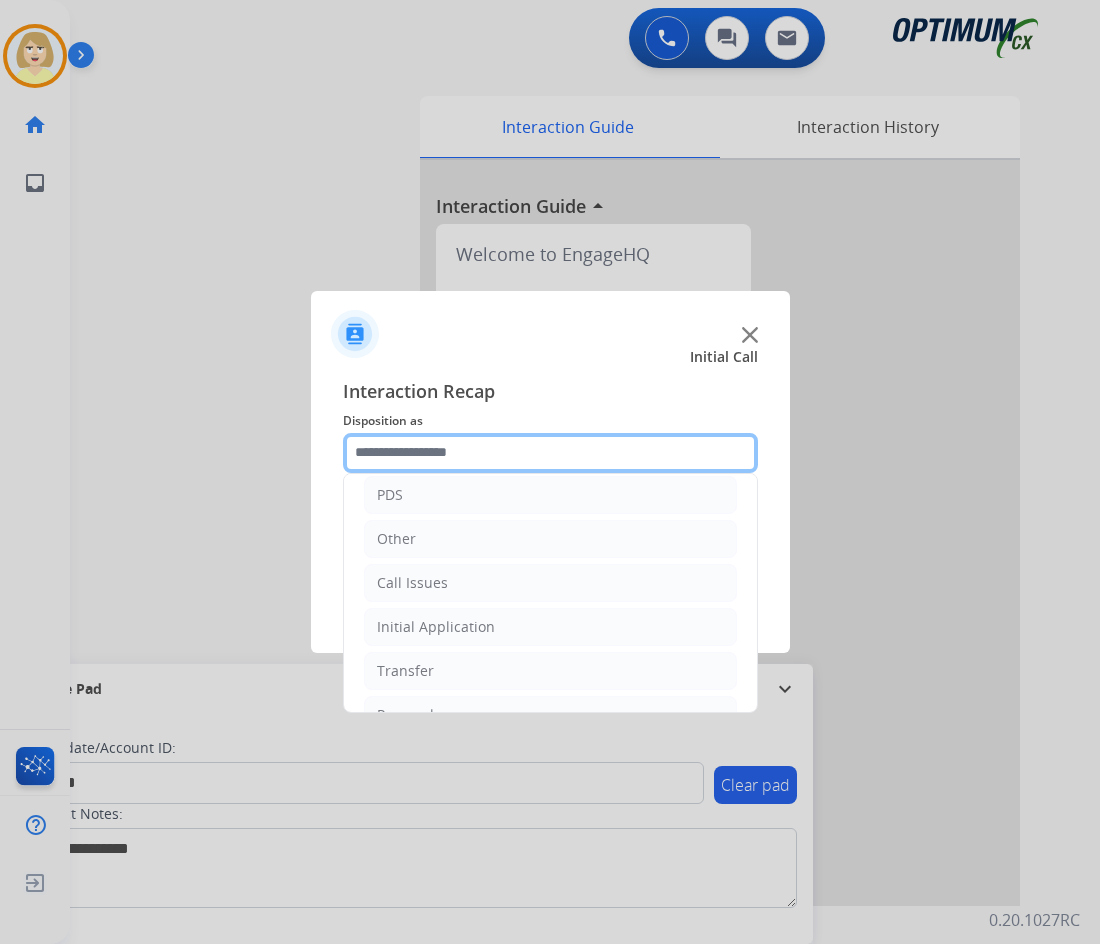 scroll, scrollTop: 136, scrollLeft: 0, axis: vertical 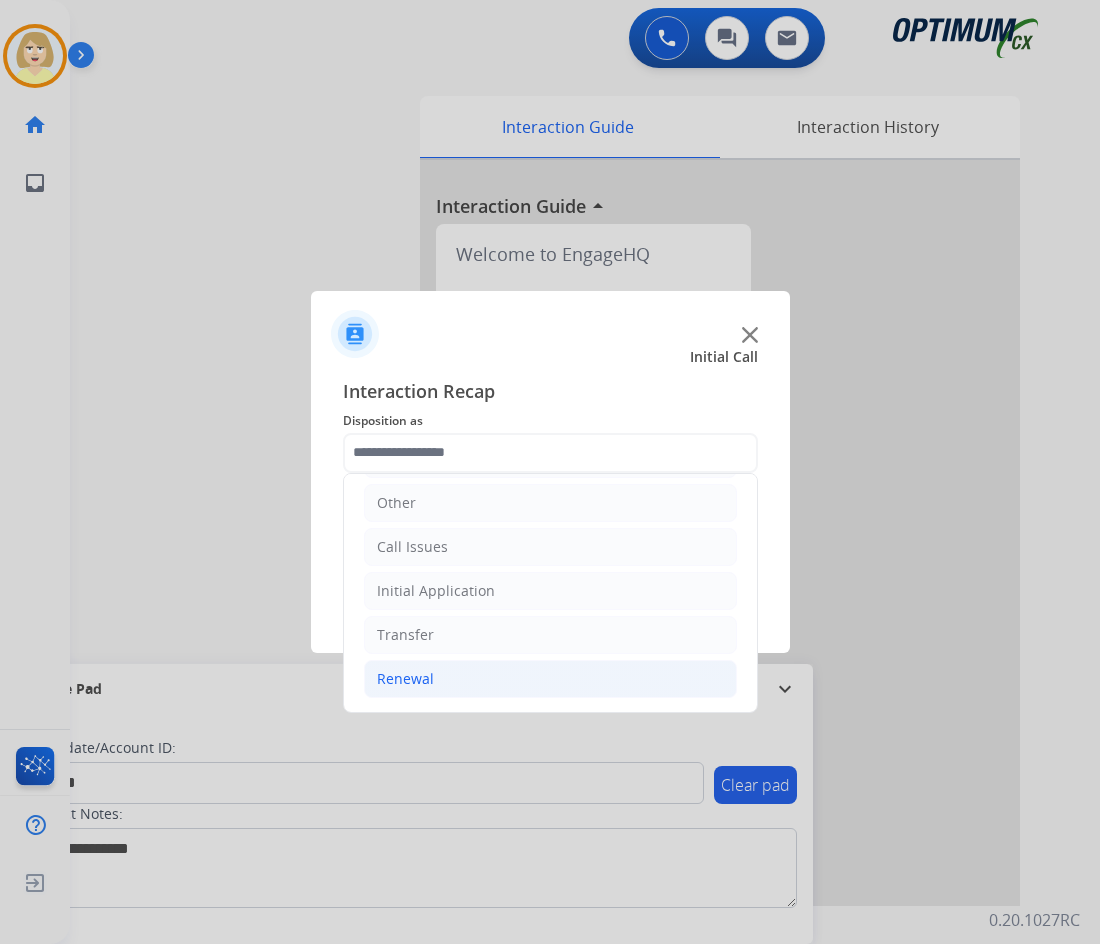 click on "Renewal" 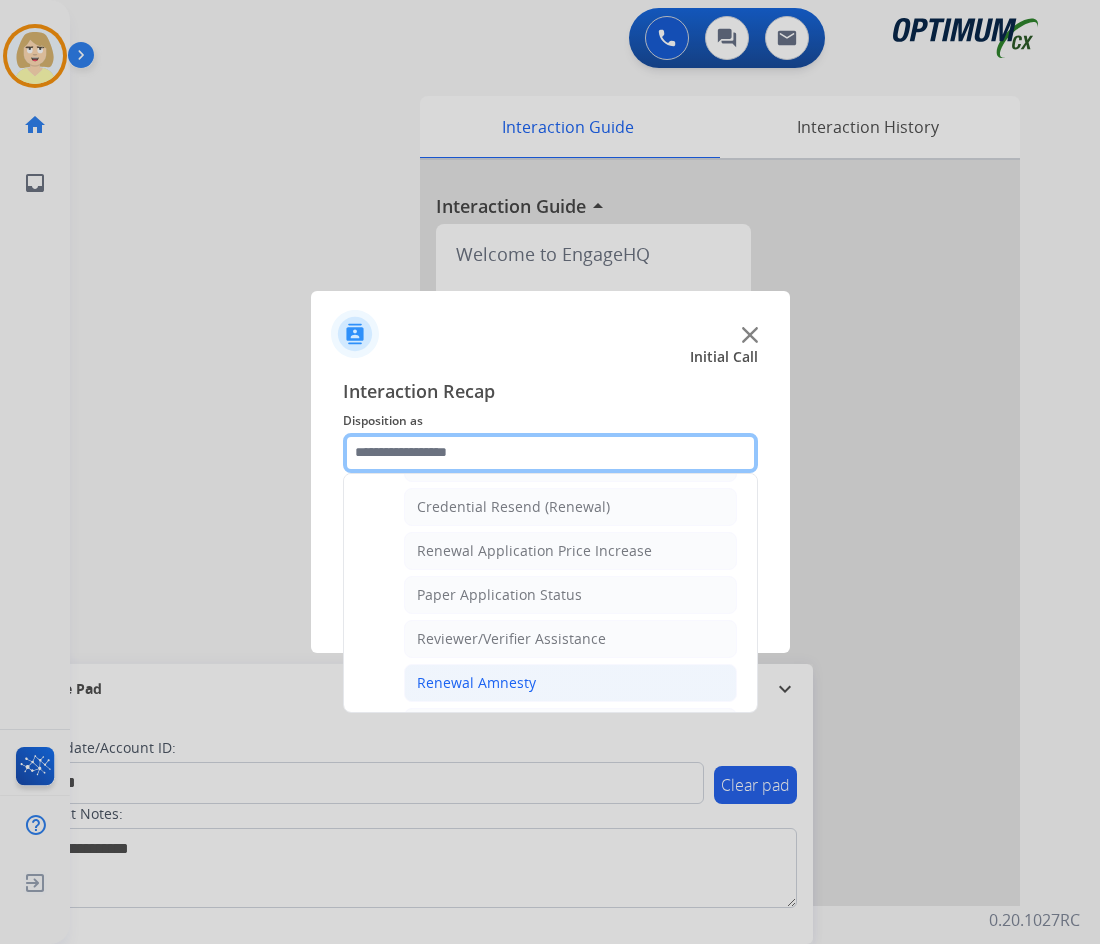 scroll, scrollTop: 536, scrollLeft: 0, axis: vertical 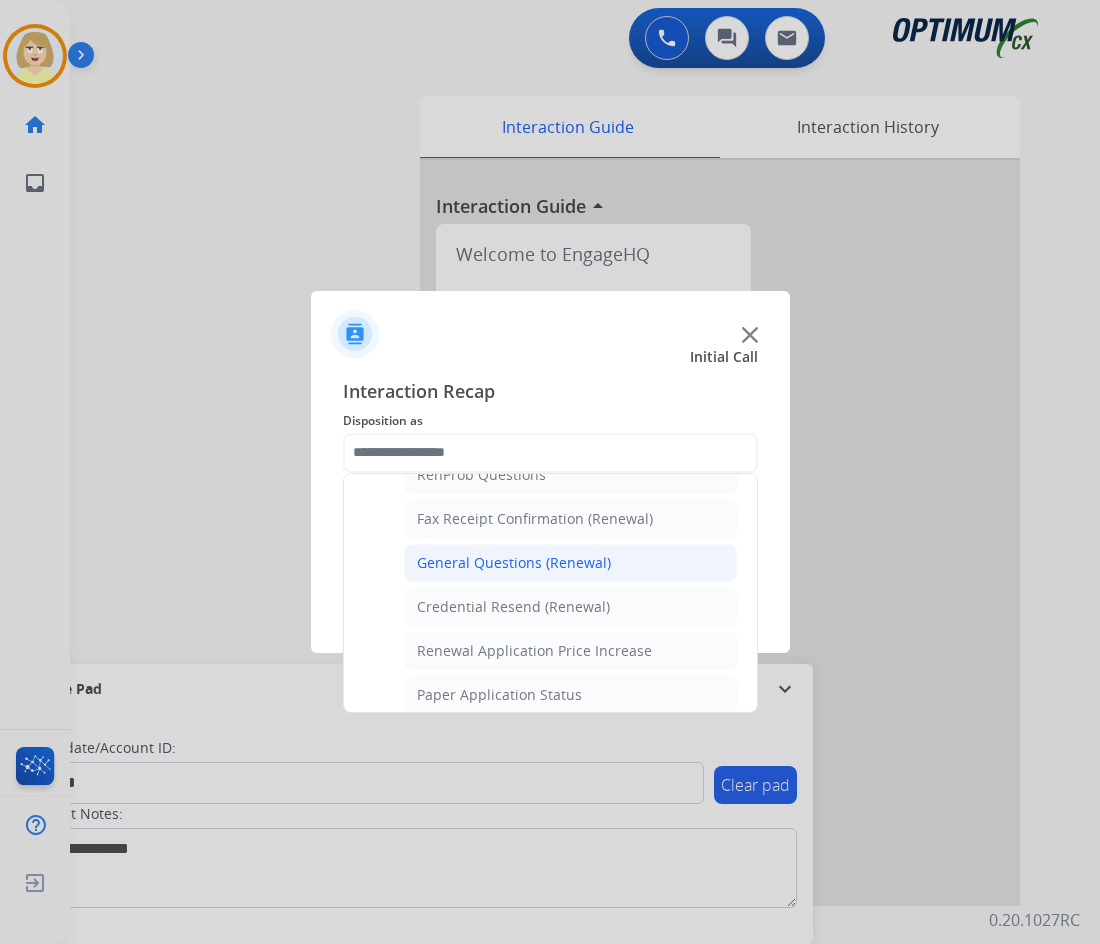 click on "General Questions (Renewal)" 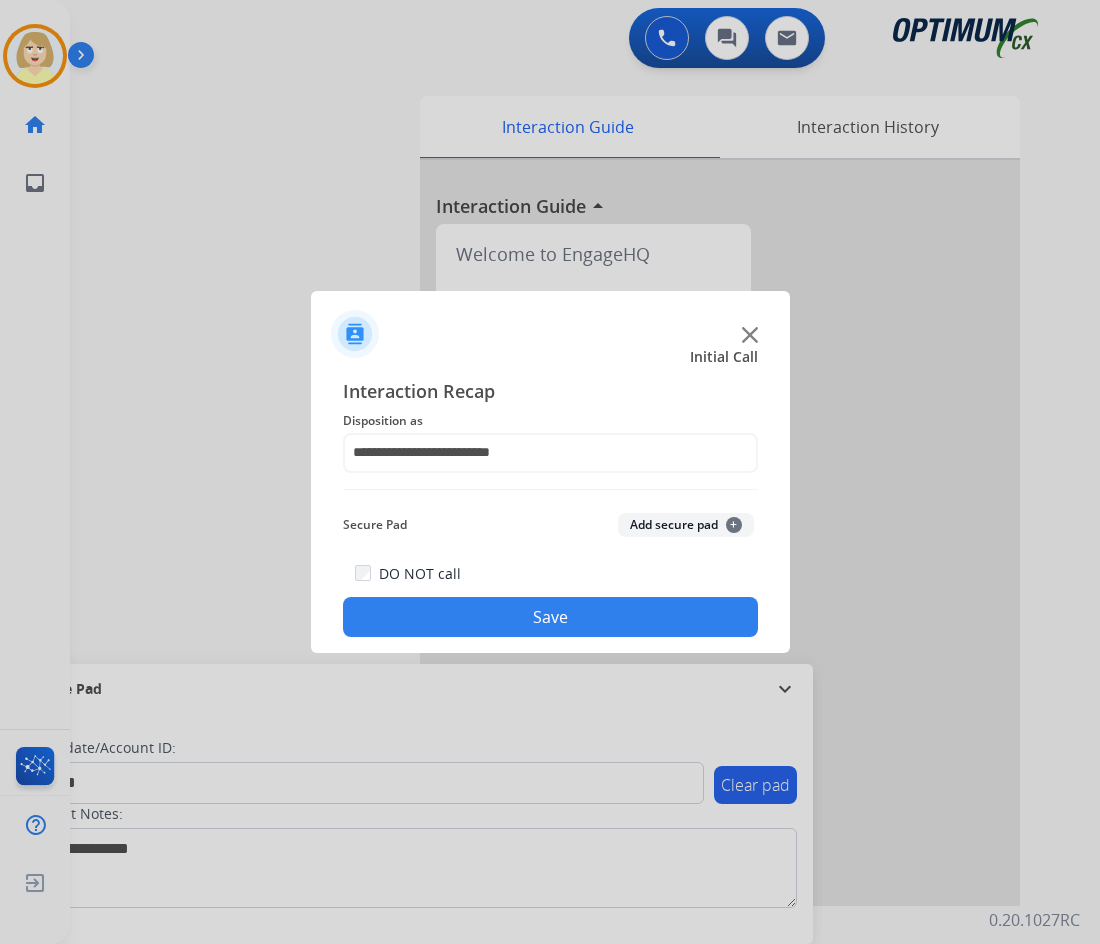 click on "Add secure pad  +" 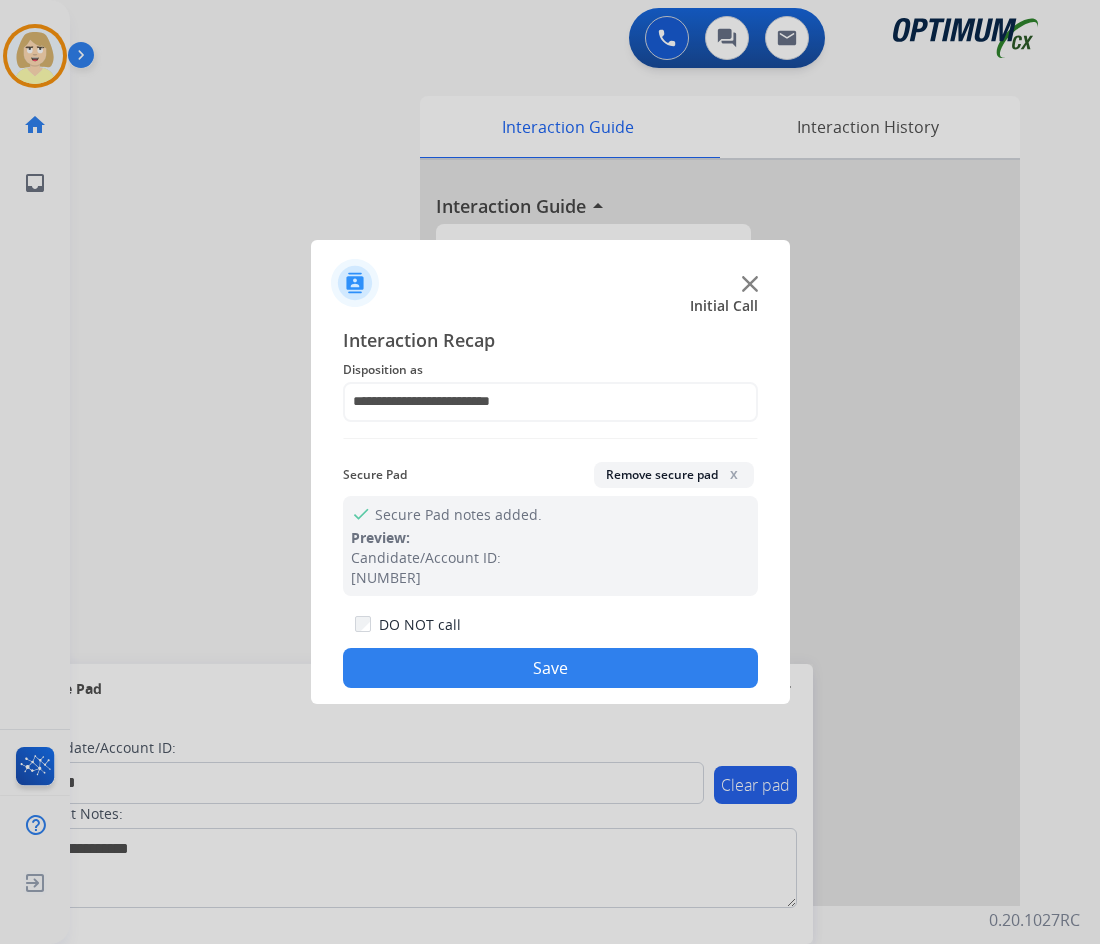 drag, startPoint x: 519, startPoint y: 668, endPoint x: 453, endPoint y: 639, distance: 72.09022 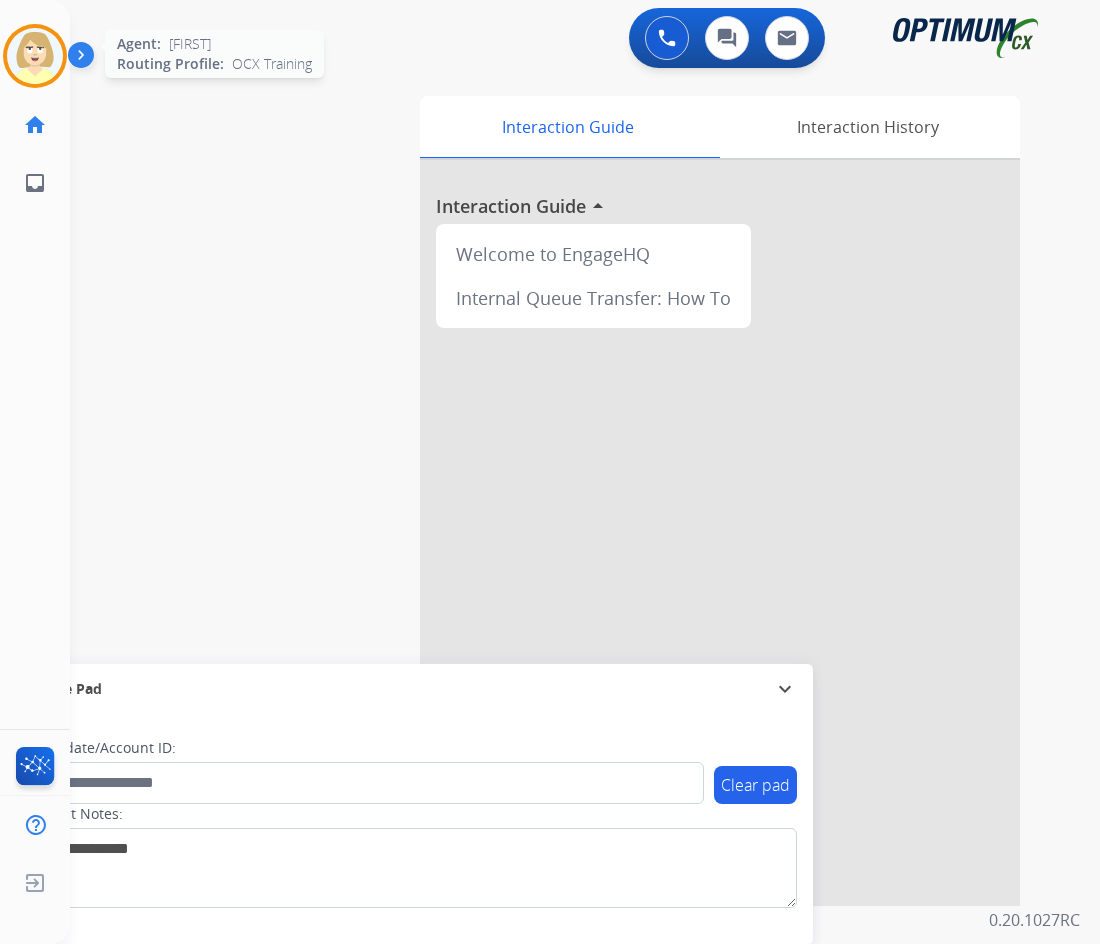click at bounding box center (35, 56) 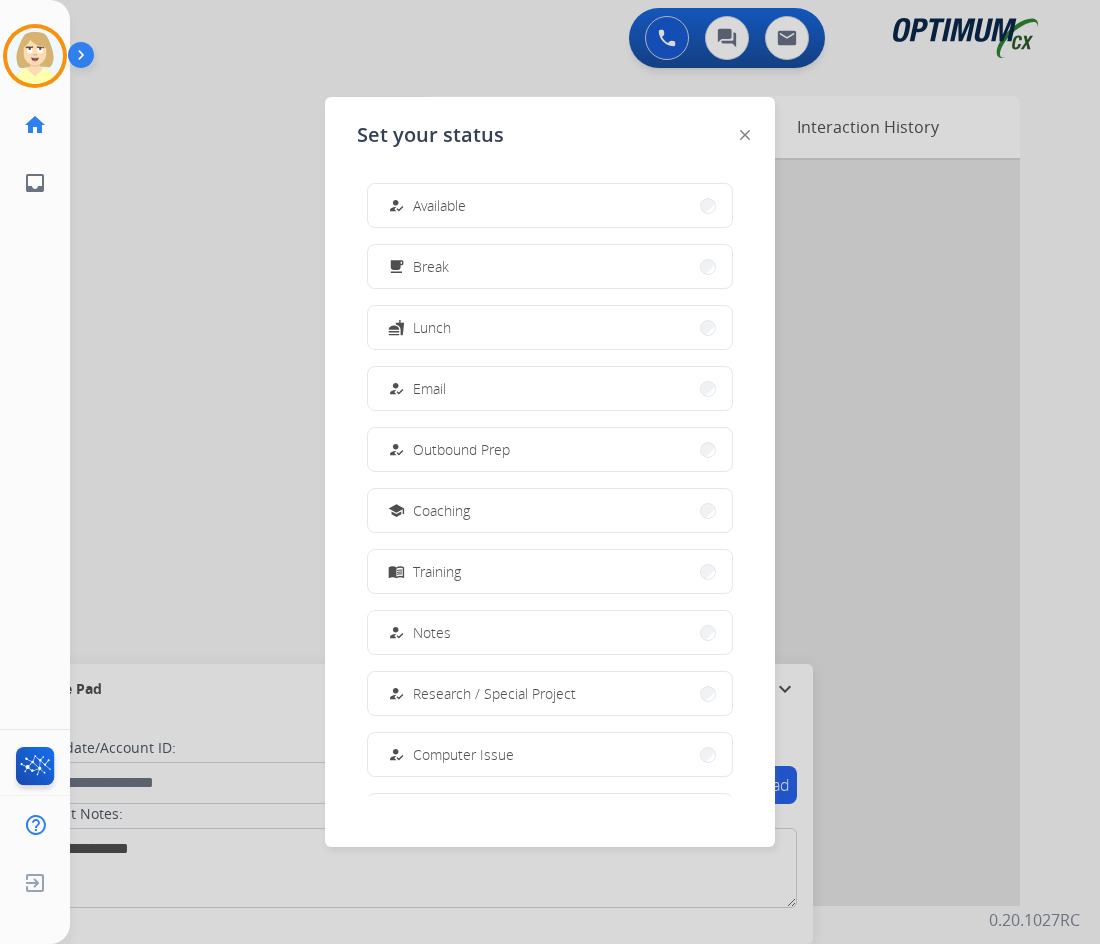 drag, startPoint x: 459, startPoint y: 201, endPoint x: 124, endPoint y: 397, distance: 388.12497 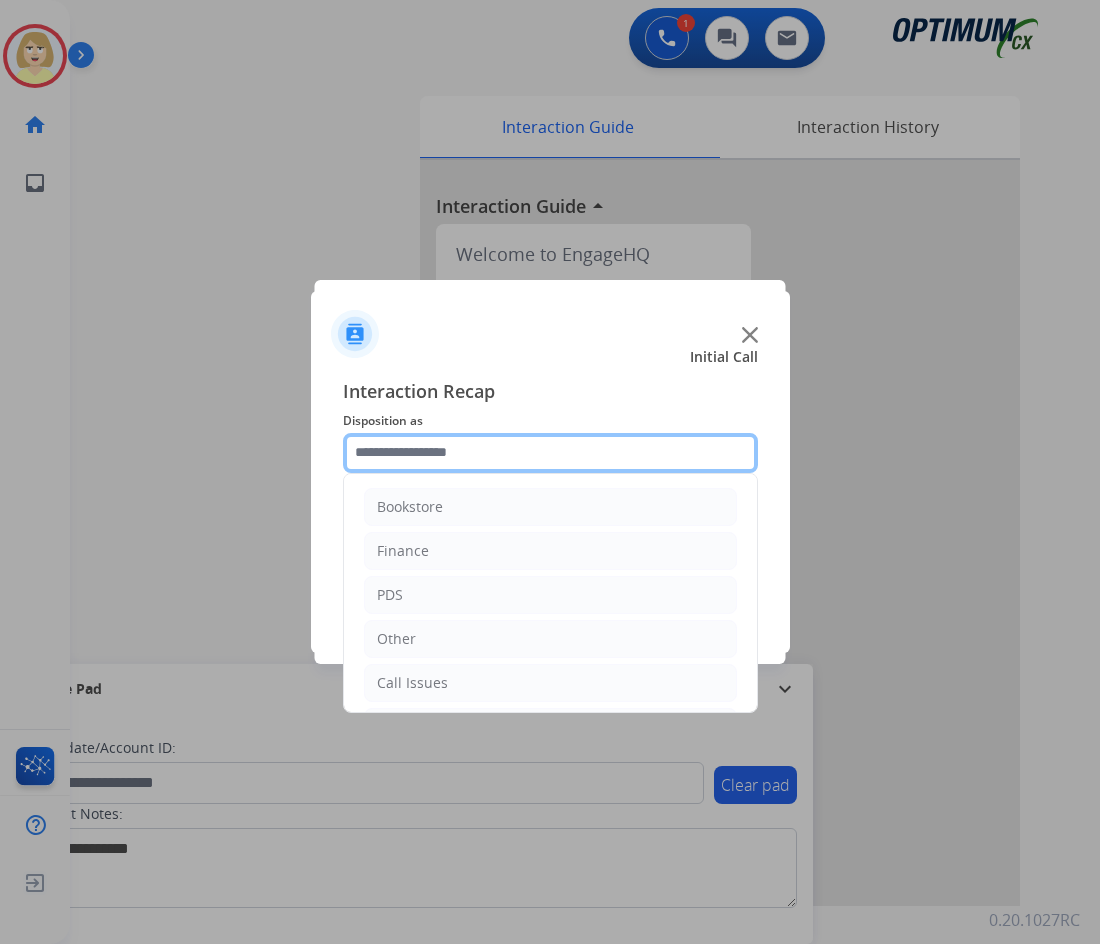 click 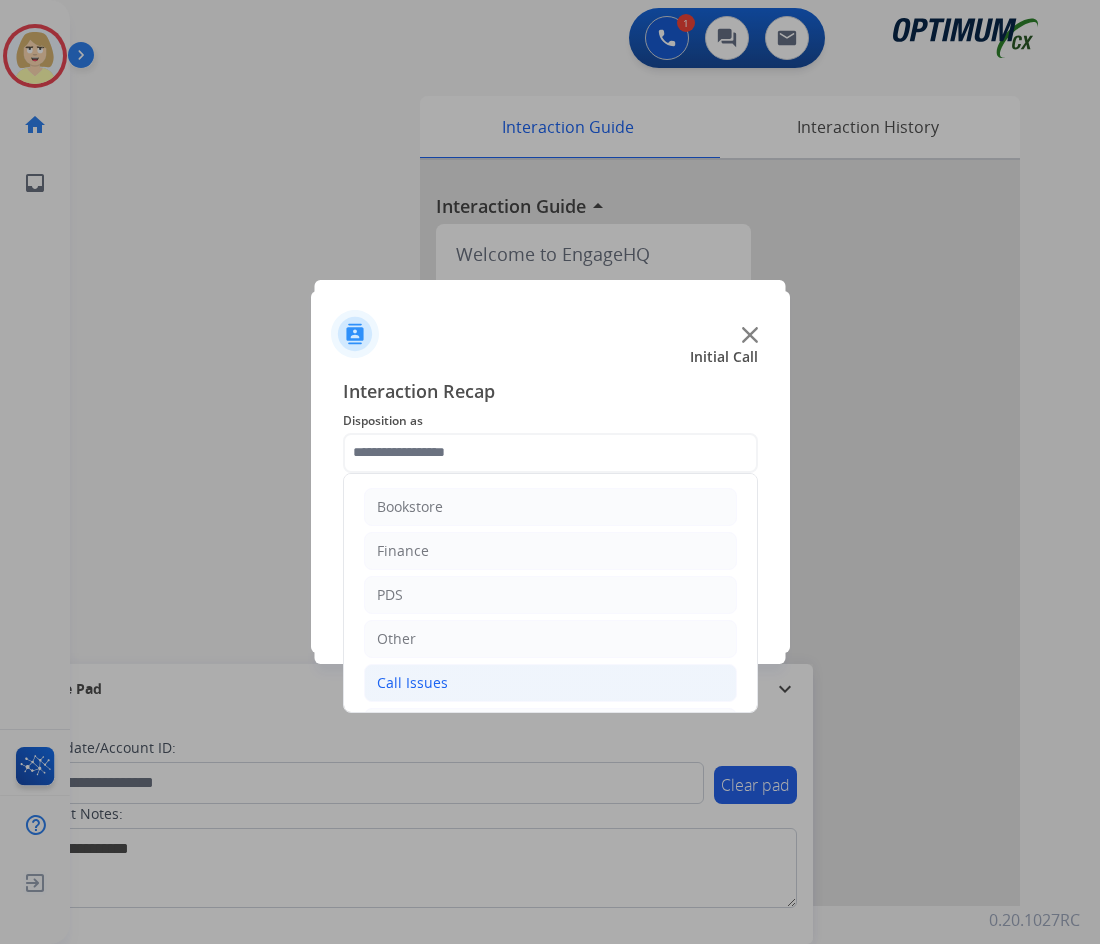 click on "Call Issues" 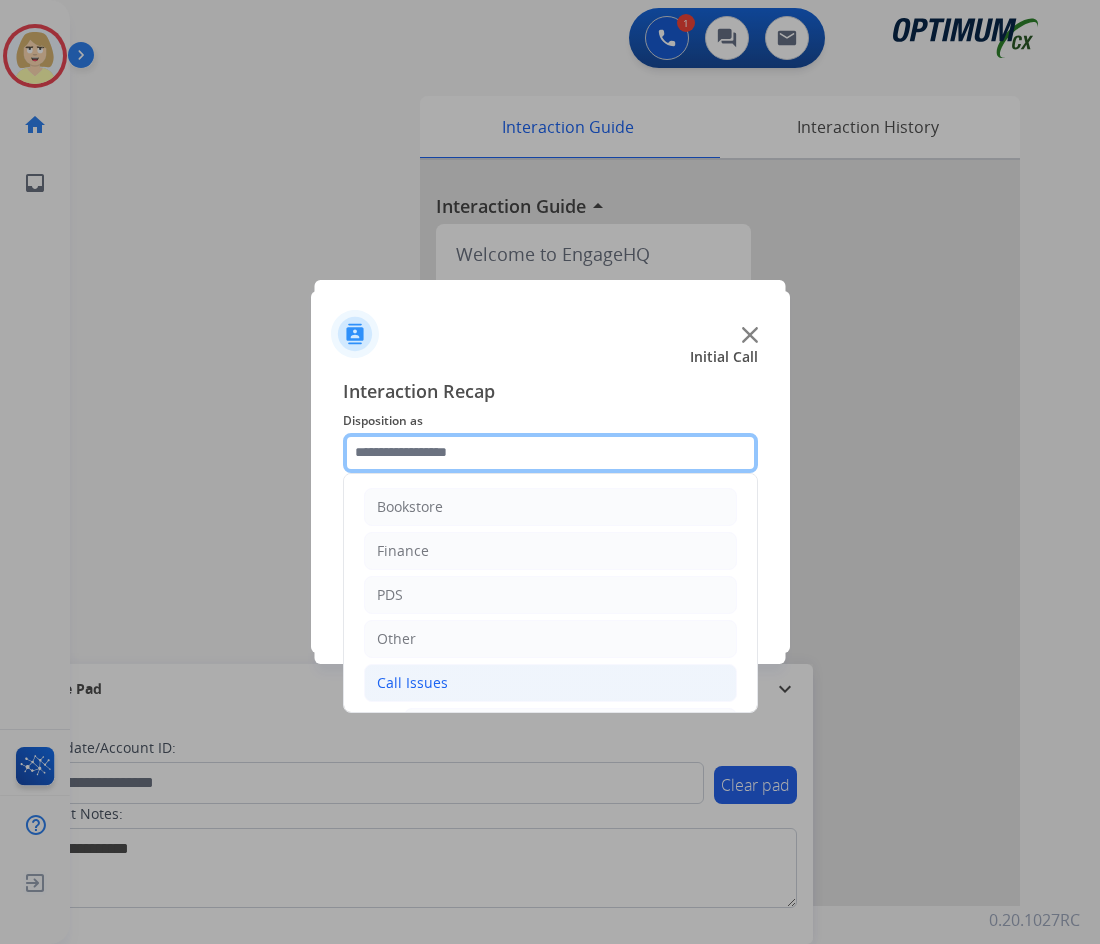 scroll, scrollTop: 200, scrollLeft: 0, axis: vertical 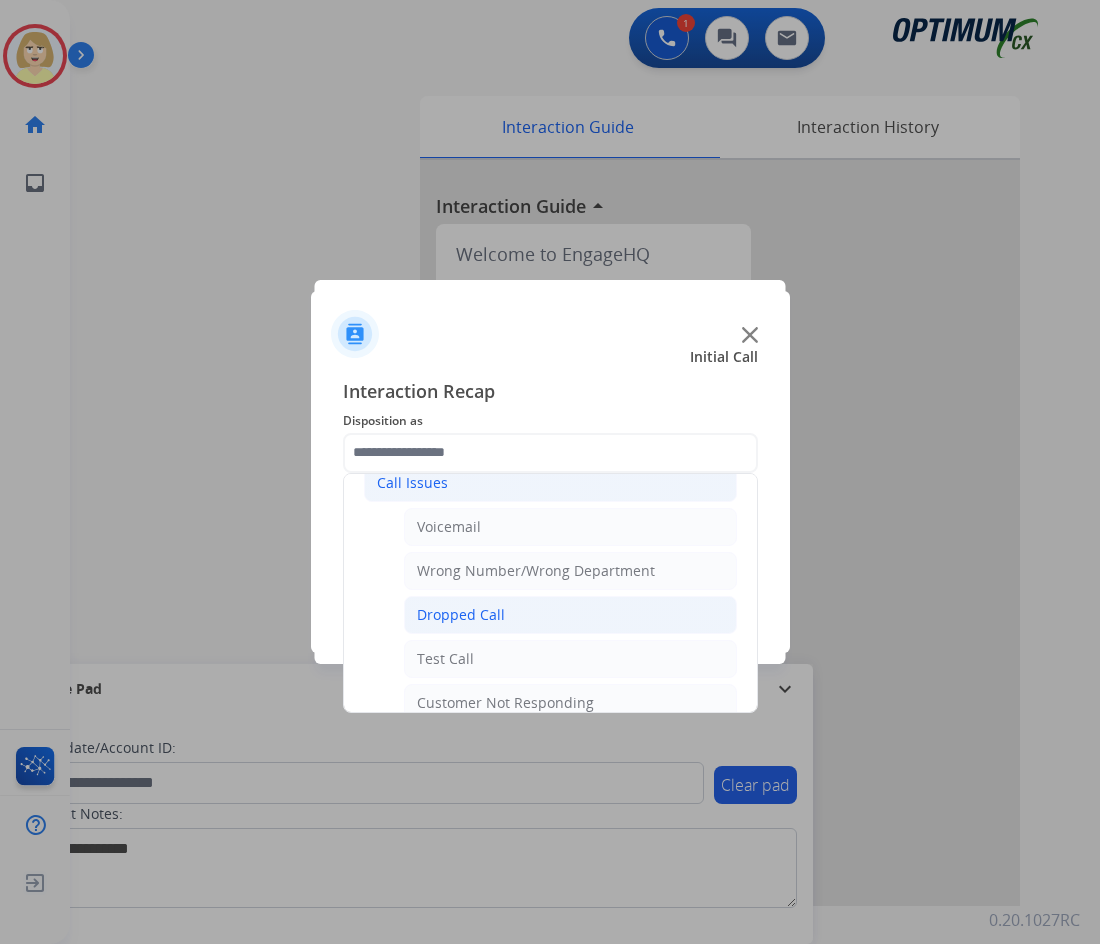 click on "Dropped Call" 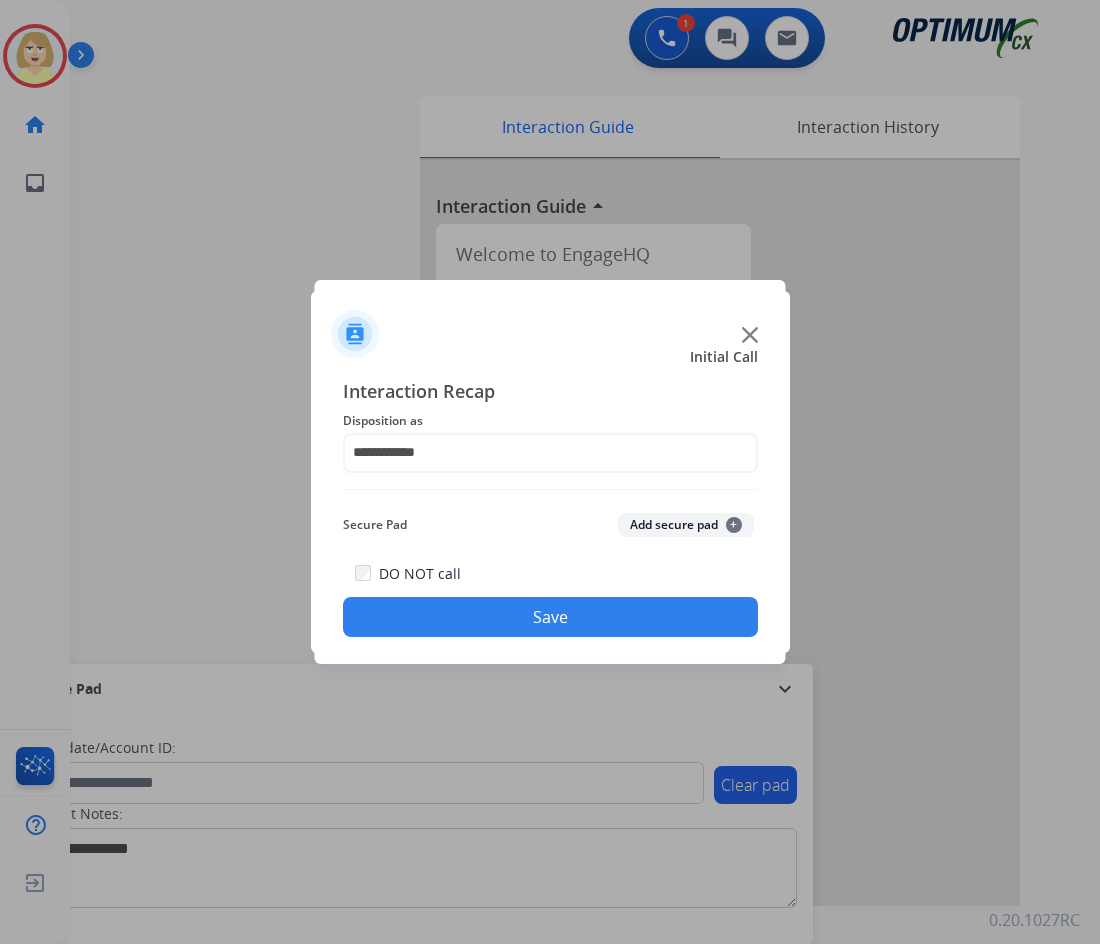 click on "Add secure pad  +" 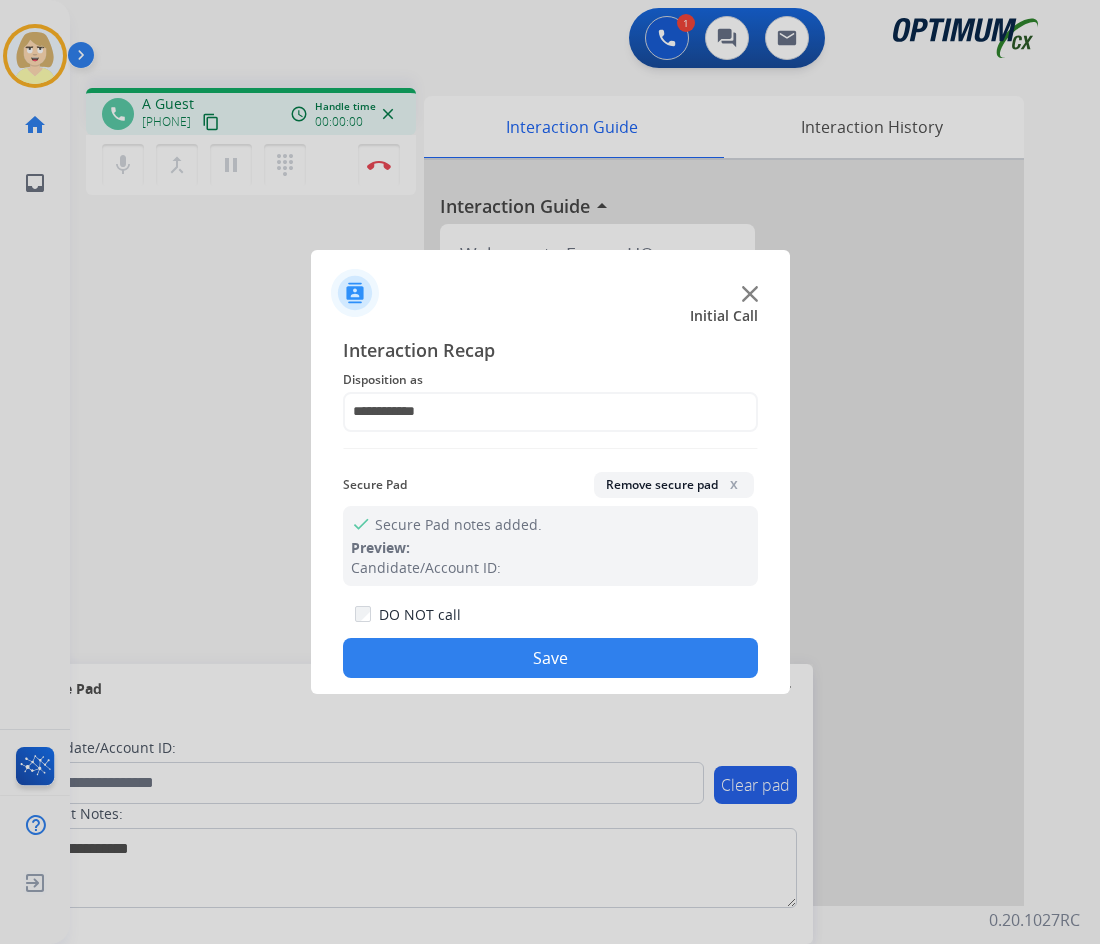 drag, startPoint x: 499, startPoint y: 651, endPoint x: 403, endPoint y: 581, distance: 118.810776 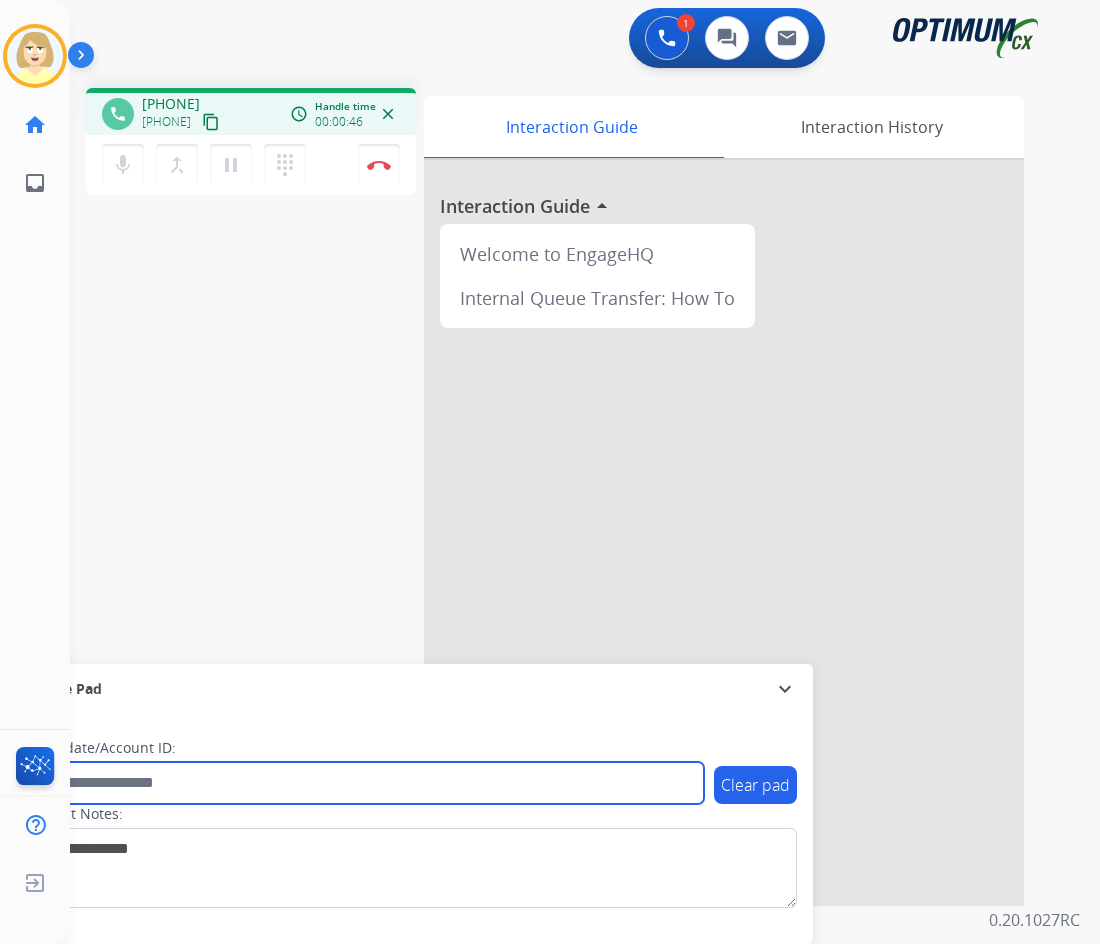 click at bounding box center (365, 783) 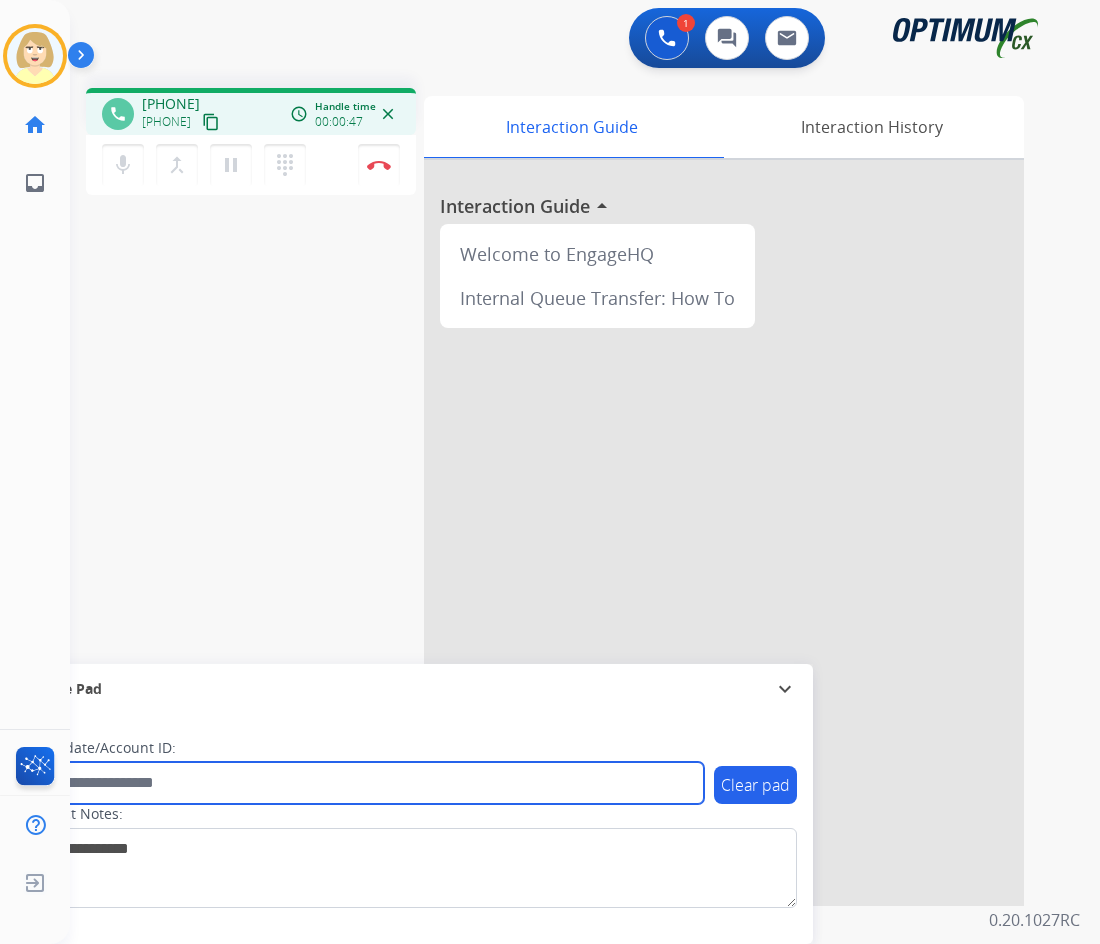 paste on "*******" 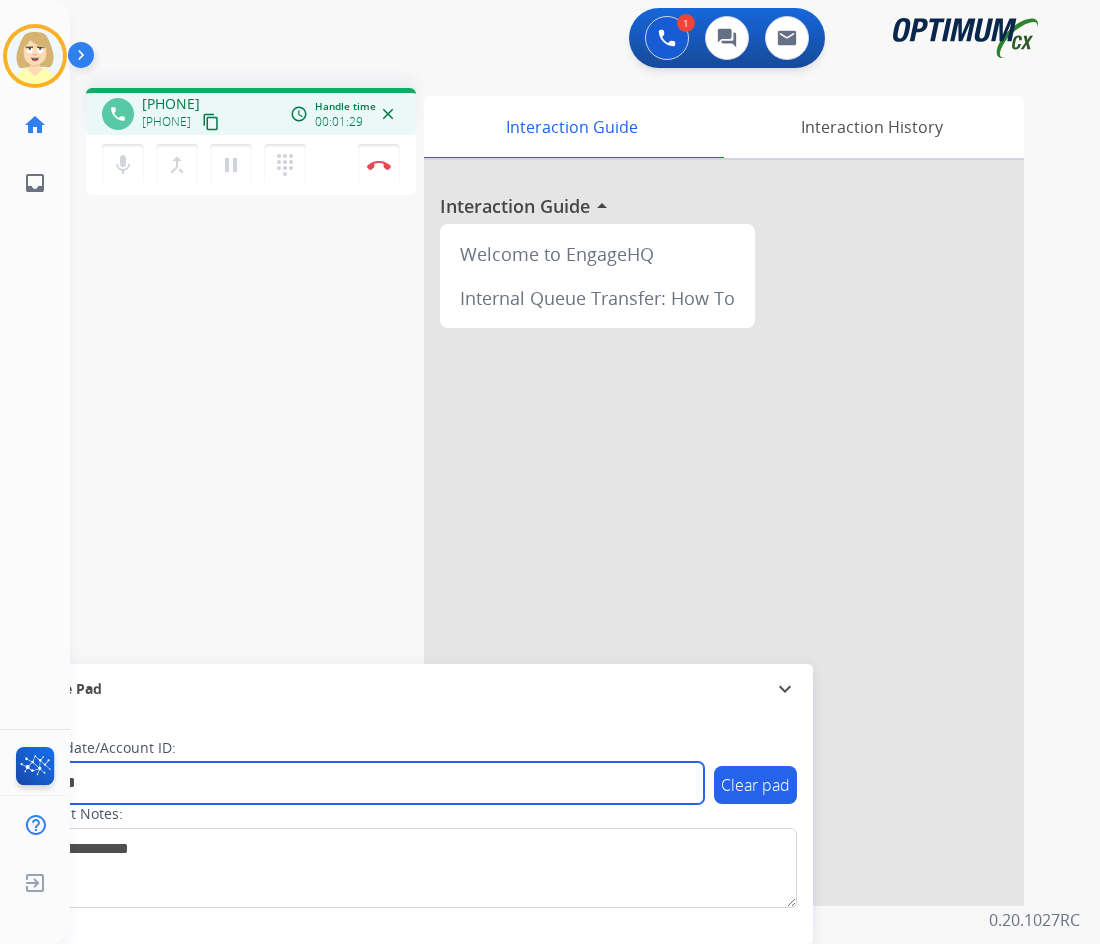 type on "*******" 